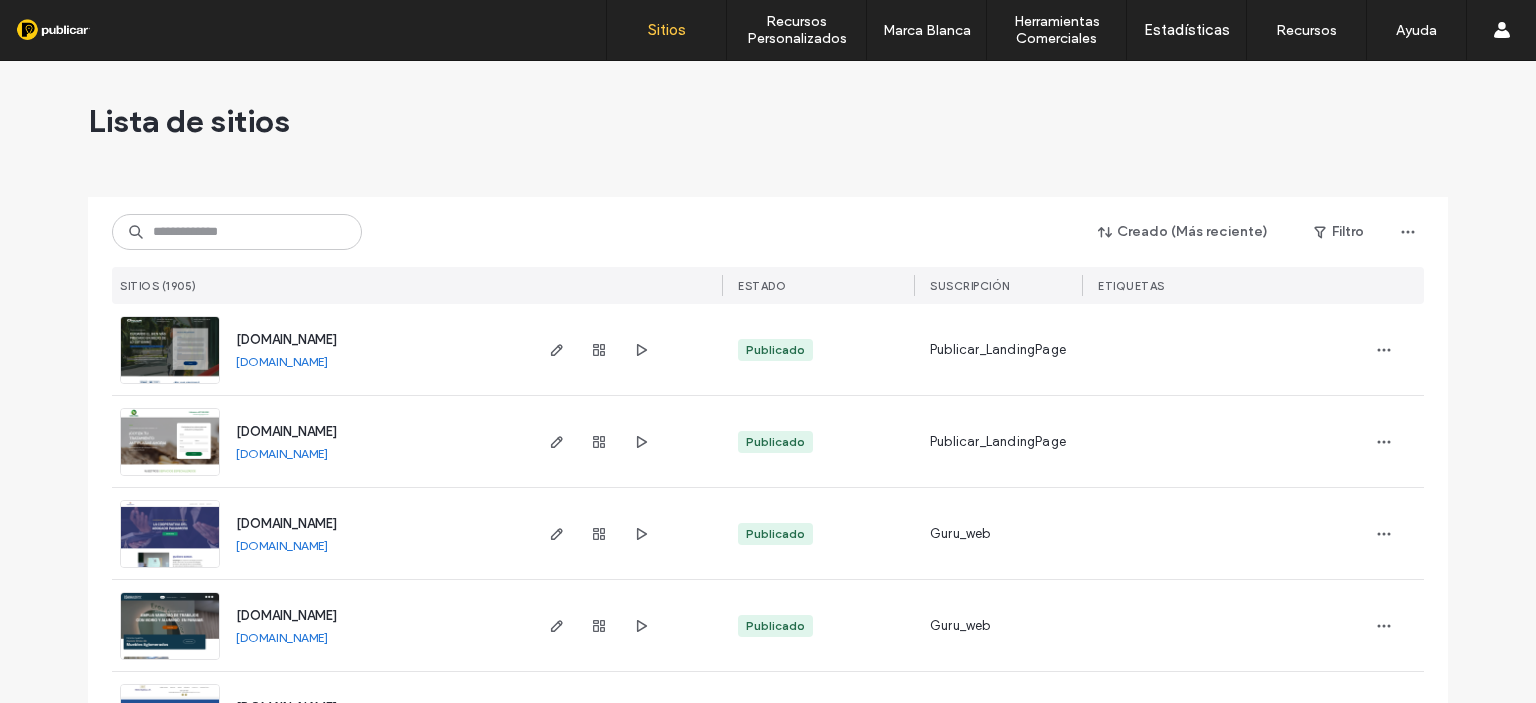 scroll, scrollTop: 0, scrollLeft: 0, axis: both 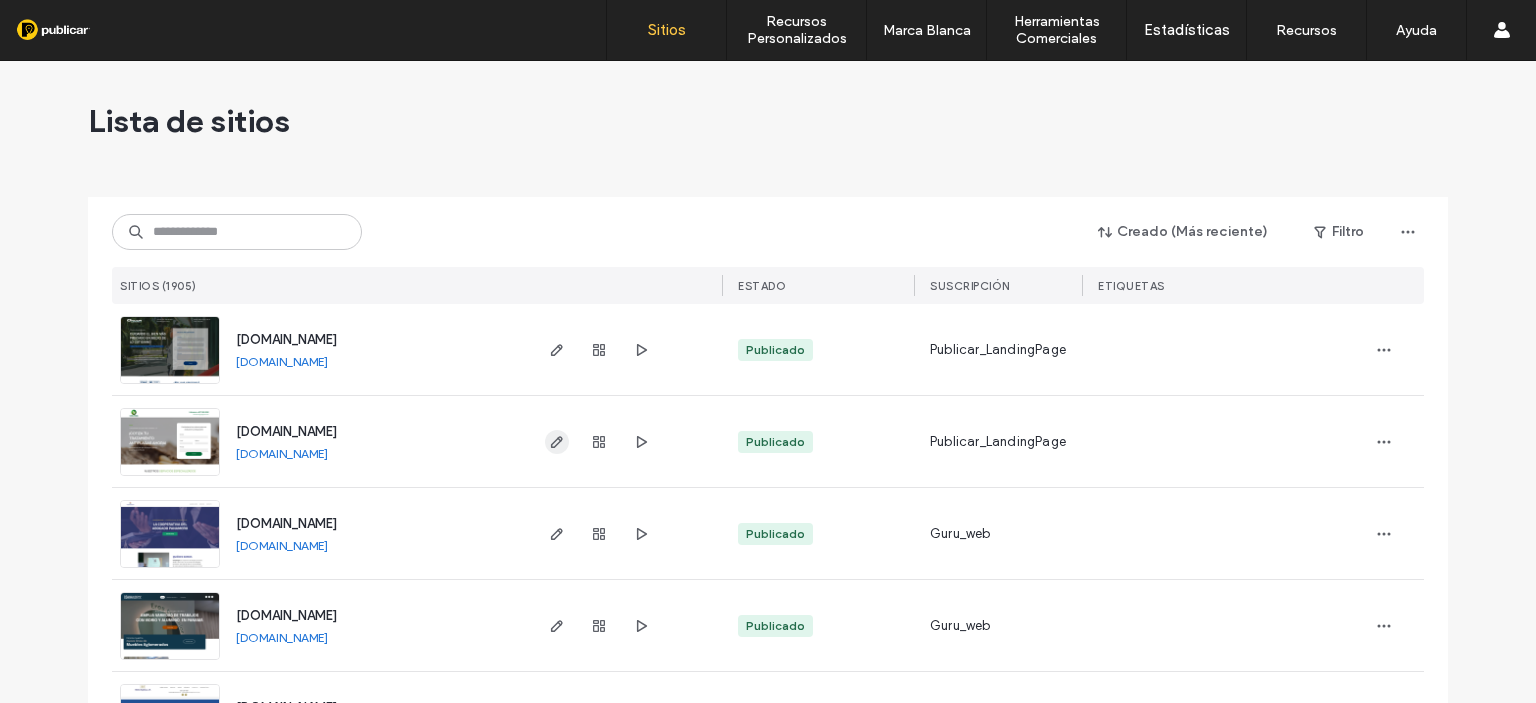 click 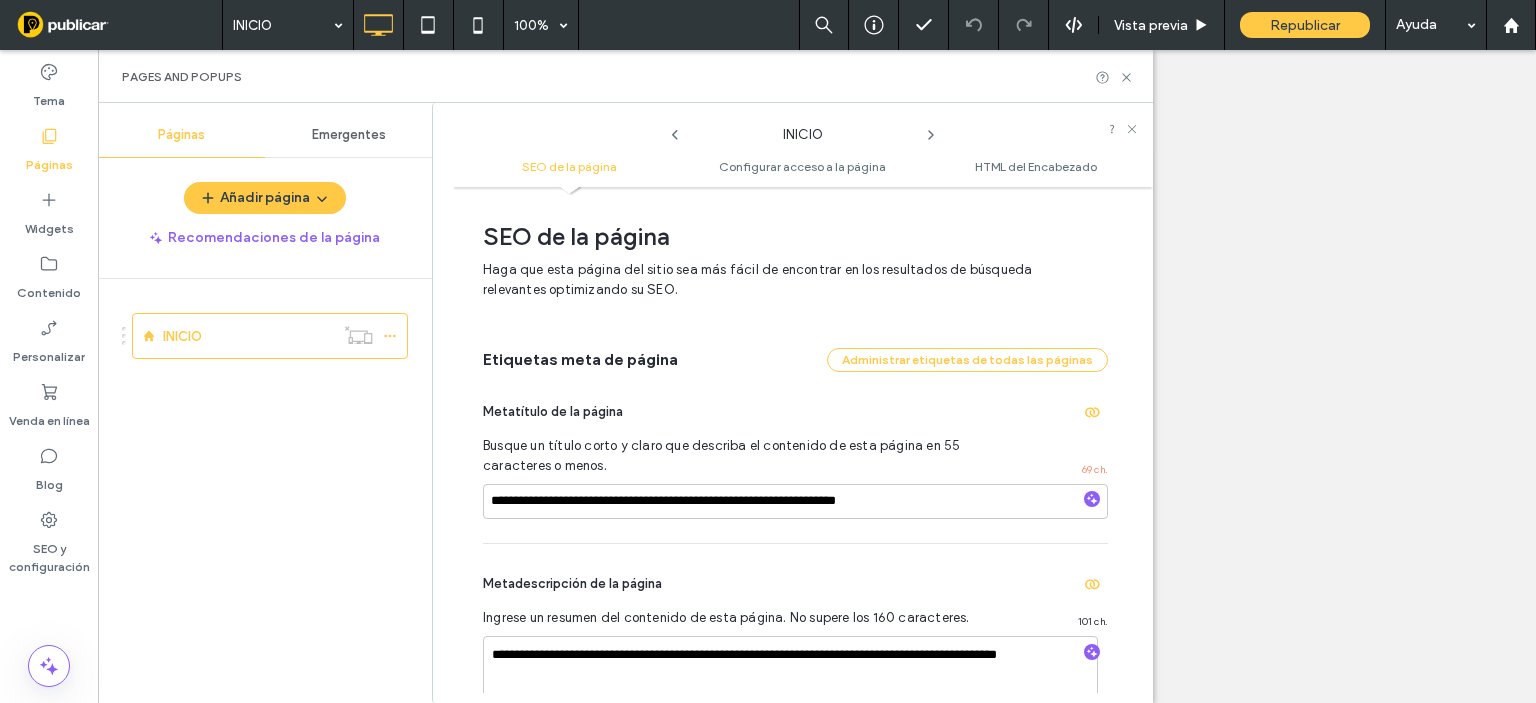 scroll, scrollTop: 0, scrollLeft: 0, axis: both 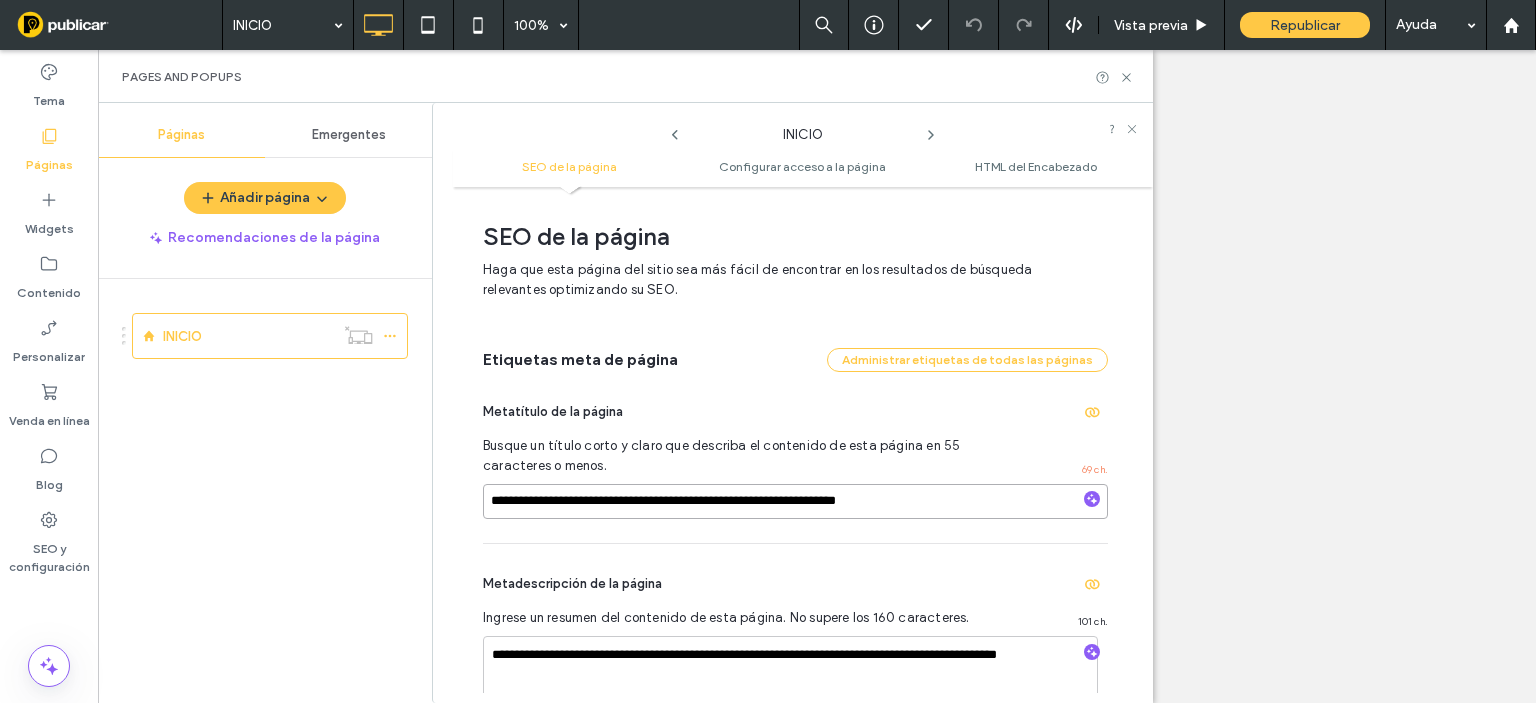 click on "**********" at bounding box center [795, 501] 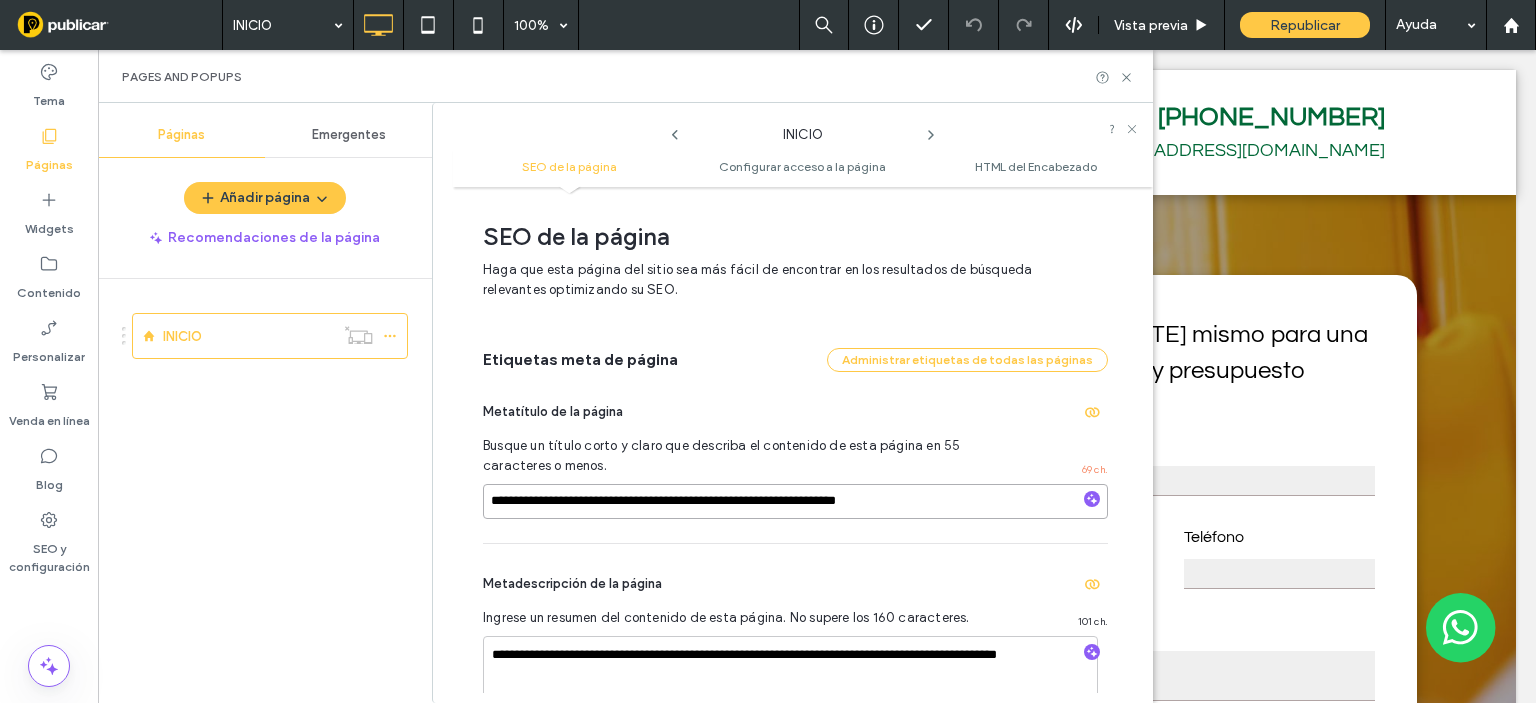 scroll, scrollTop: 0, scrollLeft: 0, axis: both 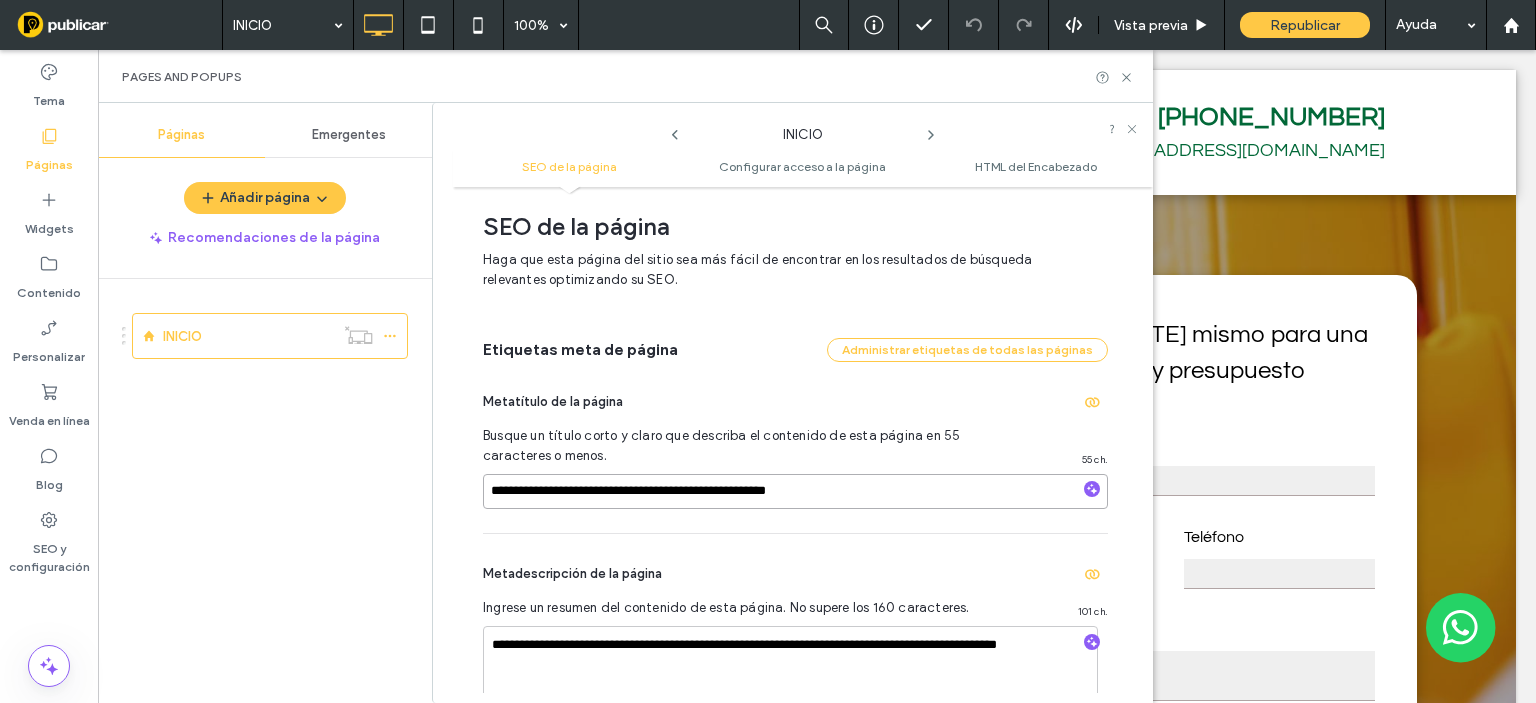 type on "**********" 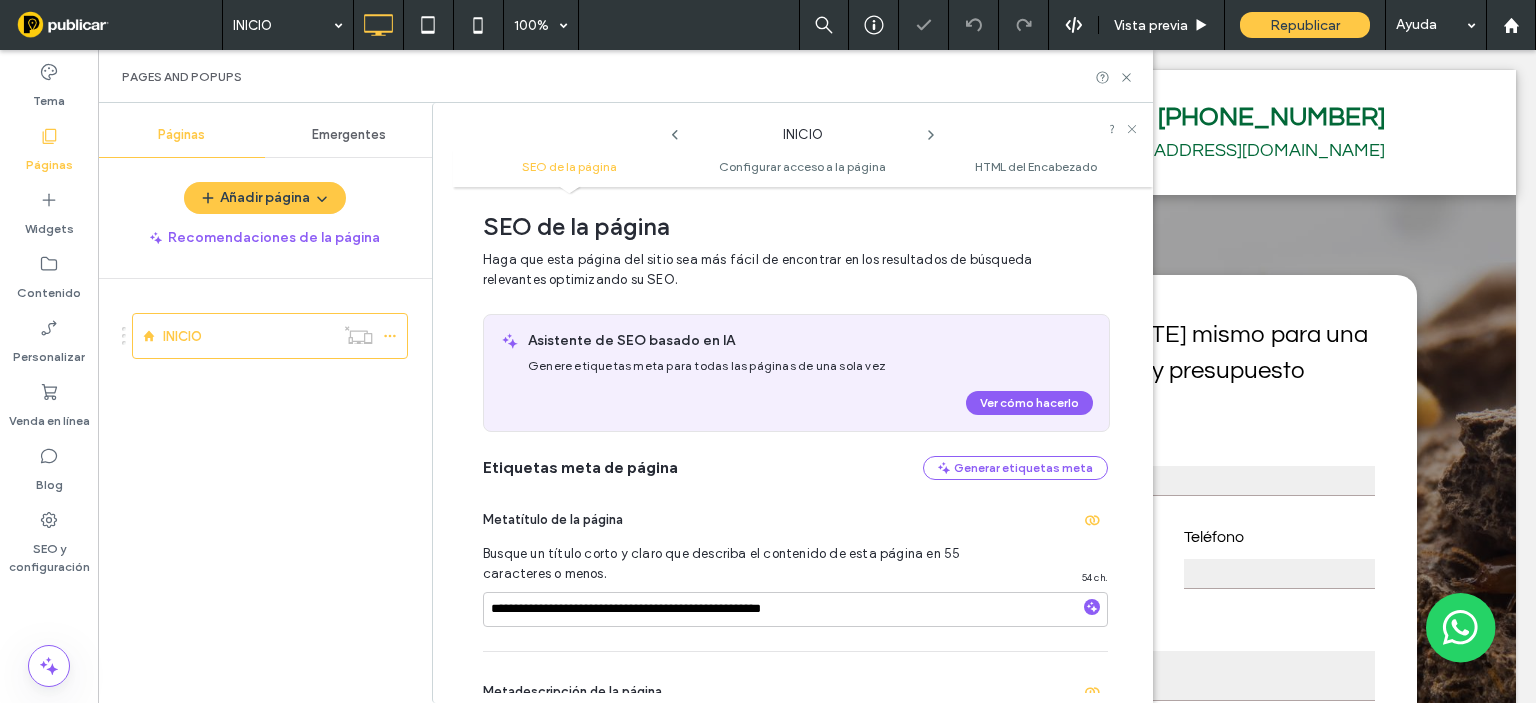 click on "**********" at bounding box center [795, 565] 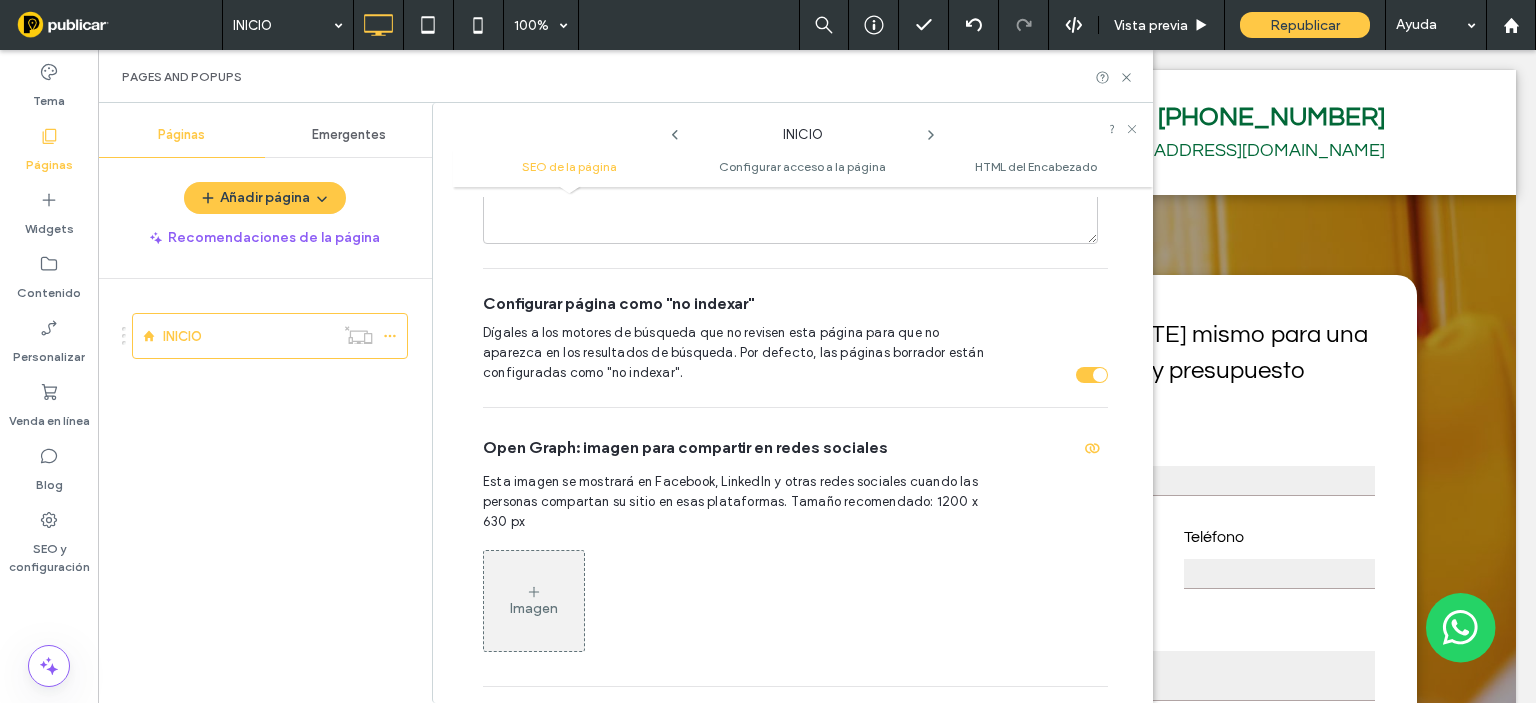 scroll, scrollTop: 410, scrollLeft: 0, axis: vertical 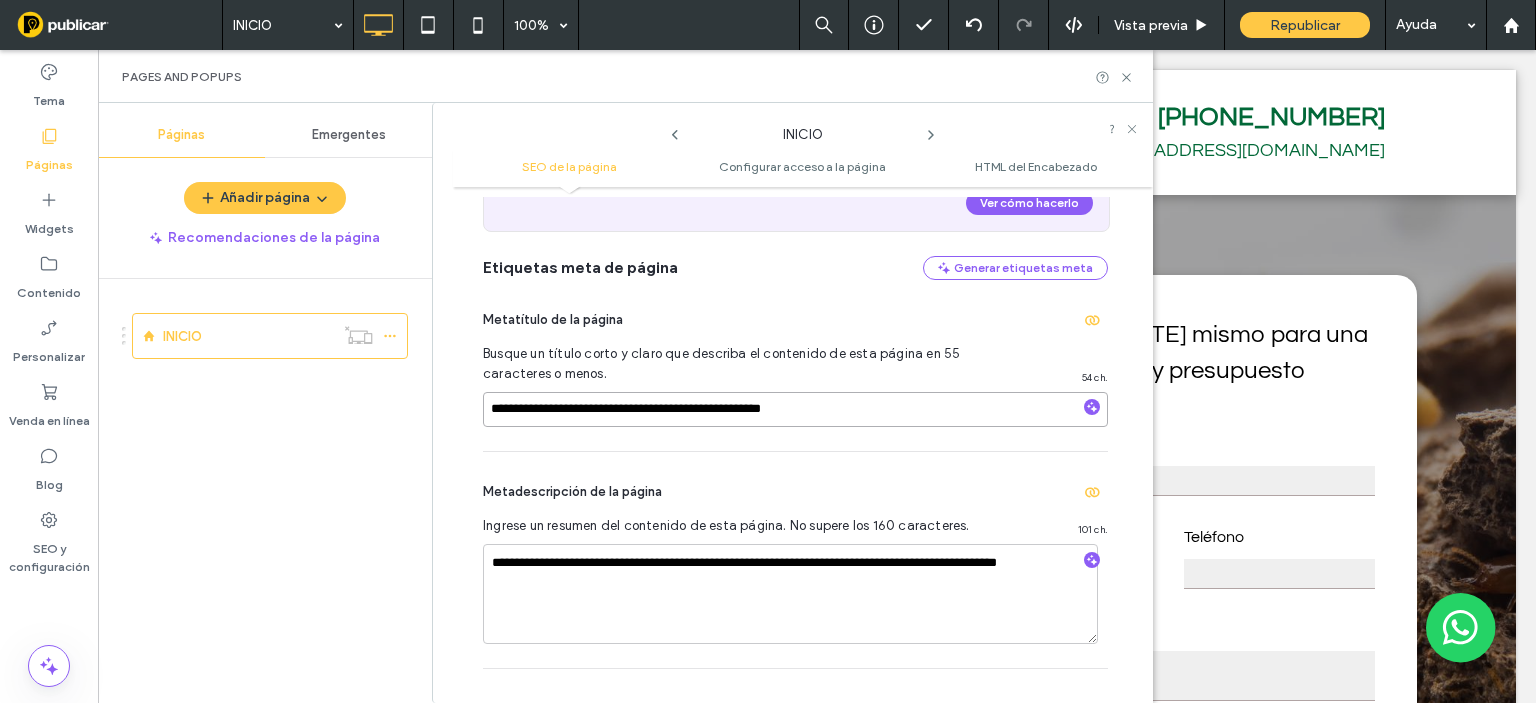 click on "**********" at bounding box center [795, 409] 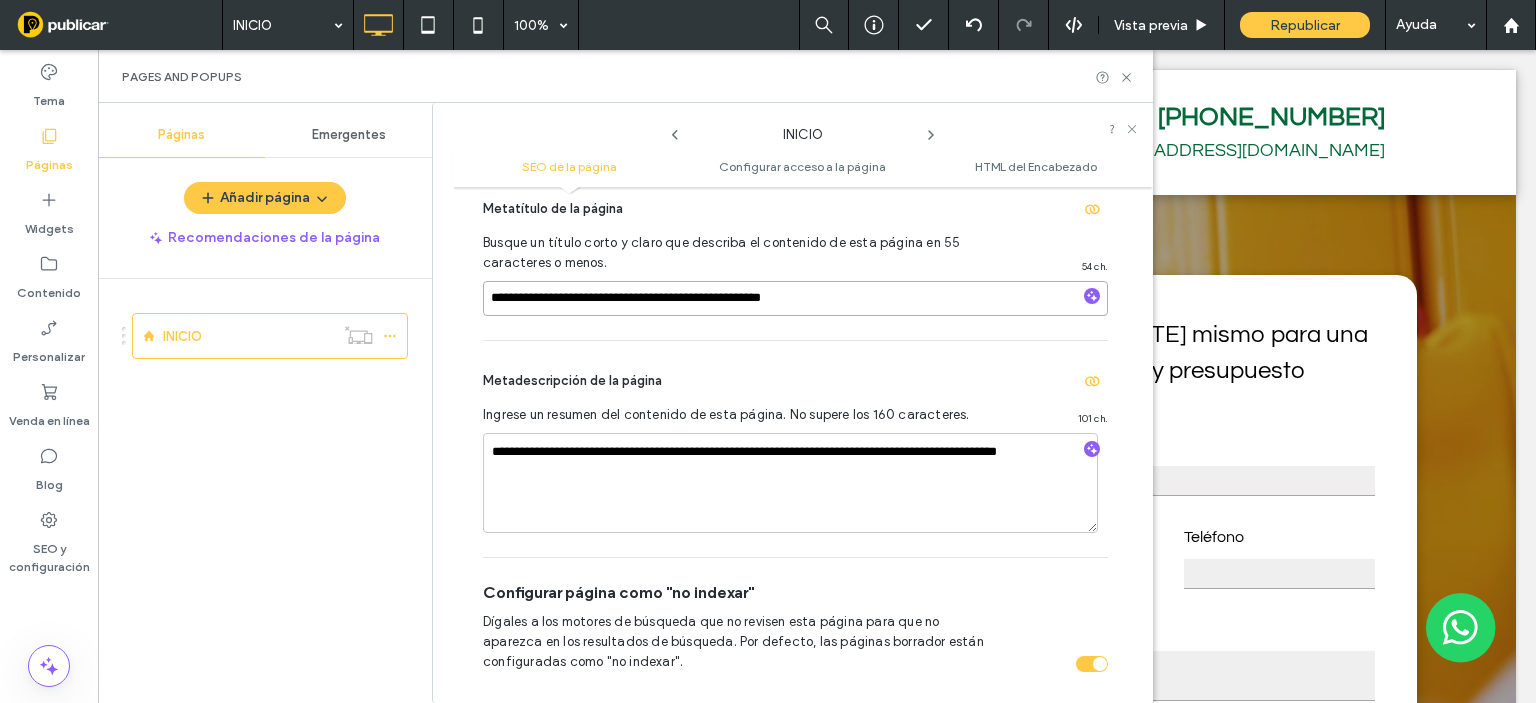 scroll, scrollTop: 310, scrollLeft: 0, axis: vertical 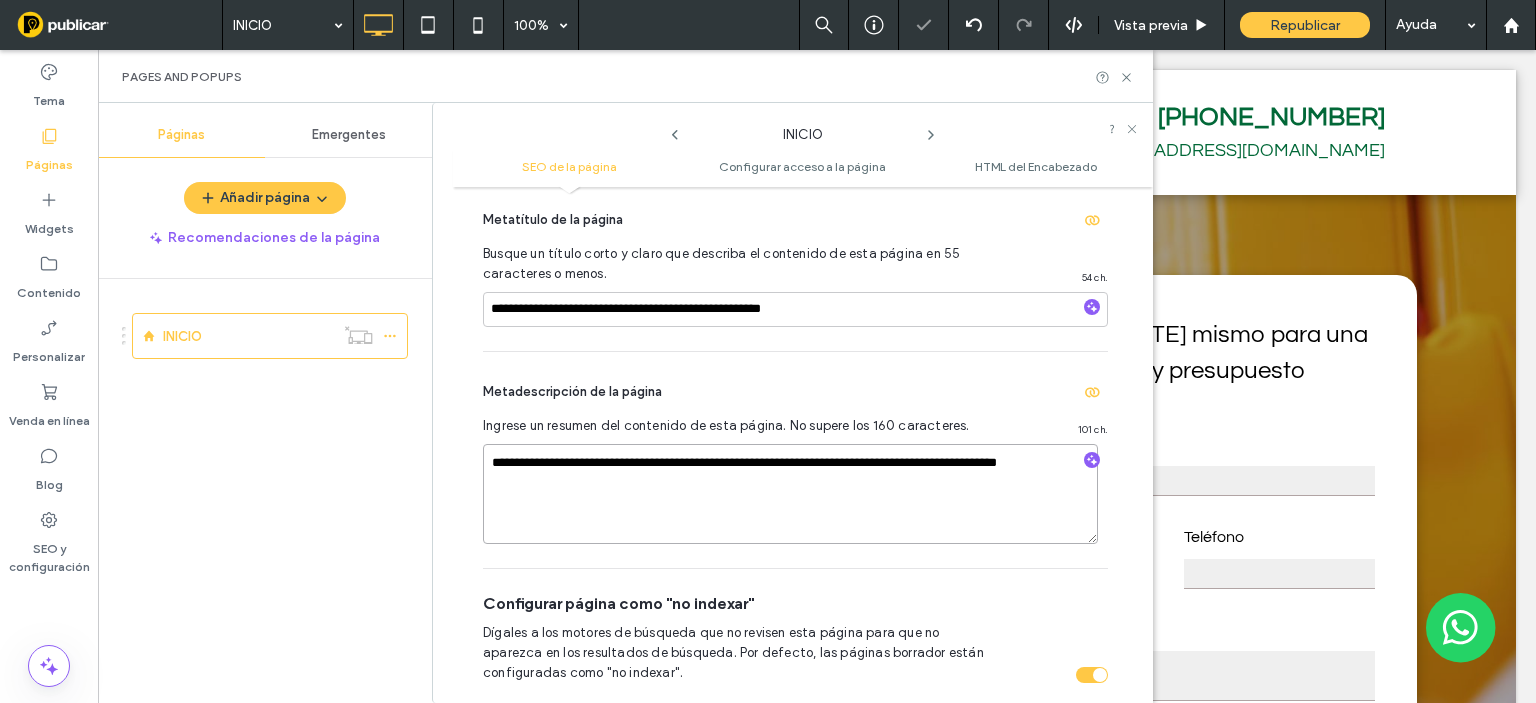 drag, startPoint x: 571, startPoint y: 479, endPoint x: 462, endPoint y: 458, distance: 111.0045 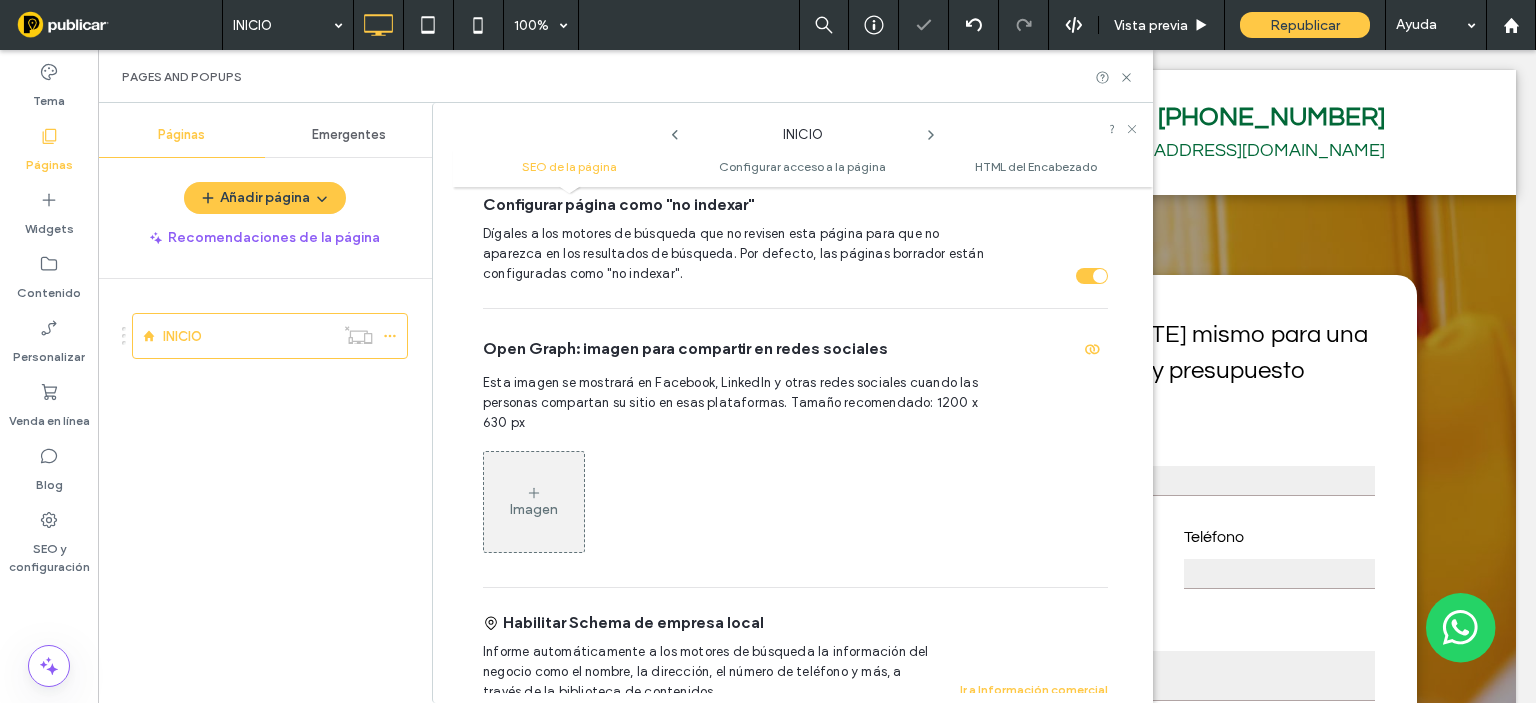 click on "Imagen" at bounding box center (795, 502) 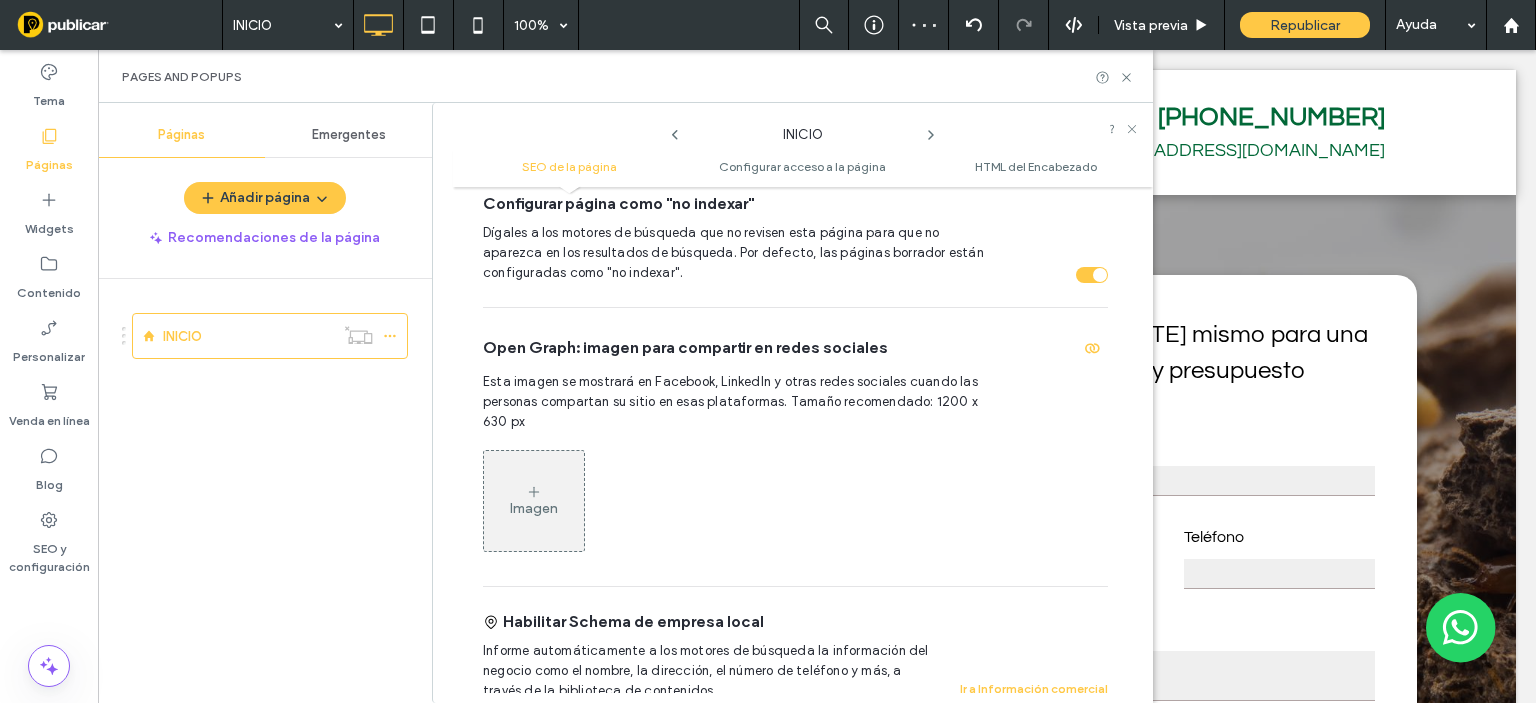 scroll, scrollTop: 510, scrollLeft: 0, axis: vertical 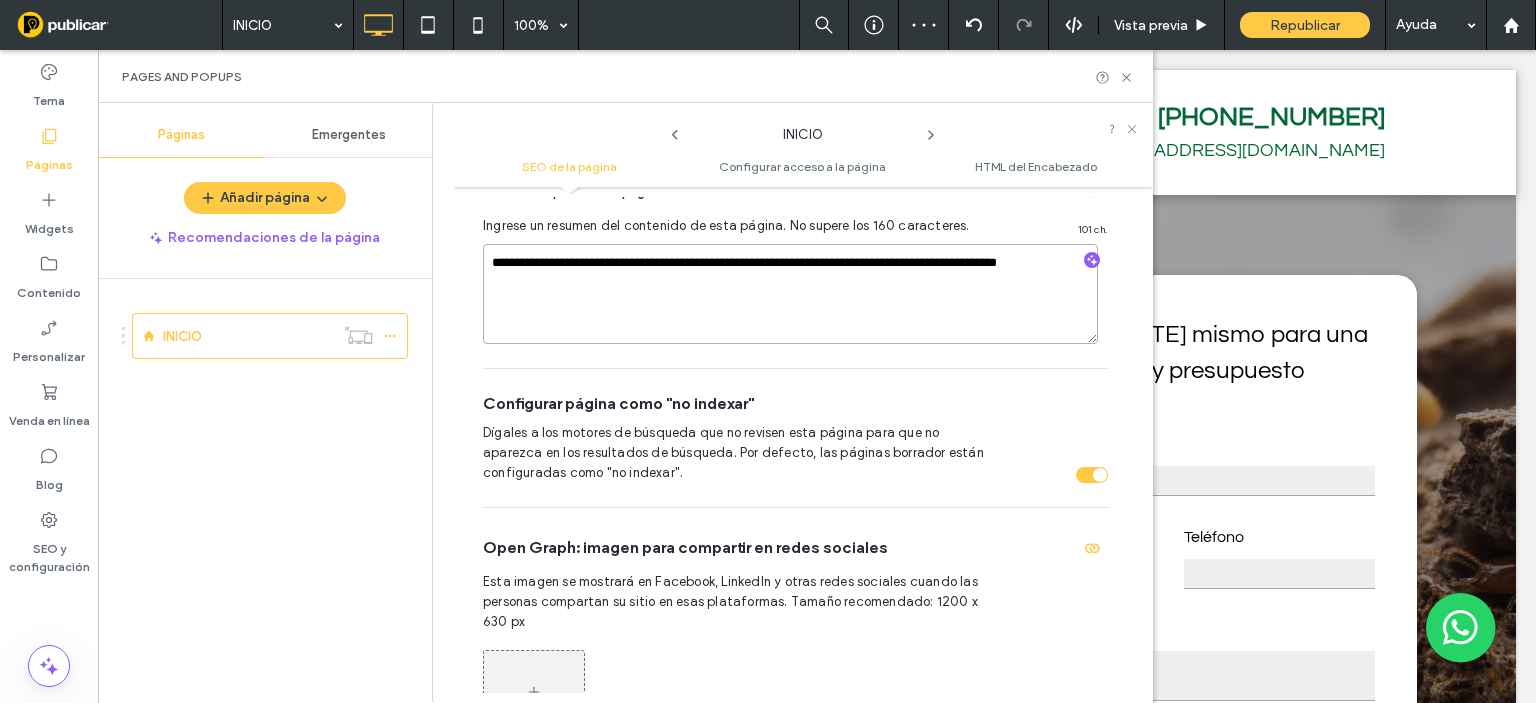 click on "**********" at bounding box center (790, 294) 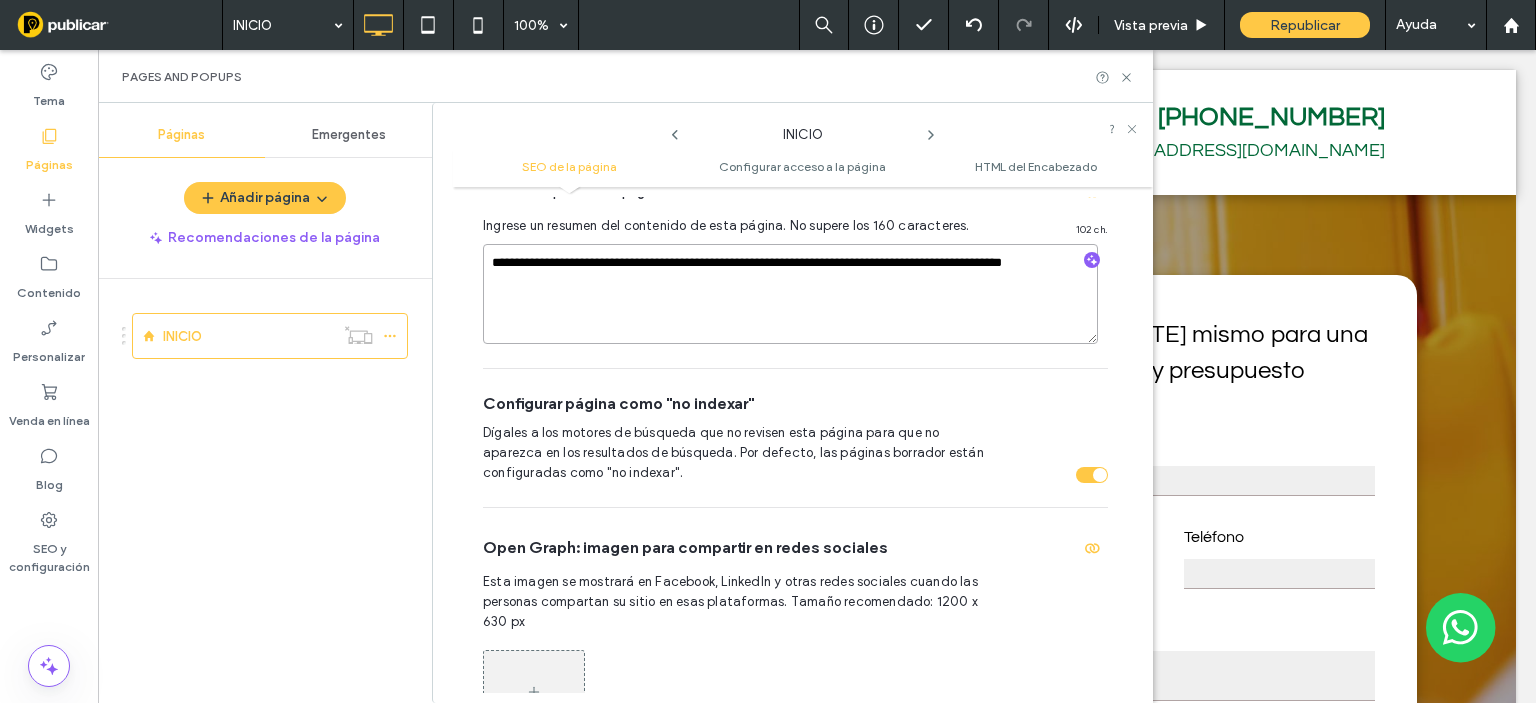 paste on "**********" 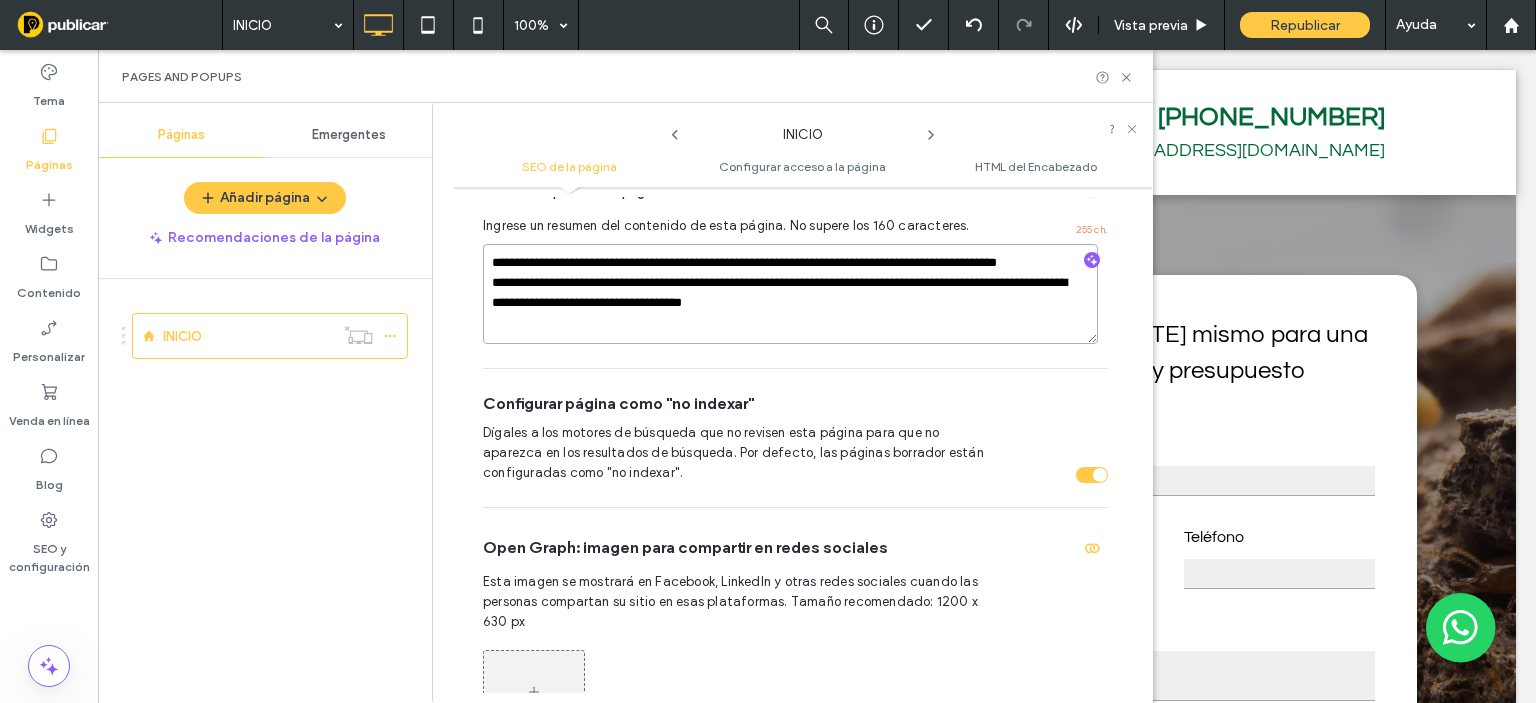 drag, startPoint x: 563, startPoint y: 277, endPoint x: 478, endPoint y: 250, distance: 89.1852 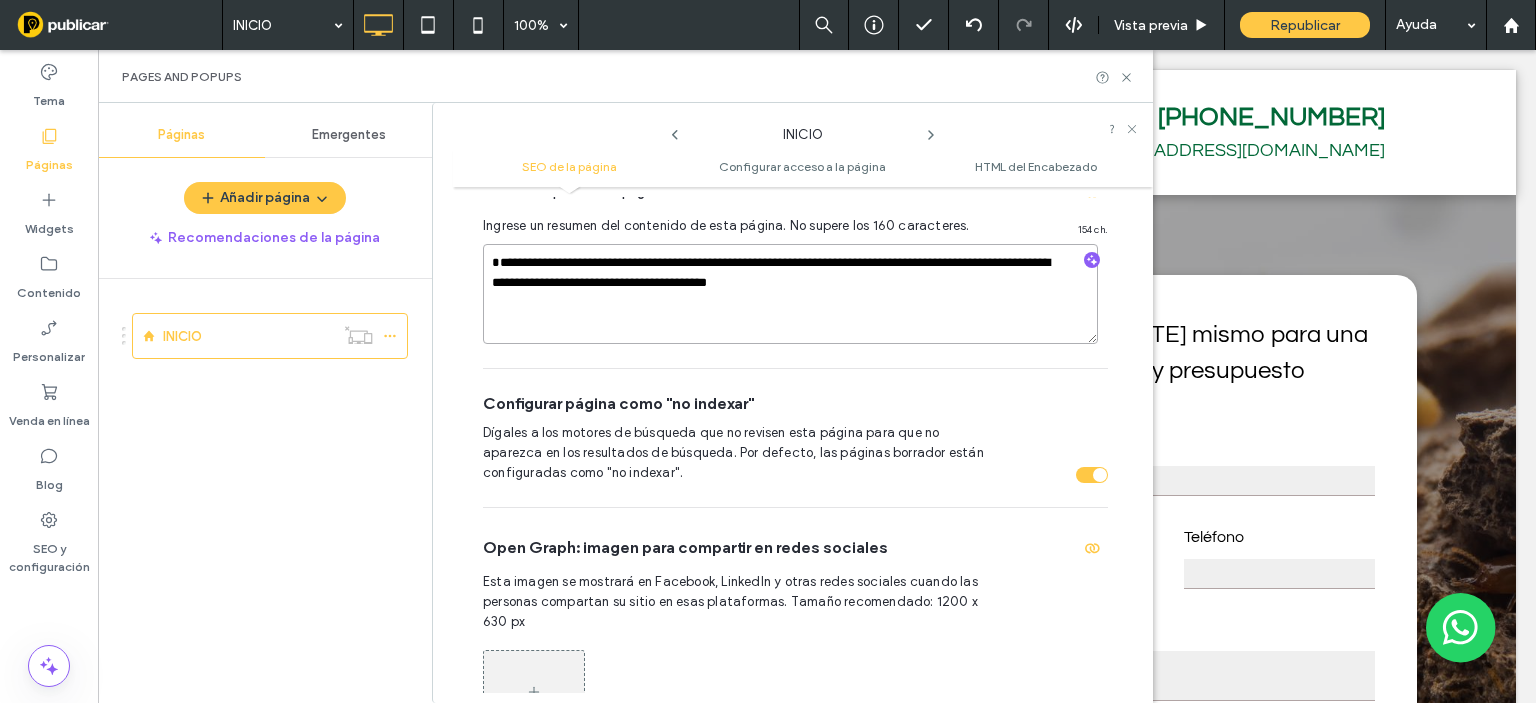 click on "**********" at bounding box center [790, 294] 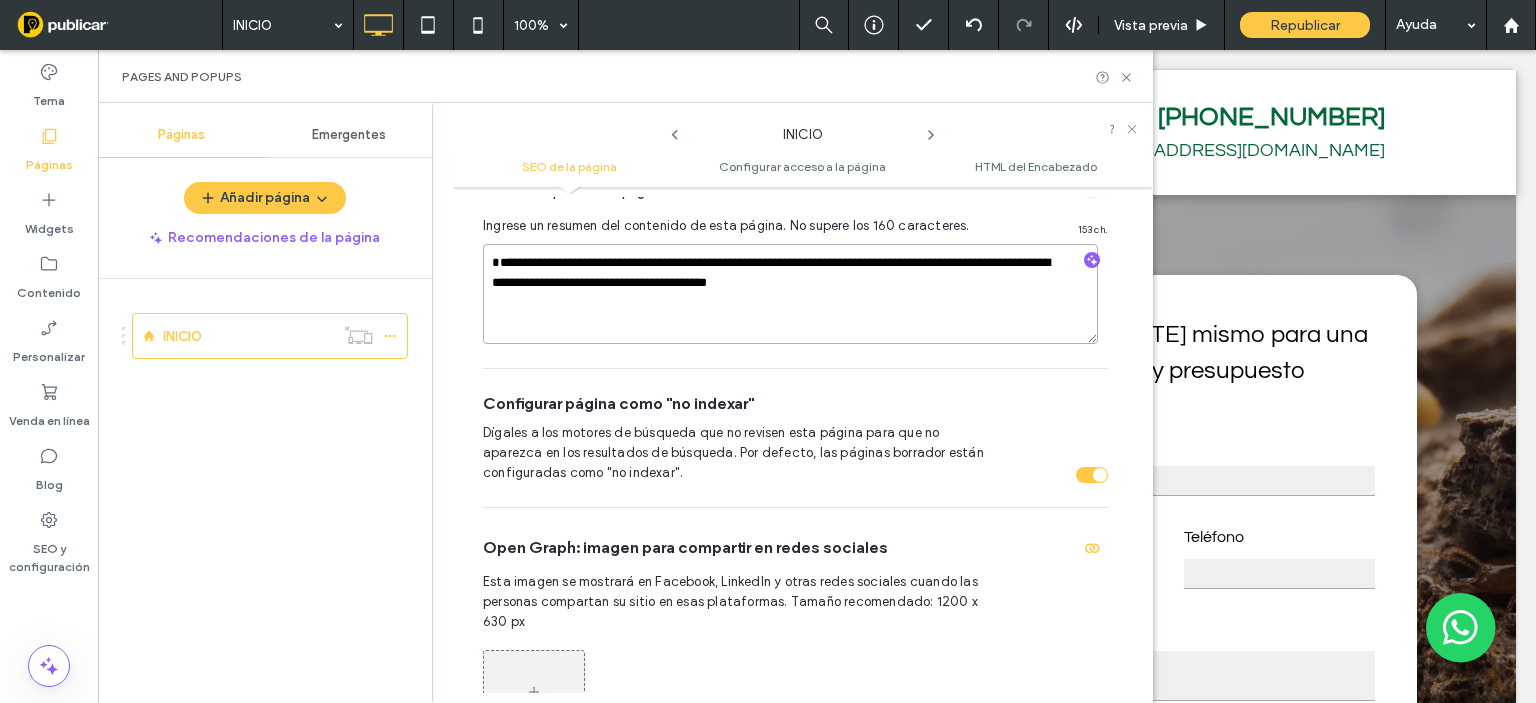 type on "**********" 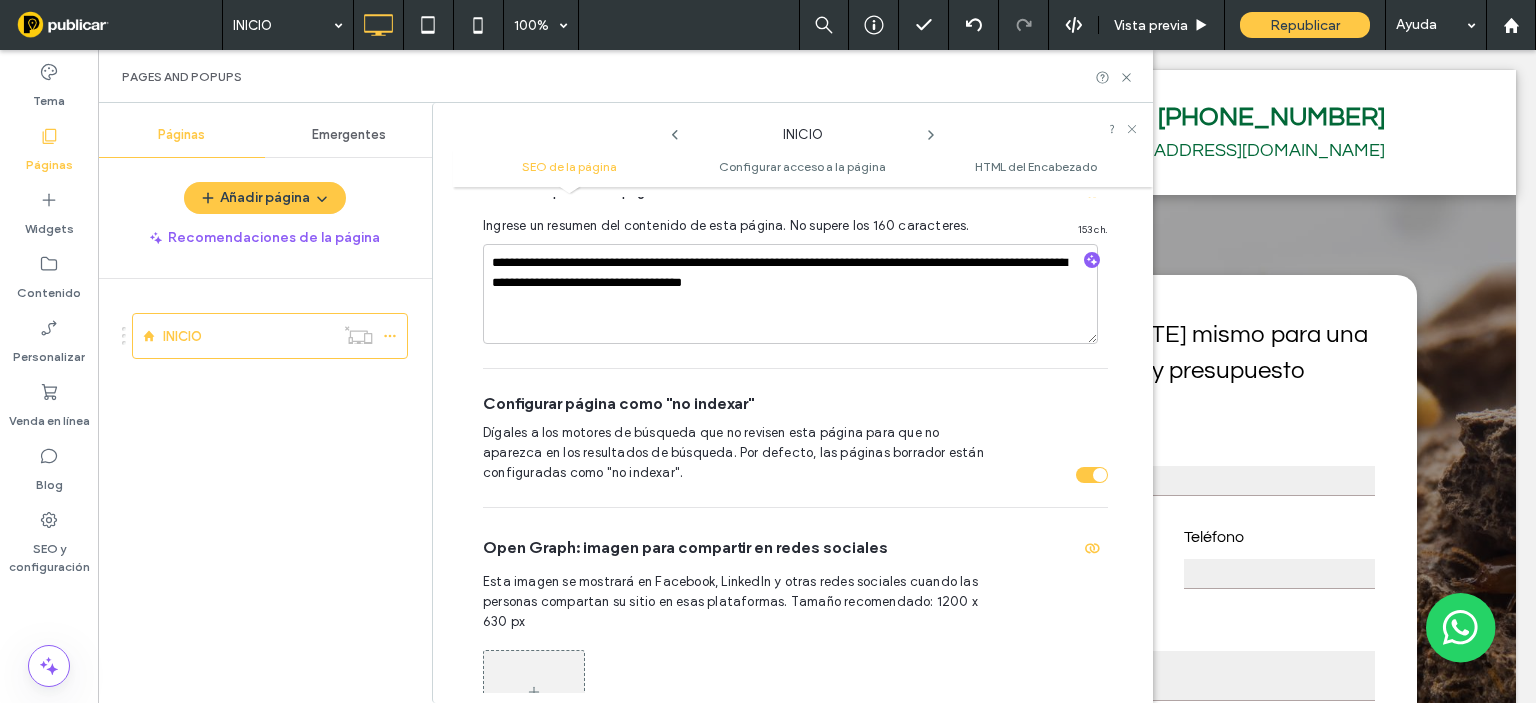 click on "Dígales a los motores de búsqueda que no revisen esta página para que no aparezca en los resultados de búsqueda. Por defecto, las páginas borrador están configuradas como "no indexar"." at bounding box center (740, 453) 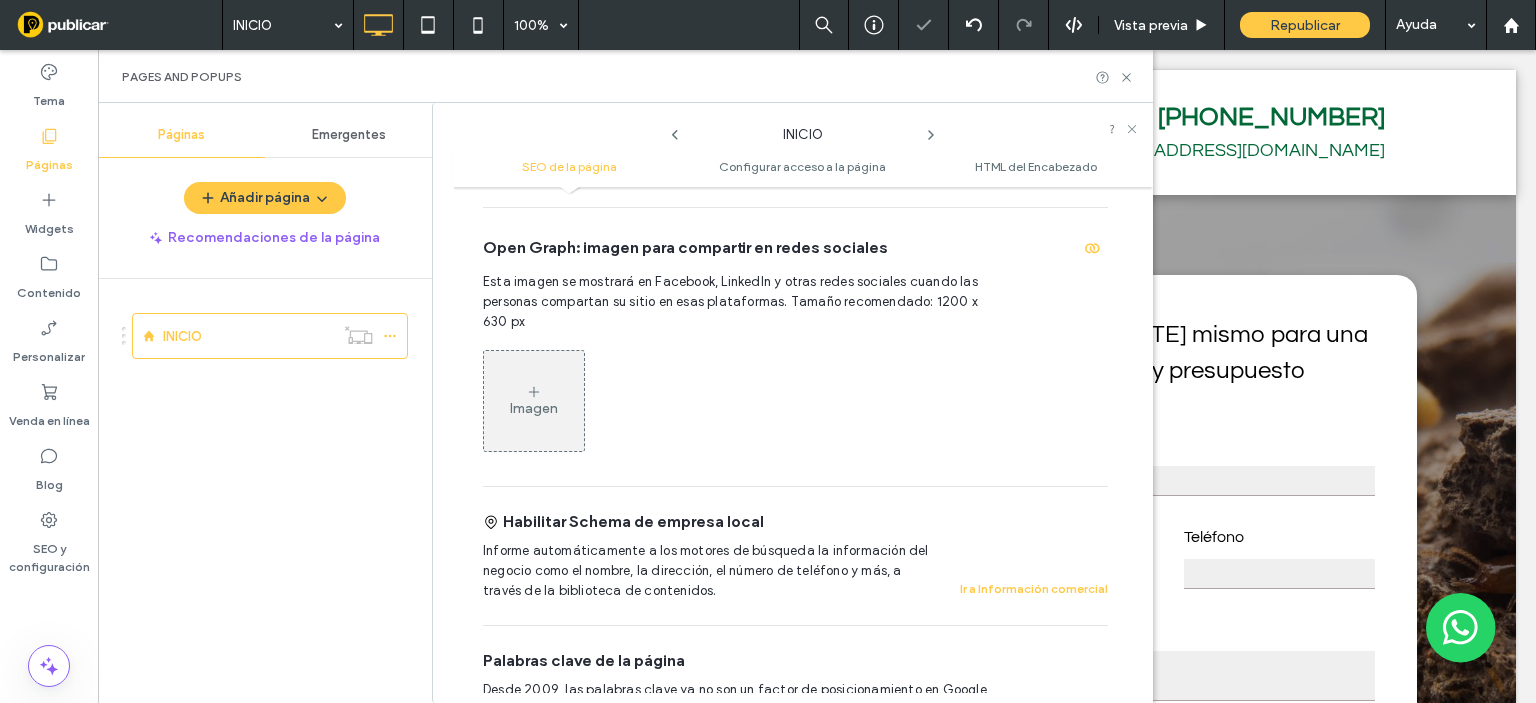 scroll, scrollTop: 1210, scrollLeft: 0, axis: vertical 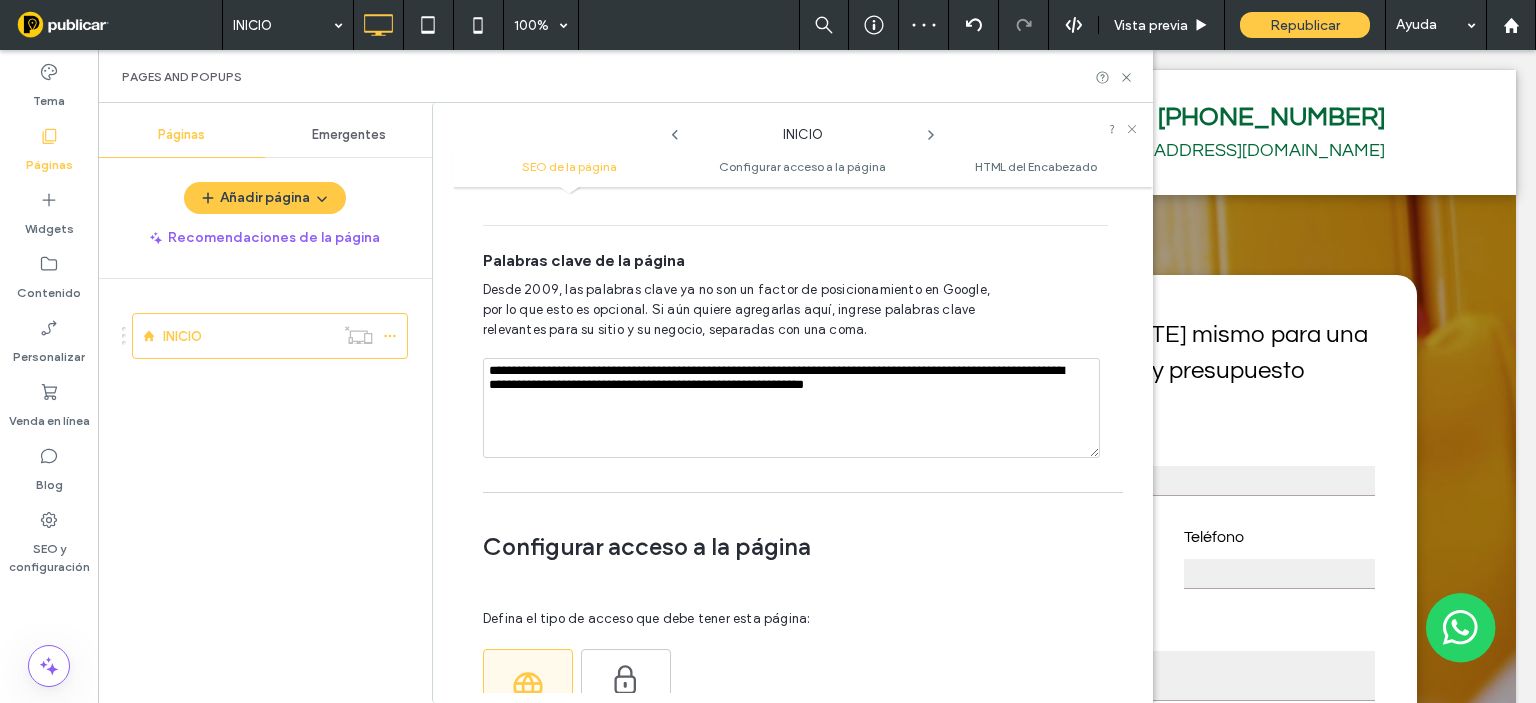 click on "**********" at bounding box center [791, 408] 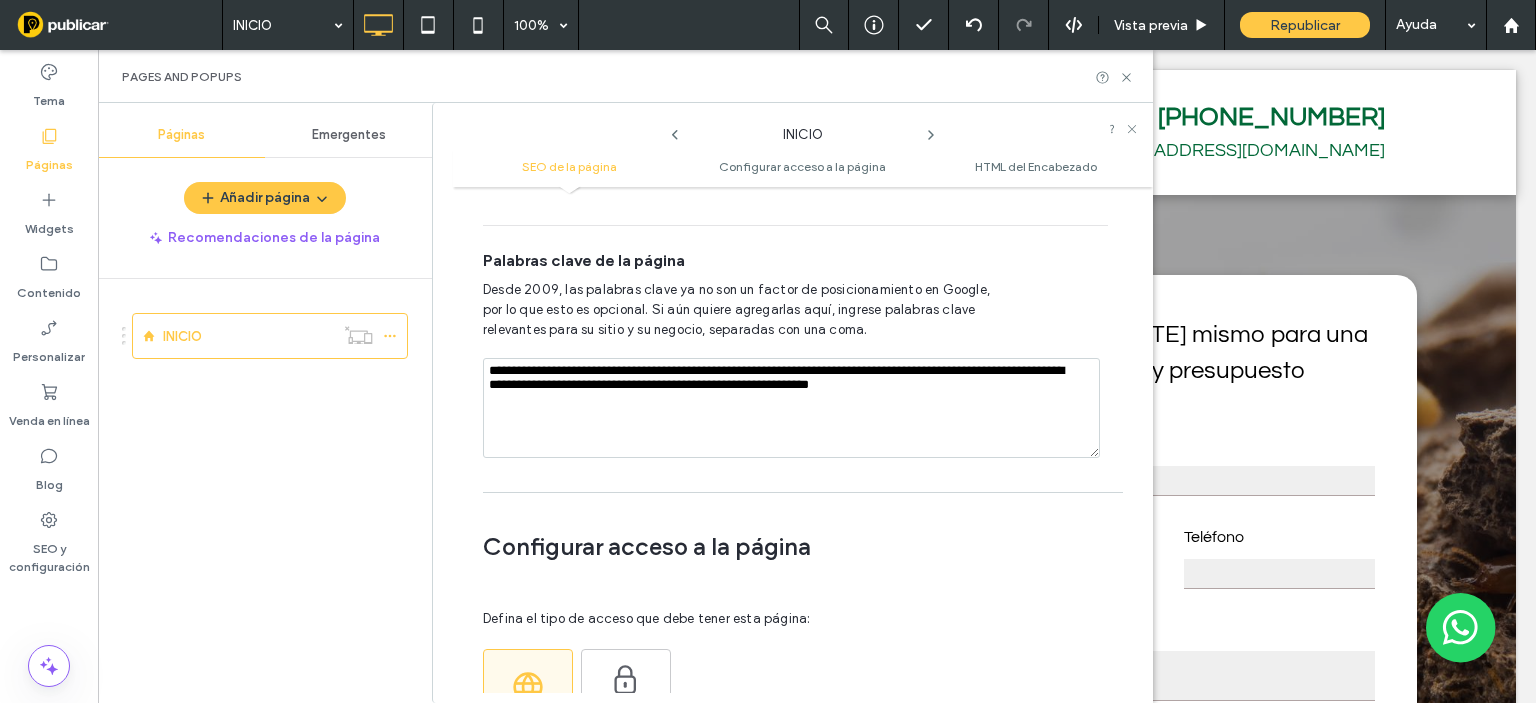 paste on "**********" 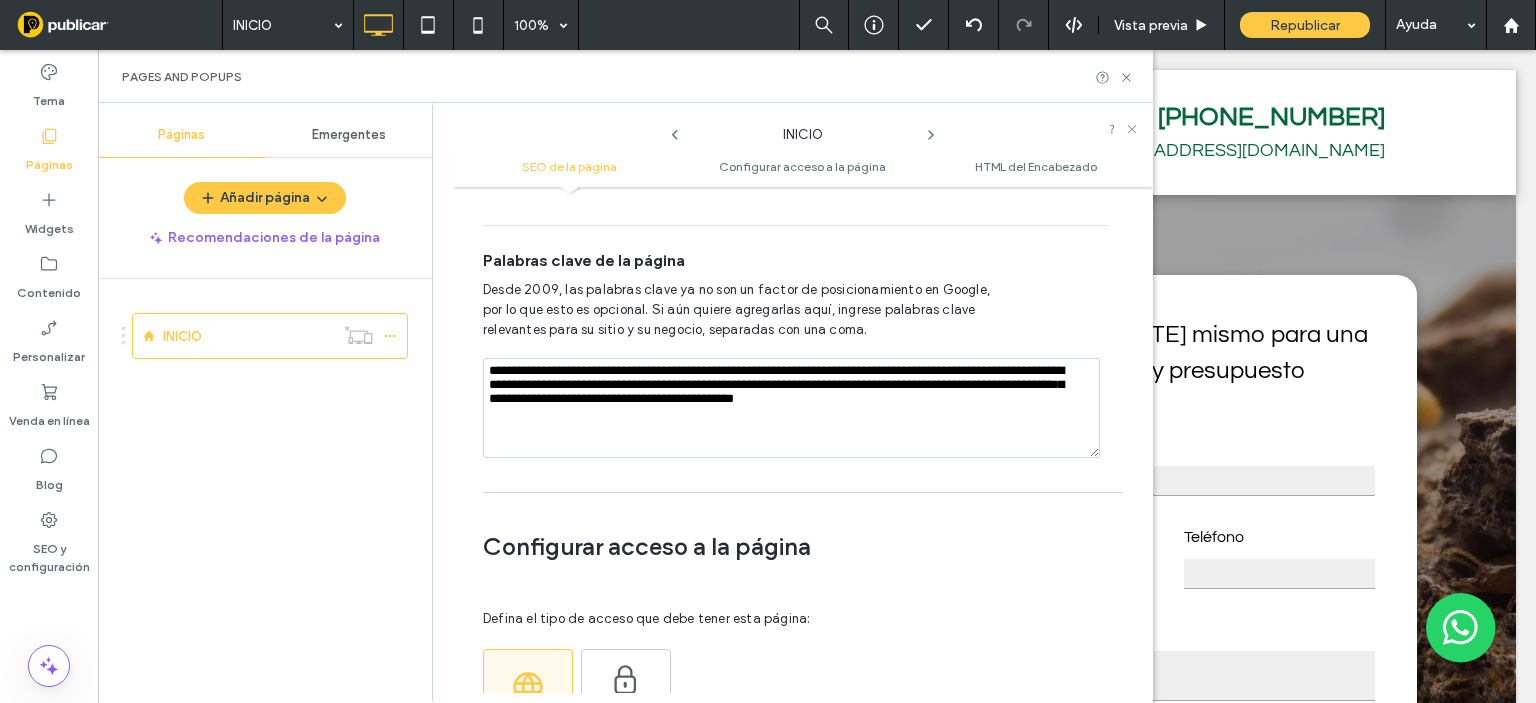 click on "**********" at bounding box center (791, 408) 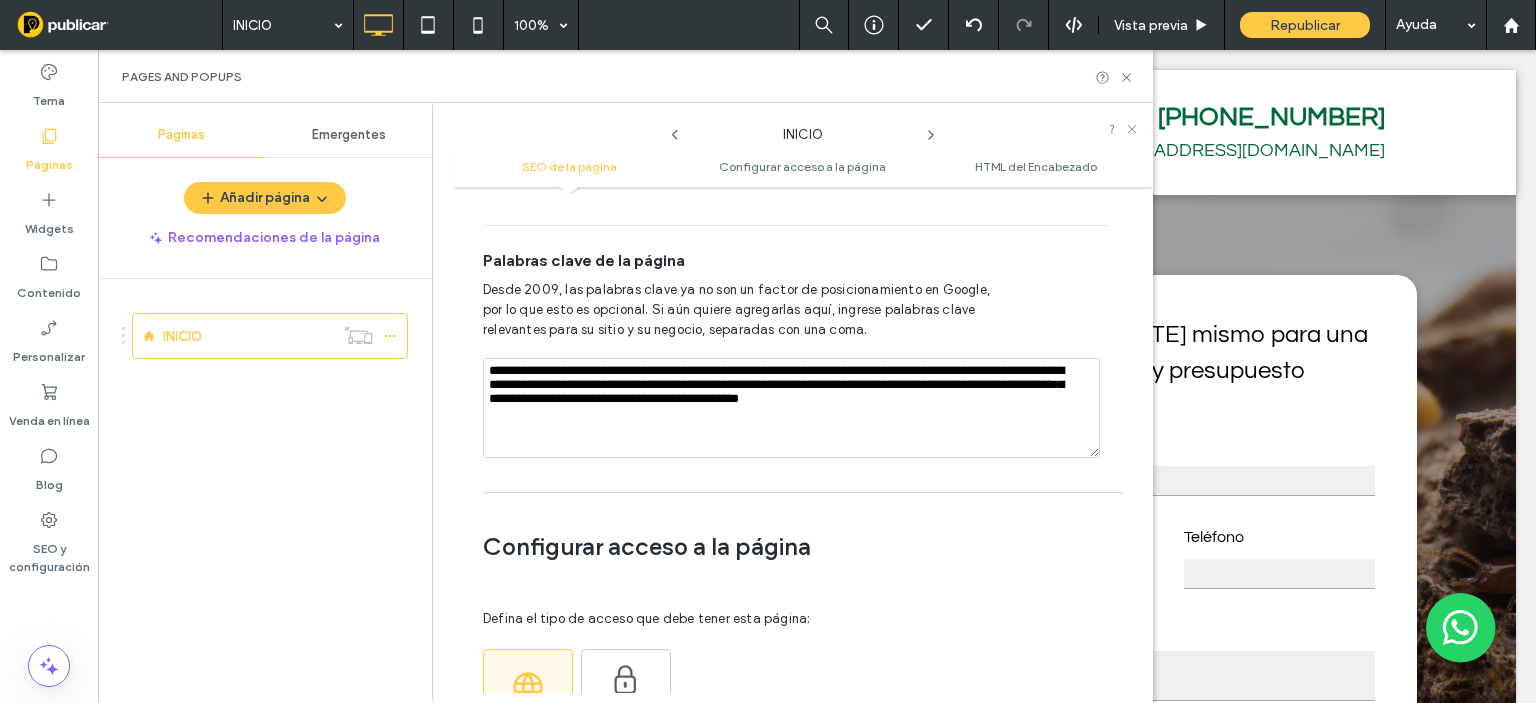 paste on "**********" 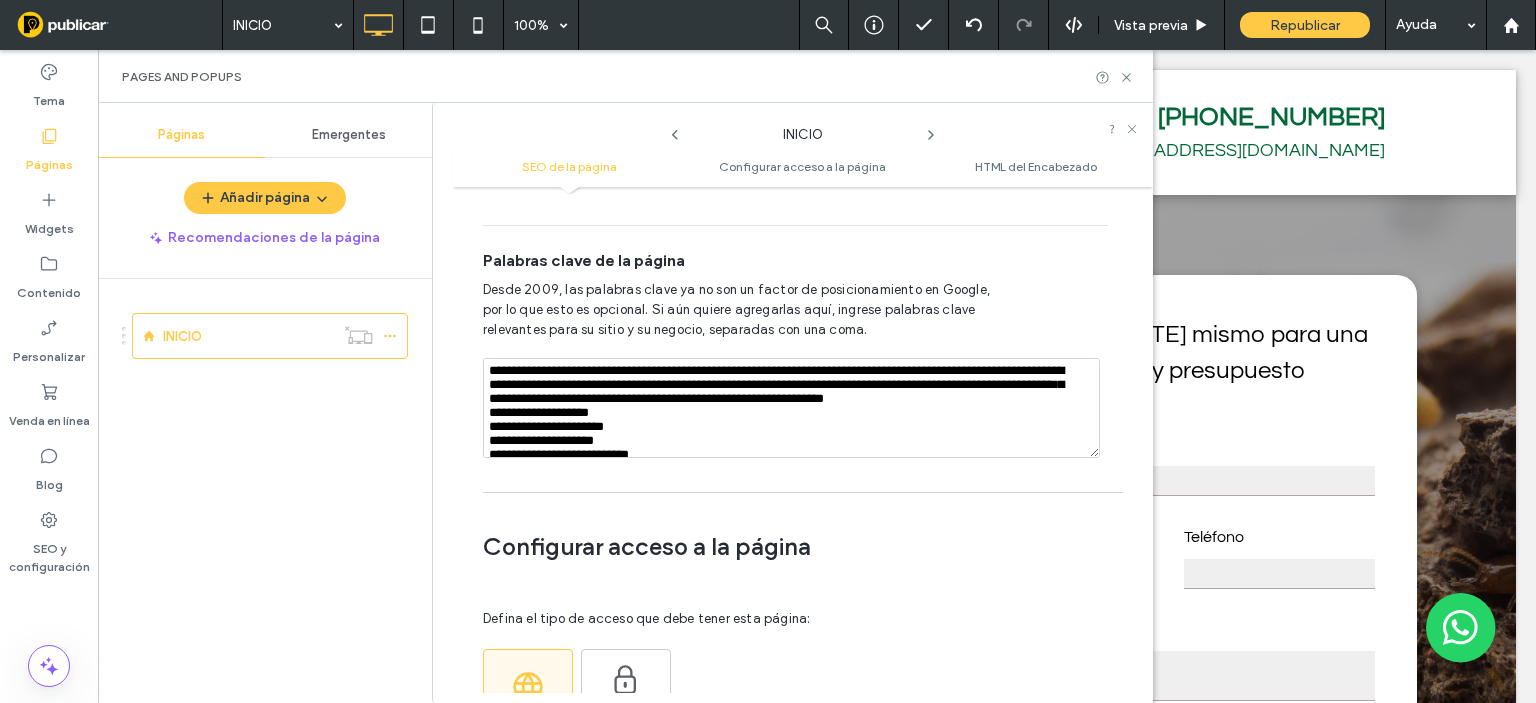 scroll, scrollTop: 147, scrollLeft: 0, axis: vertical 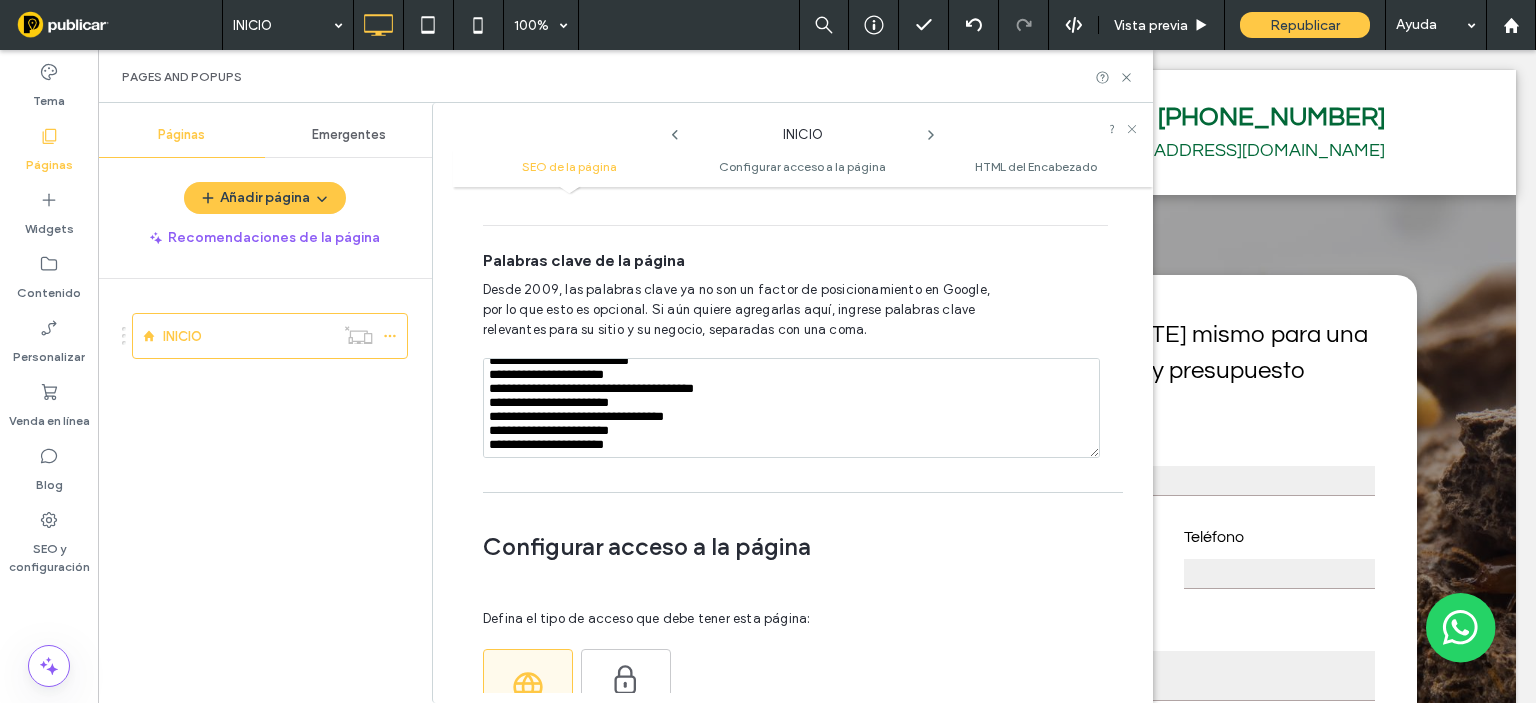 click on "**********" at bounding box center [791, 408] 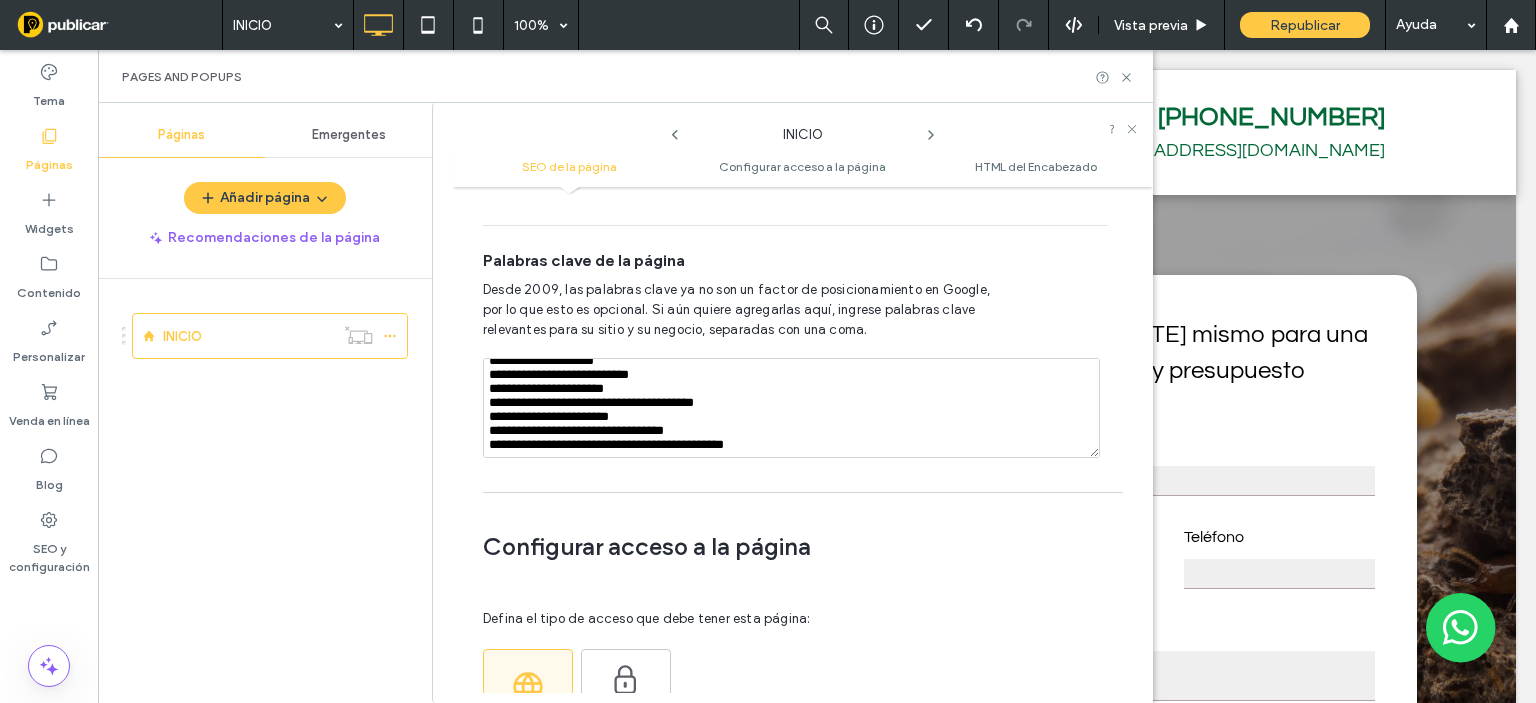 scroll, scrollTop: 136, scrollLeft: 0, axis: vertical 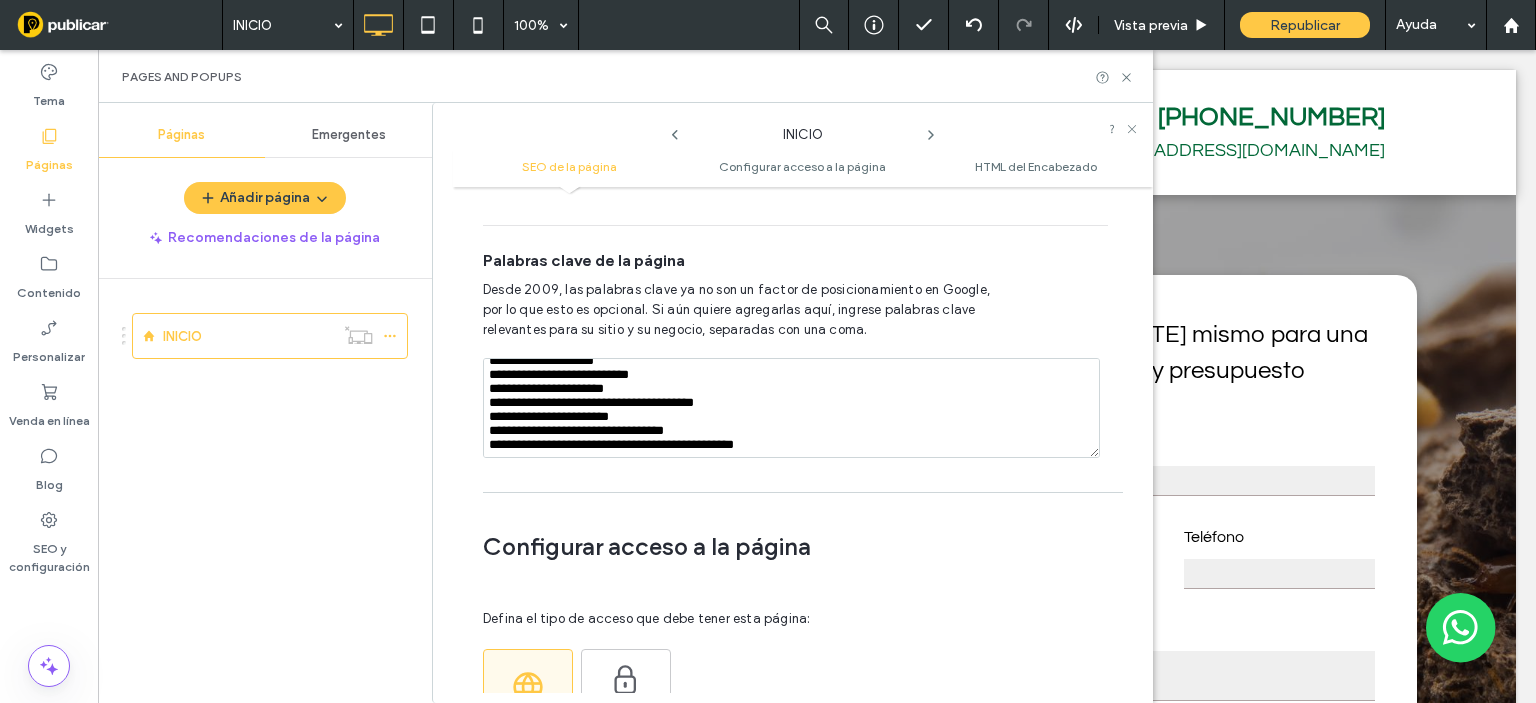 click on "**********" at bounding box center [791, 408] 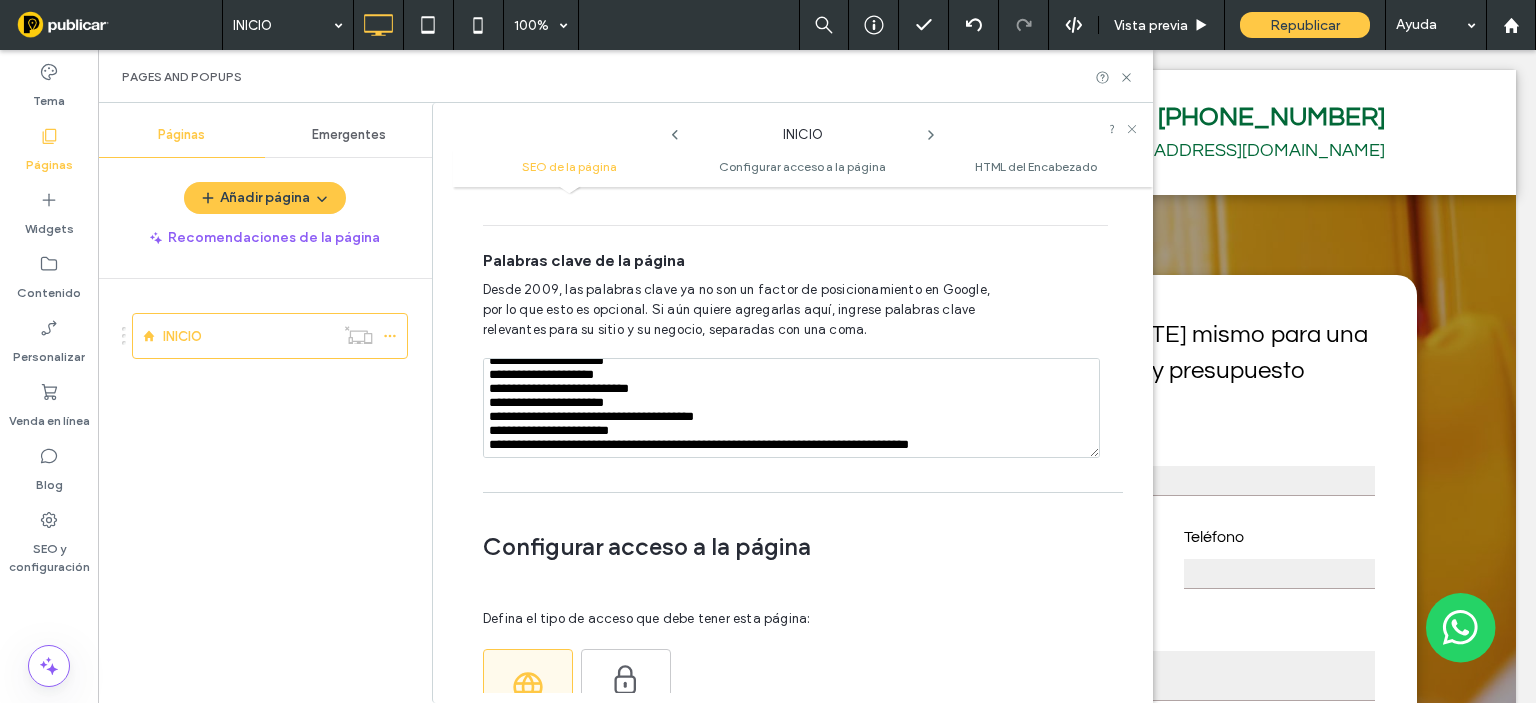 scroll, scrollTop: 120, scrollLeft: 0, axis: vertical 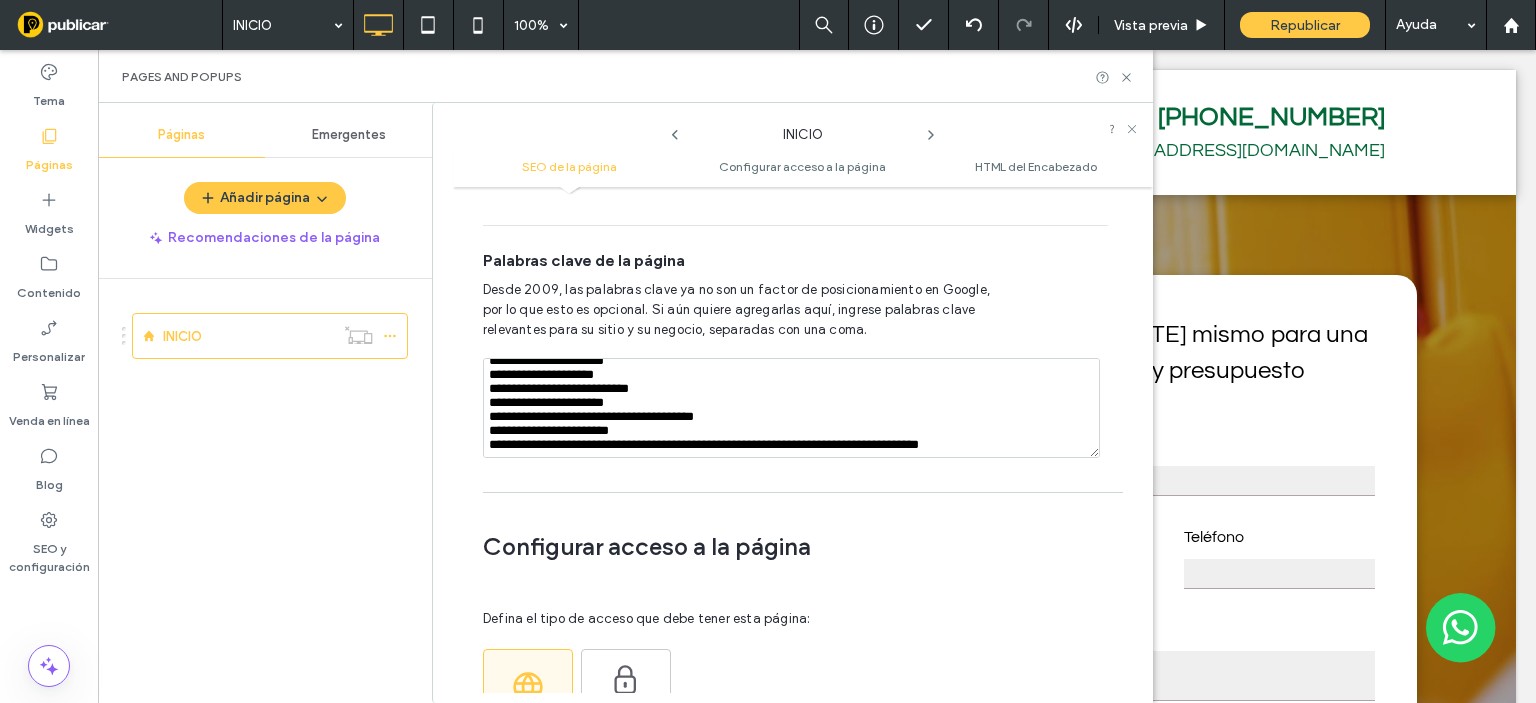 click on "**********" at bounding box center (791, 408) 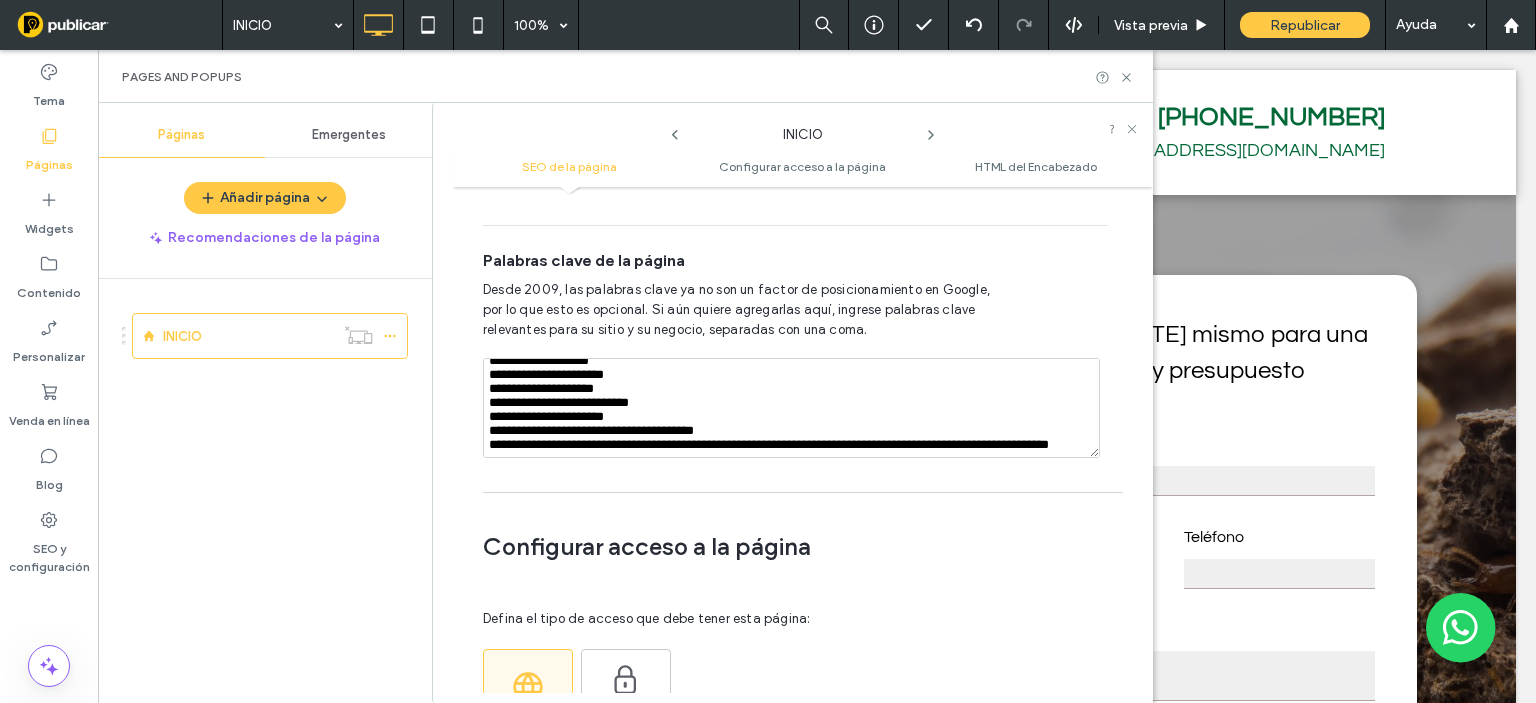 click on "**********" at bounding box center [791, 408] 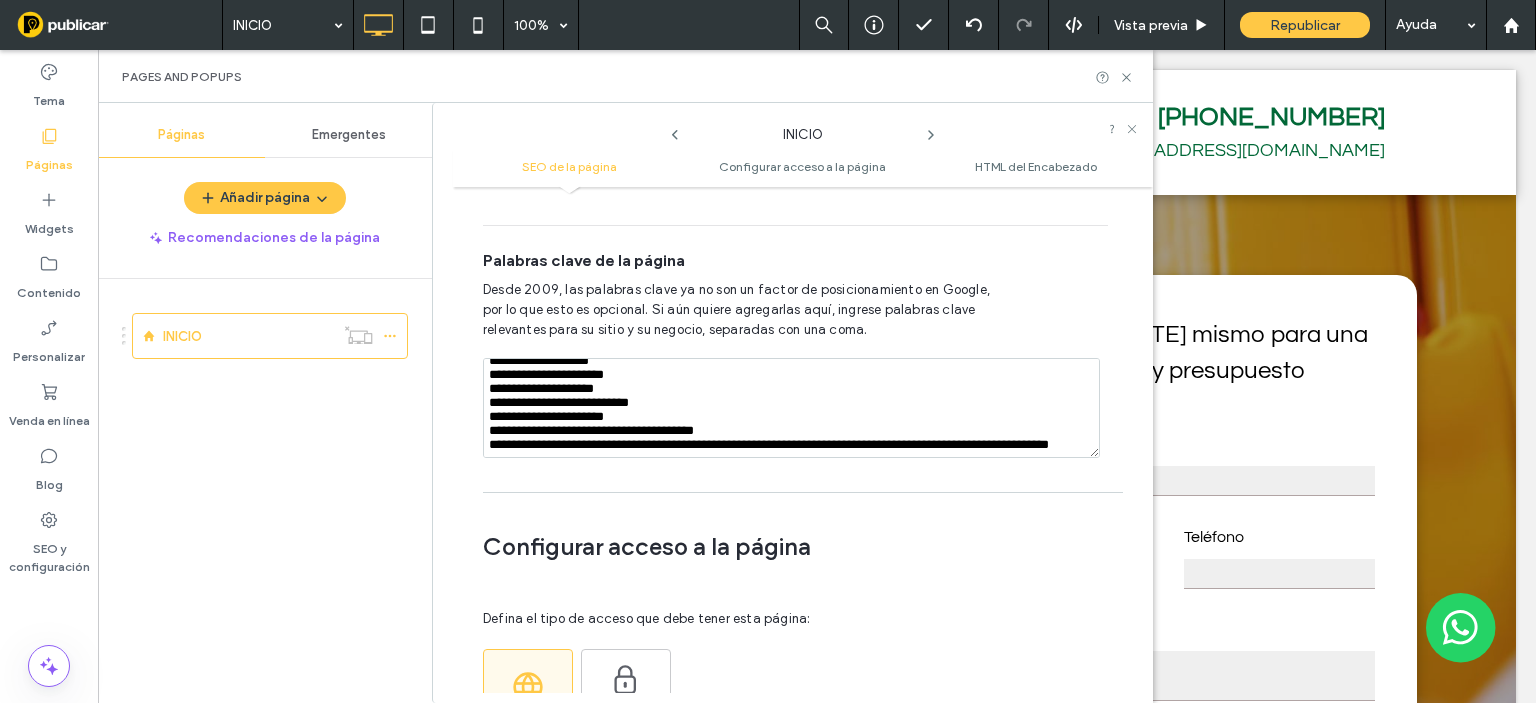 click on "**********" at bounding box center [791, 408] 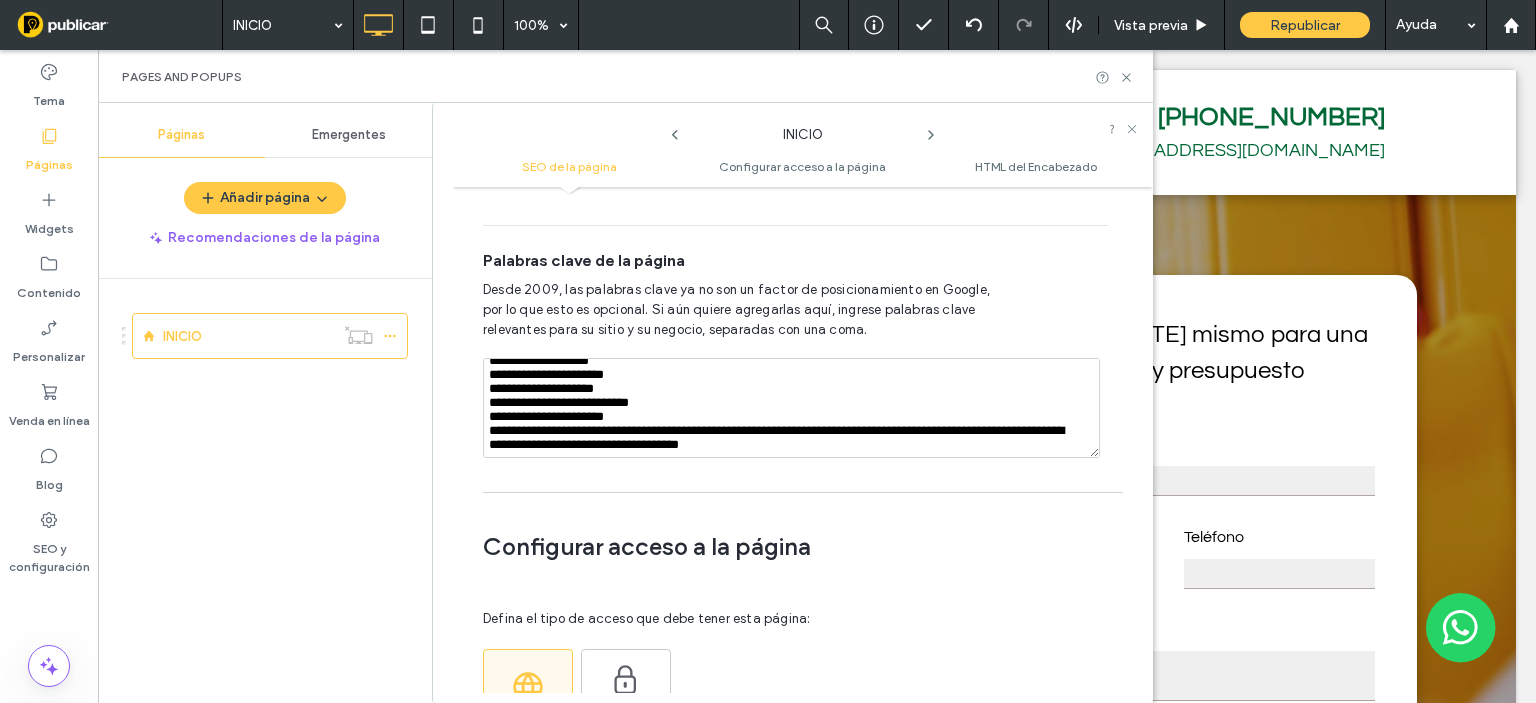 scroll, scrollTop: 104, scrollLeft: 0, axis: vertical 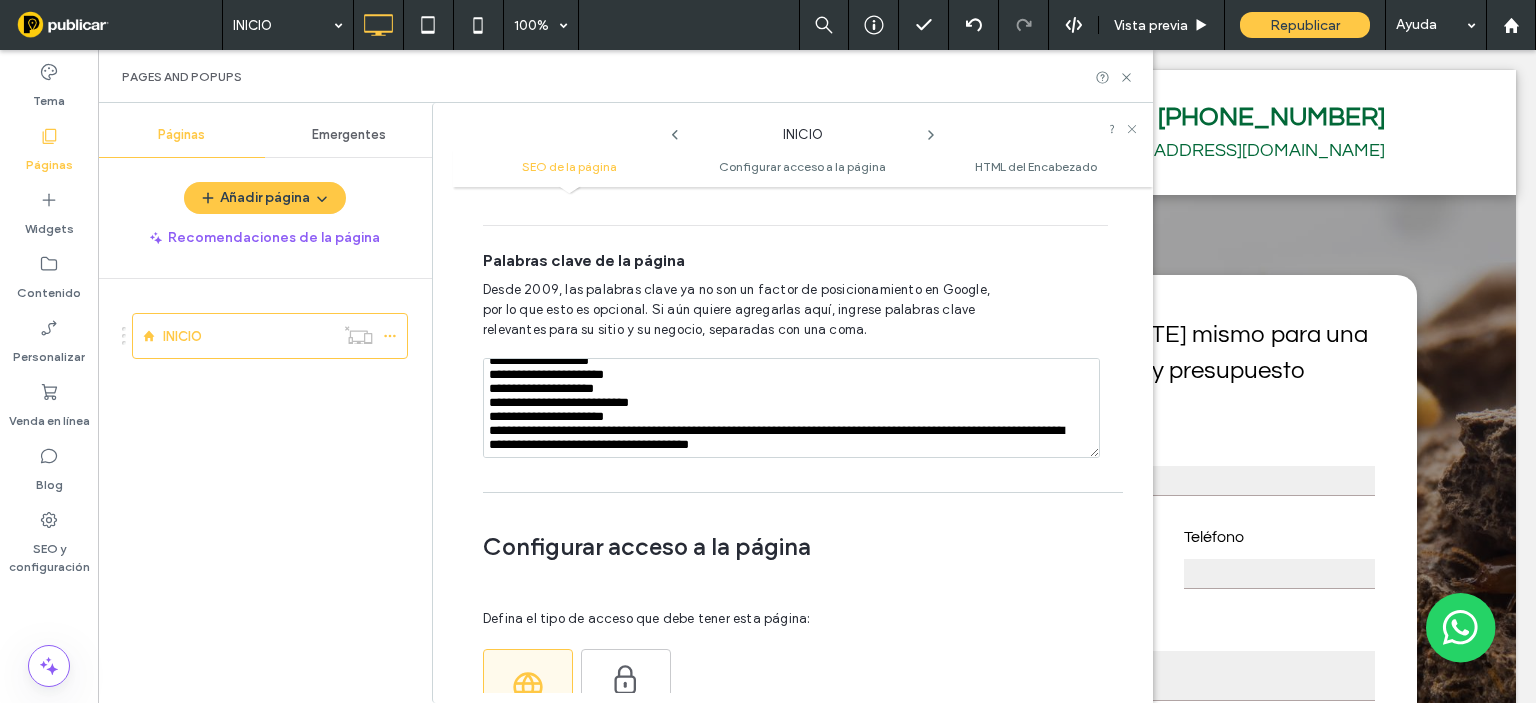click on "**********" at bounding box center [791, 408] 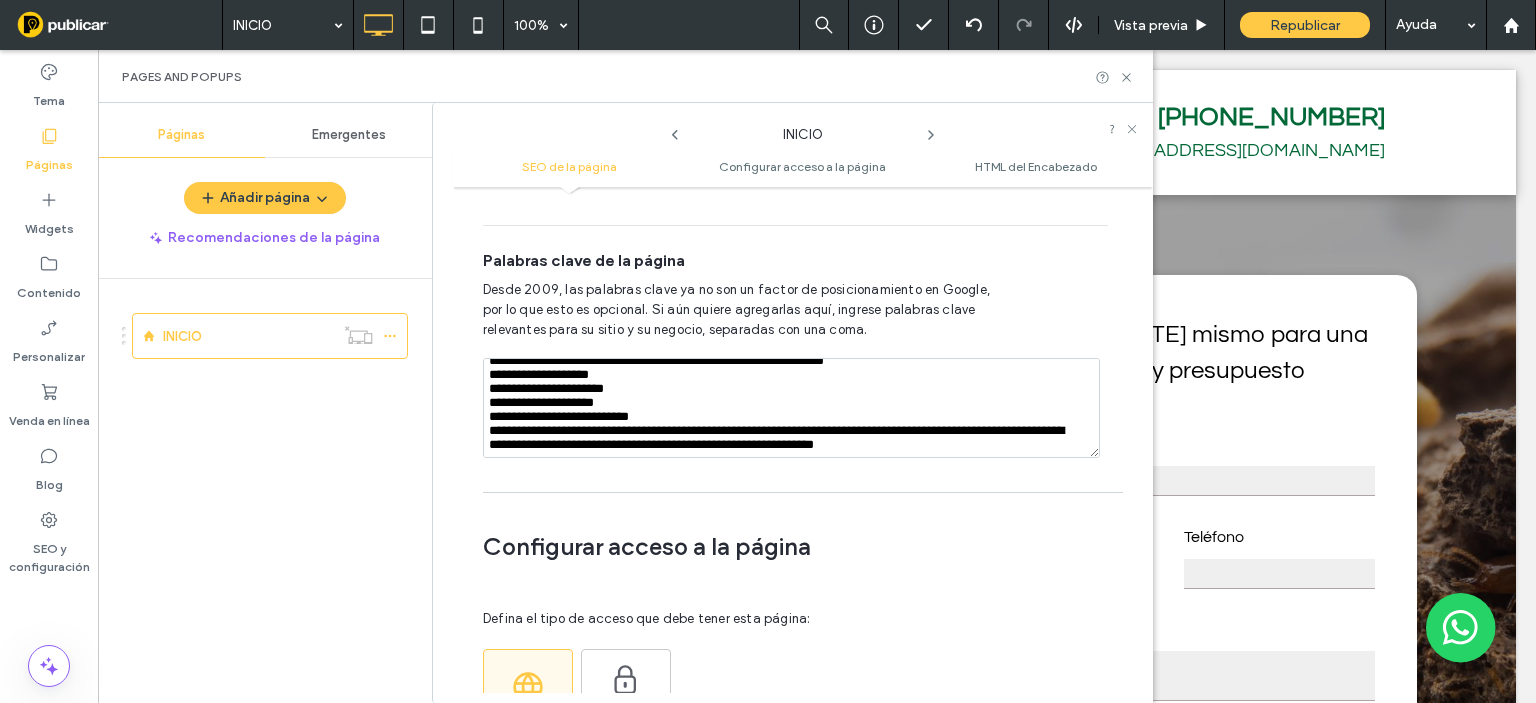 scroll, scrollTop: 104, scrollLeft: 0, axis: vertical 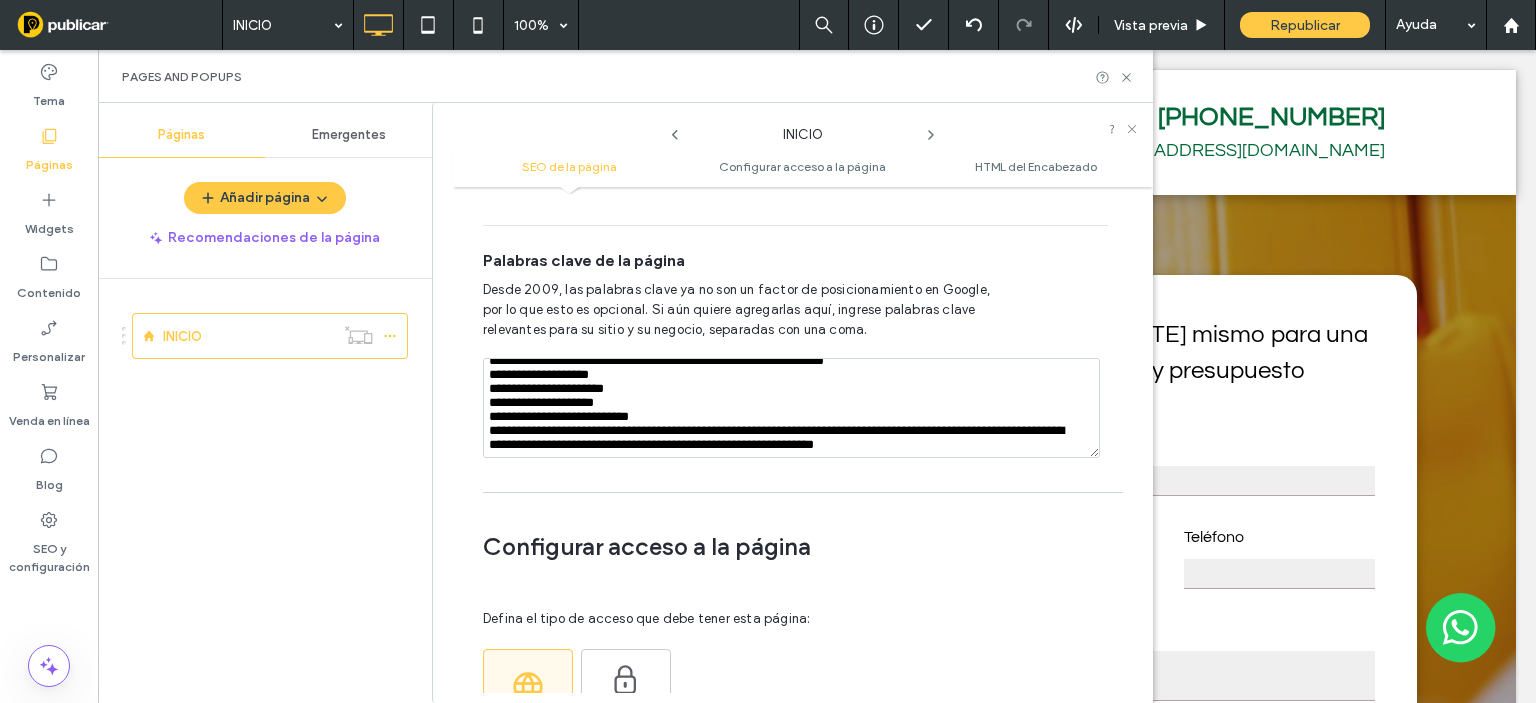 click on "**********" at bounding box center (791, 408) 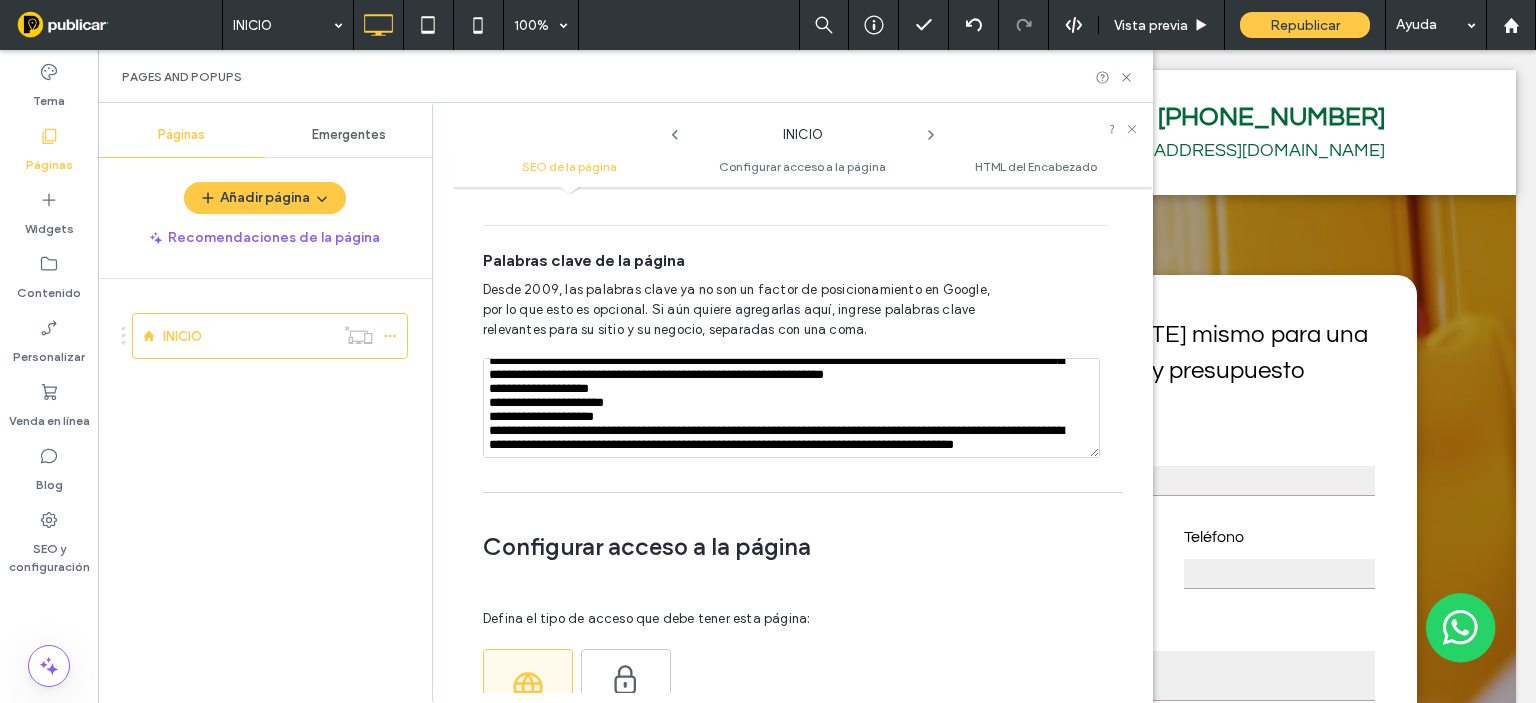 scroll, scrollTop: 88, scrollLeft: 0, axis: vertical 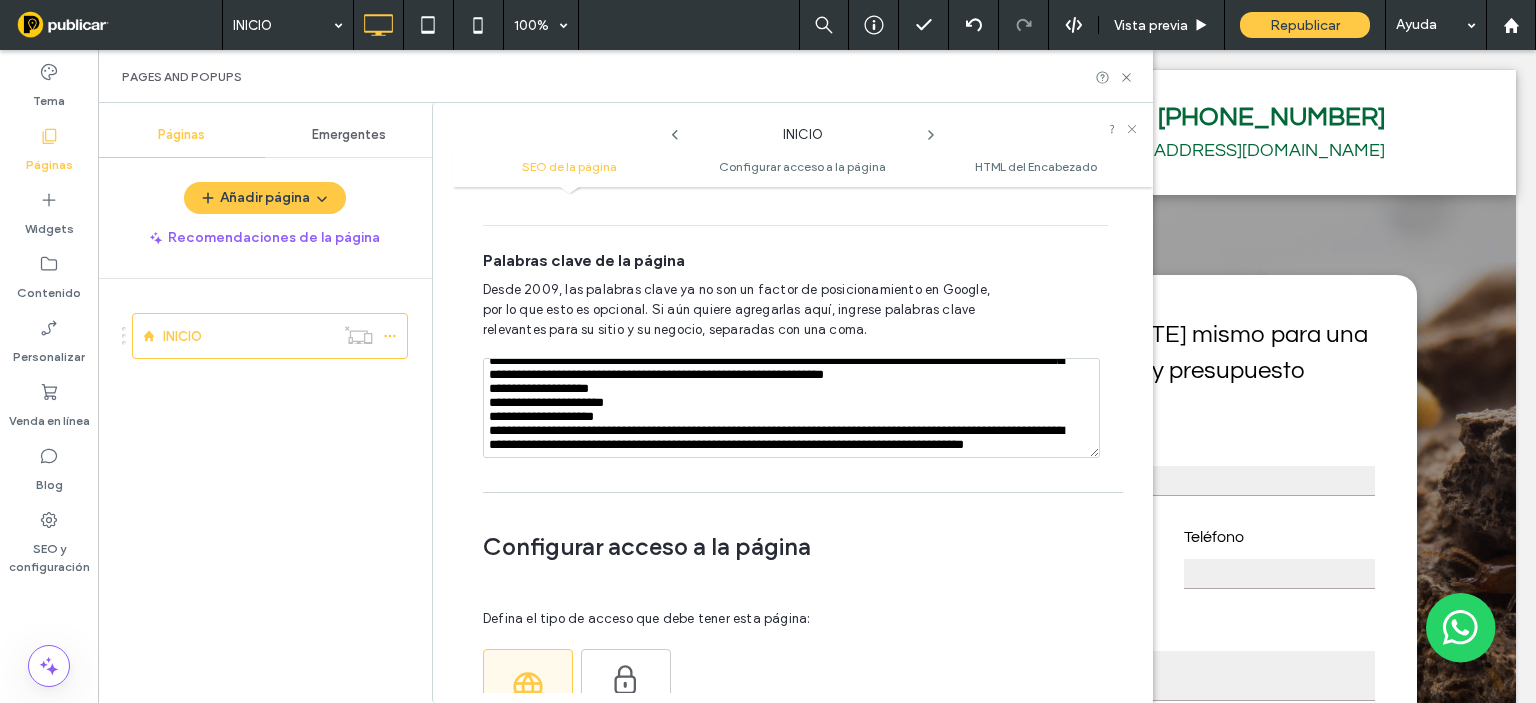 click on "**********" at bounding box center (791, 408) 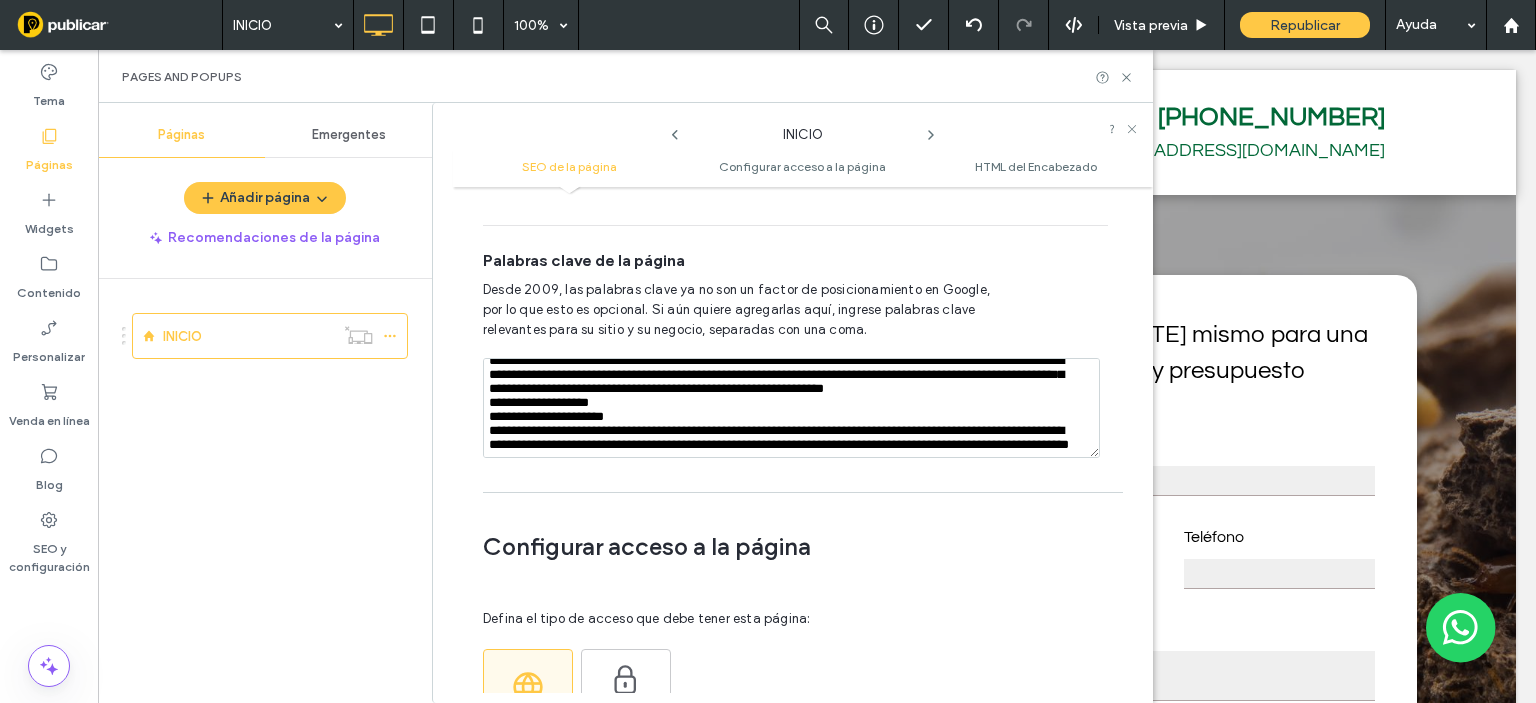 scroll, scrollTop: 72, scrollLeft: 0, axis: vertical 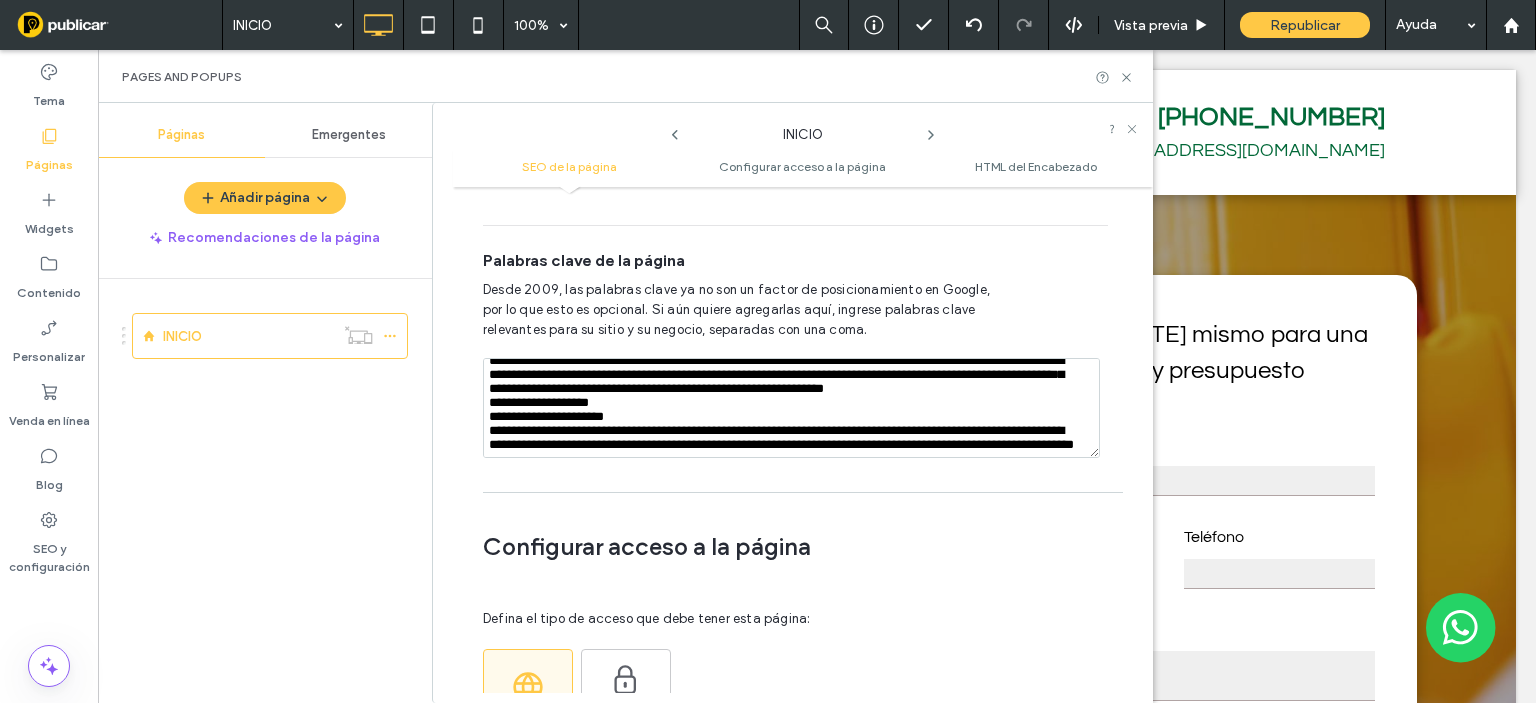 click on "**********" at bounding box center (791, 408) 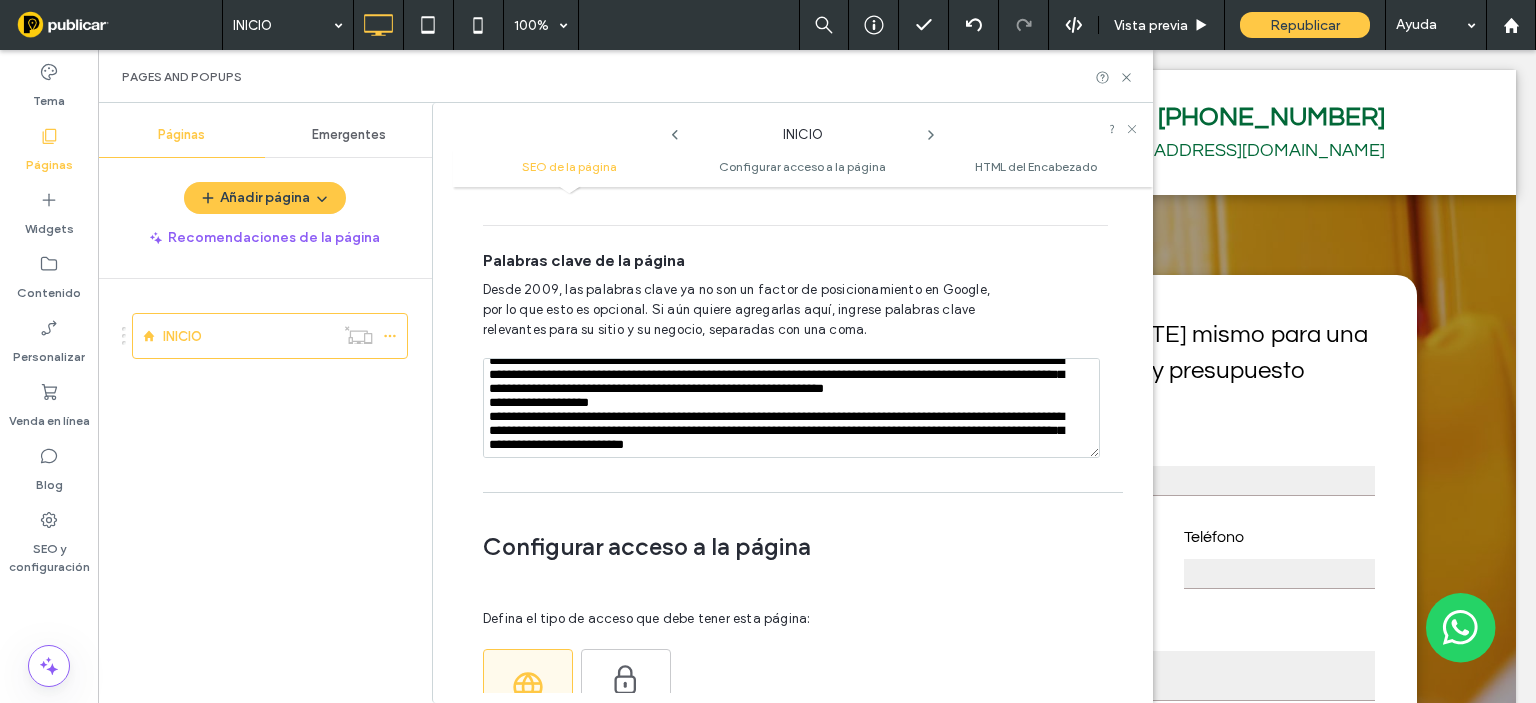 scroll, scrollTop: 72, scrollLeft: 0, axis: vertical 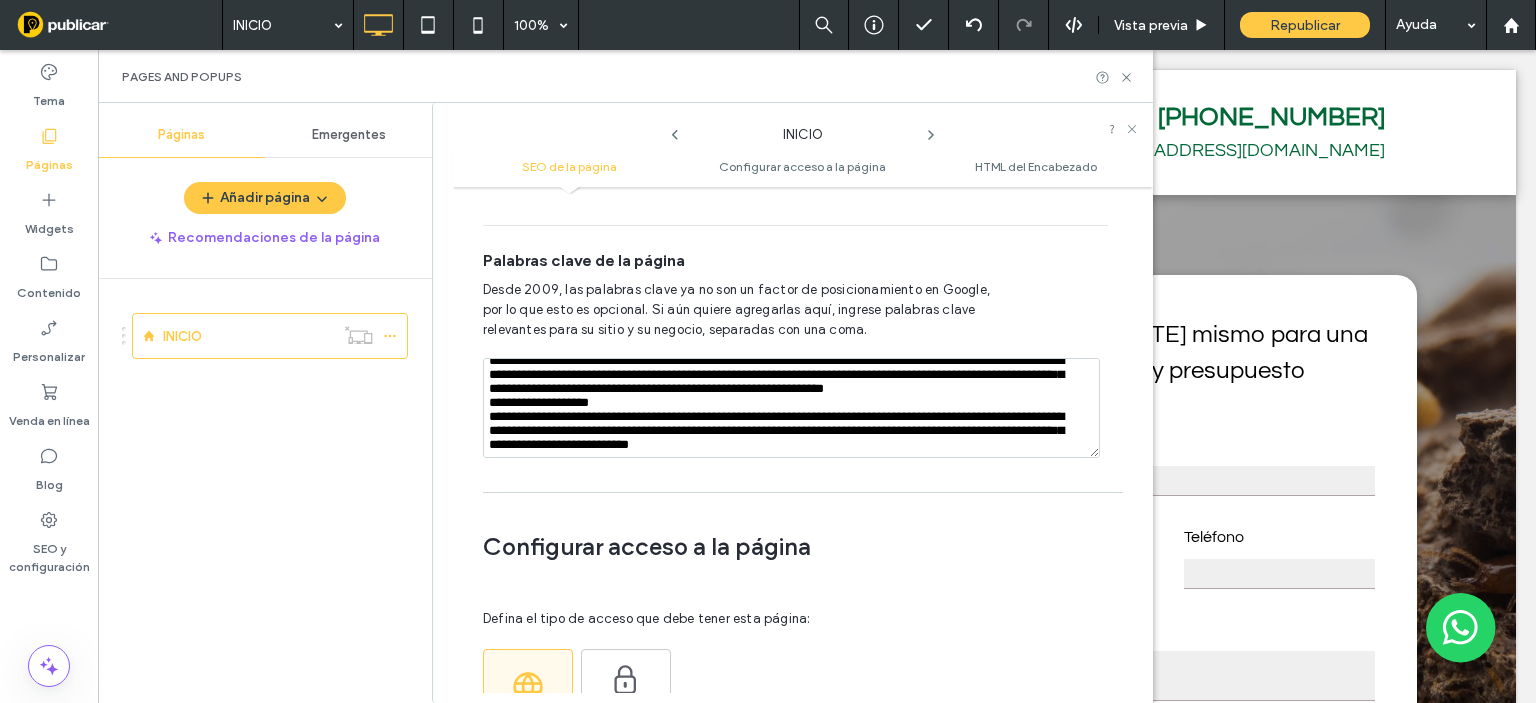 click on "**********" at bounding box center (791, 408) 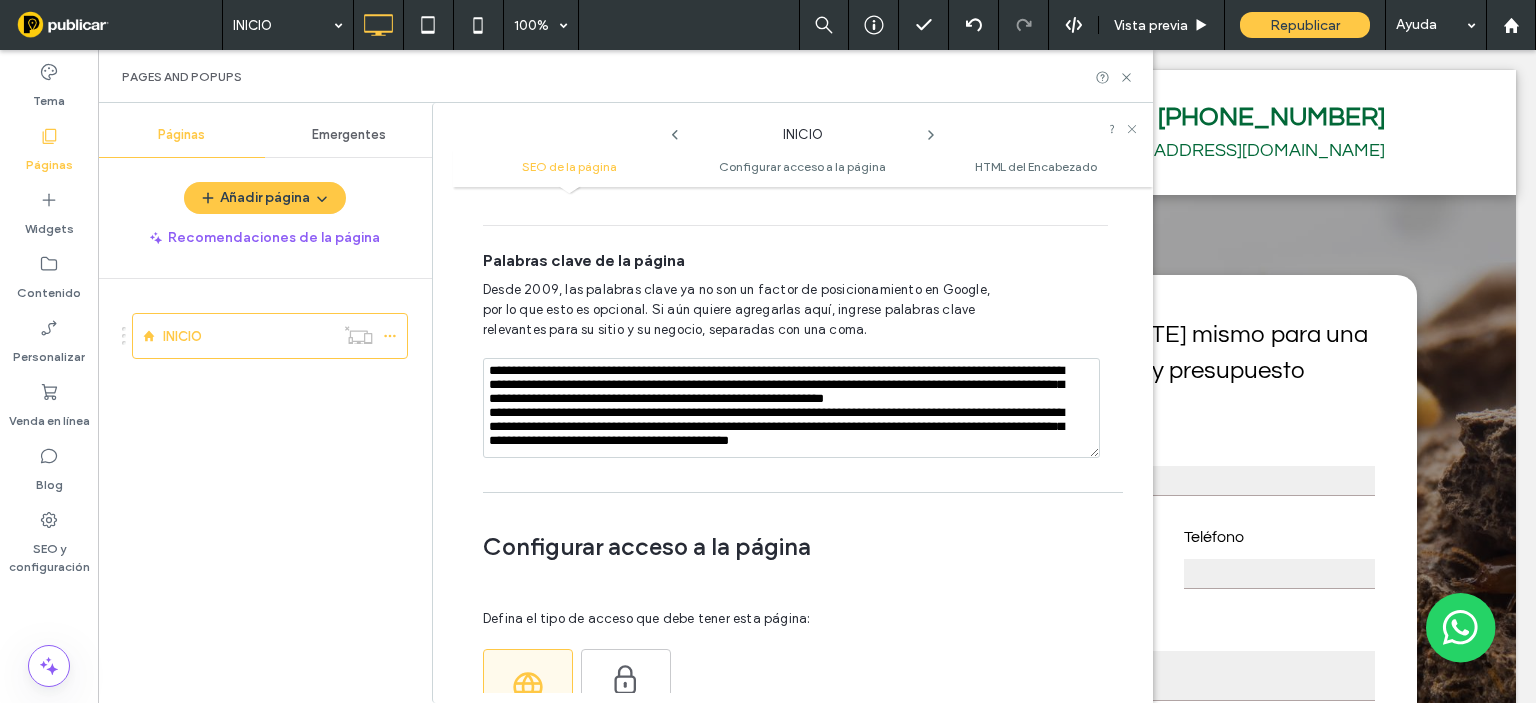 scroll, scrollTop: 56, scrollLeft: 0, axis: vertical 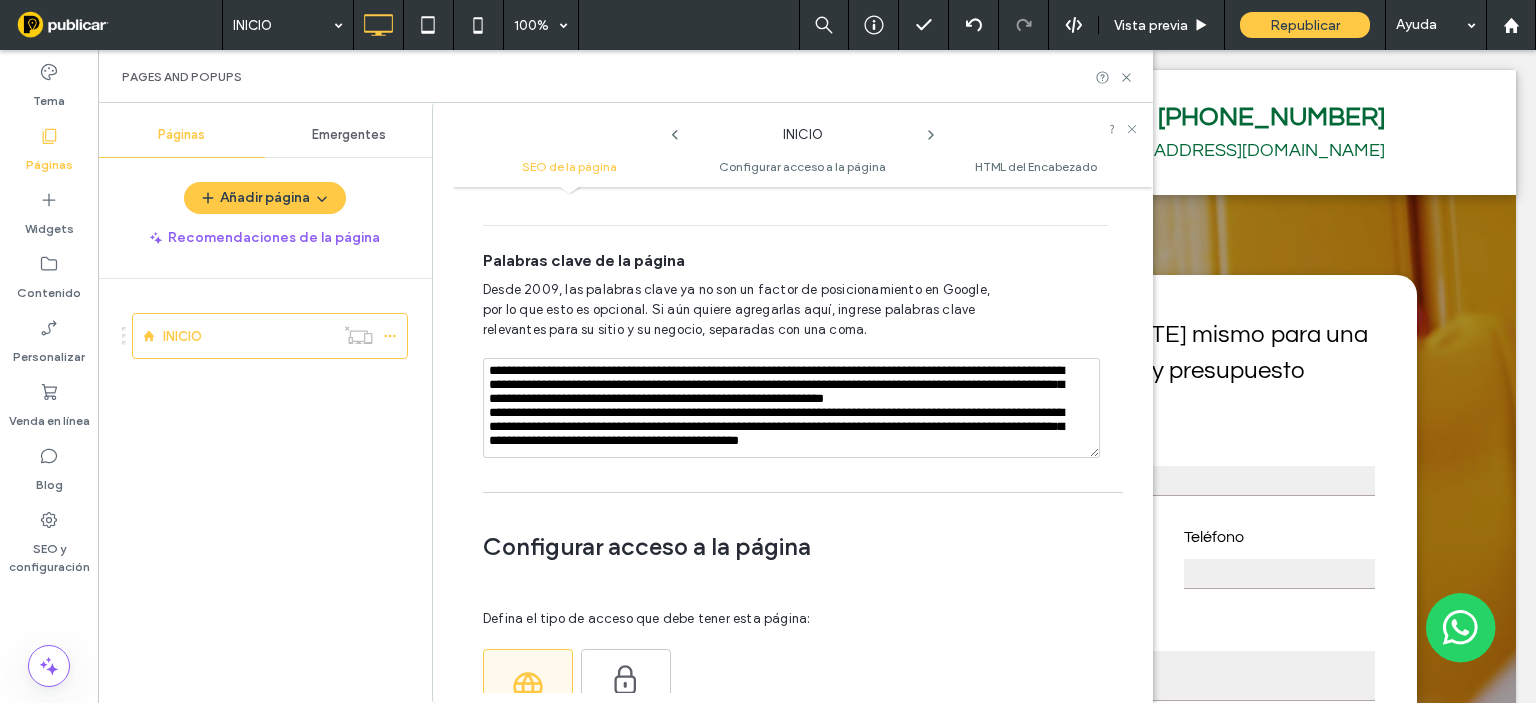 click on "**********" at bounding box center (791, 408) 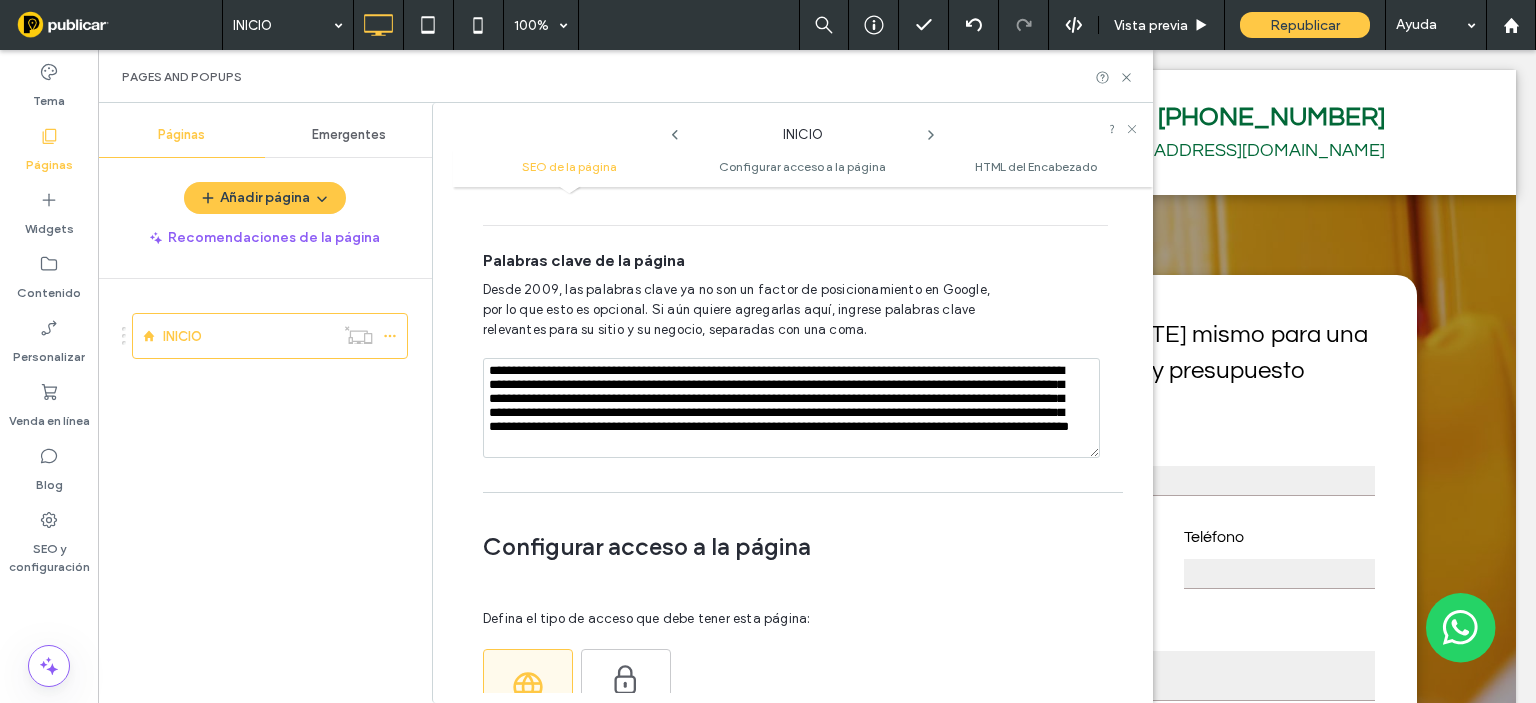 scroll, scrollTop: 40, scrollLeft: 0, axis: vertical 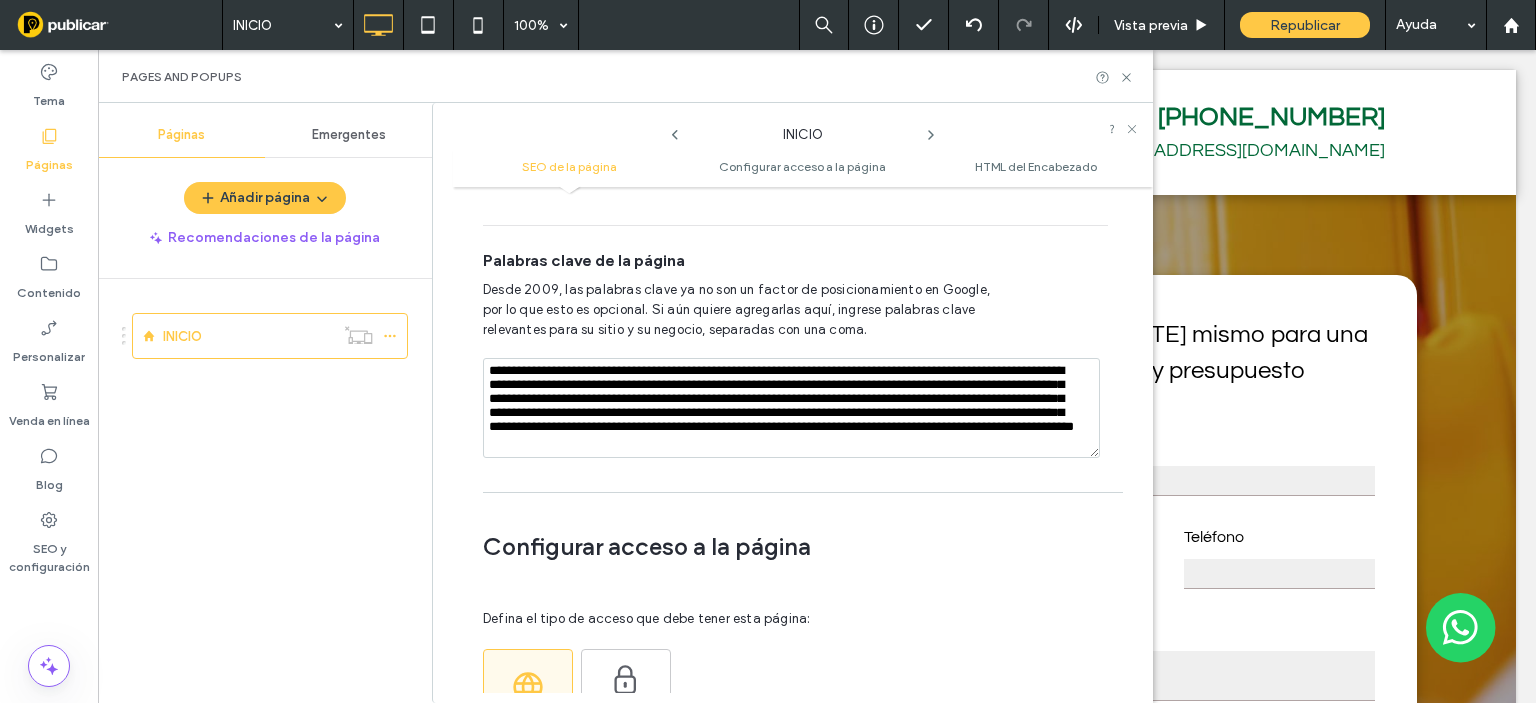 type on "**********" 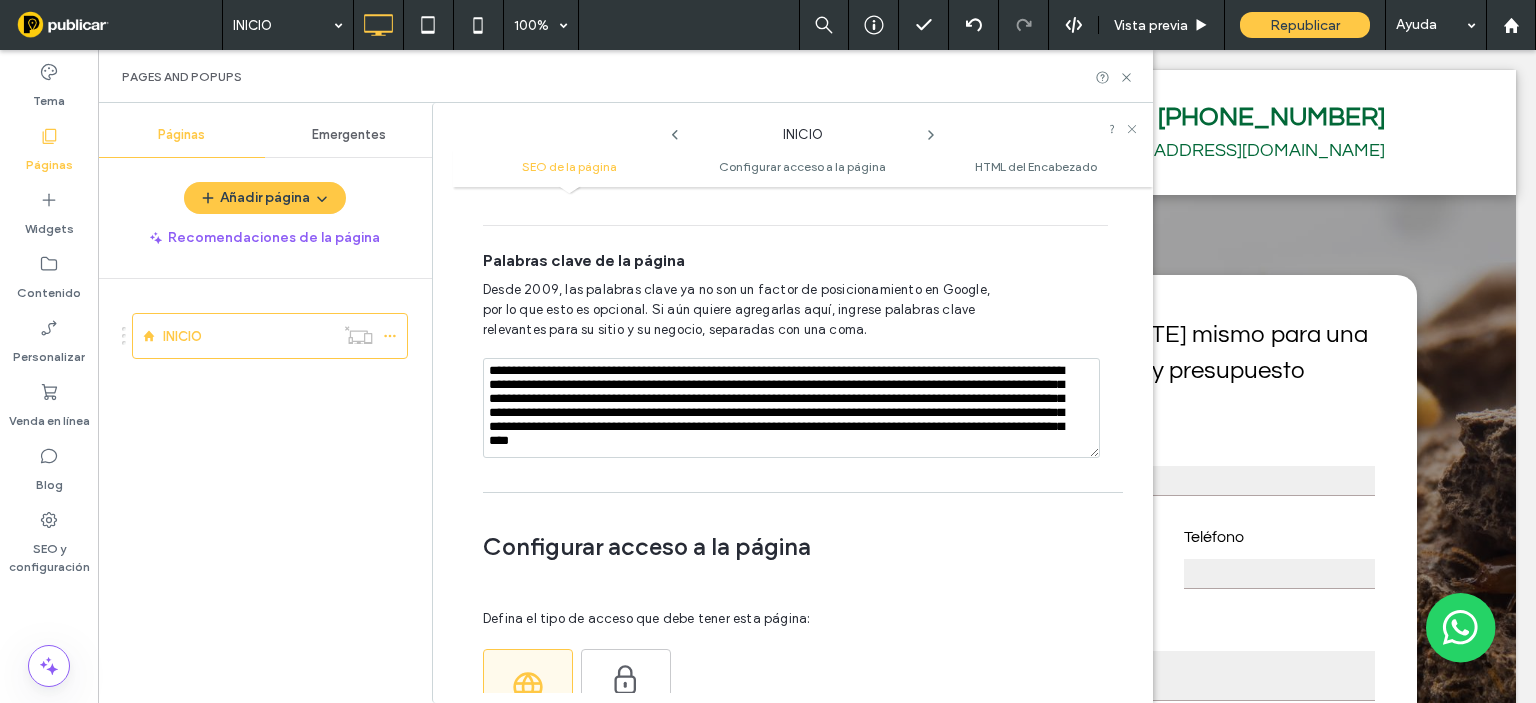 scroll, scrollTop: 0, scrollLeft: 0, axis: both 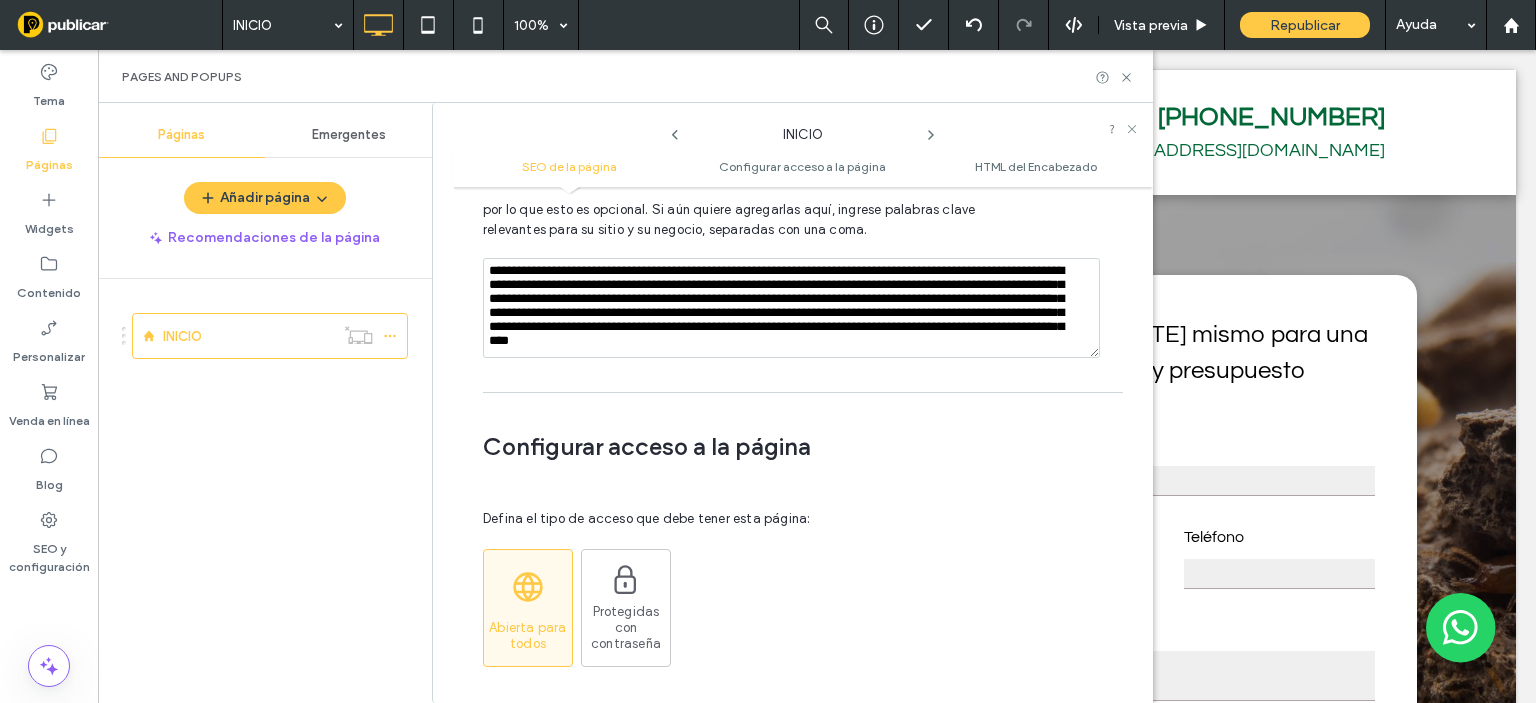 click on "**********" at bounding box center [791, 308] 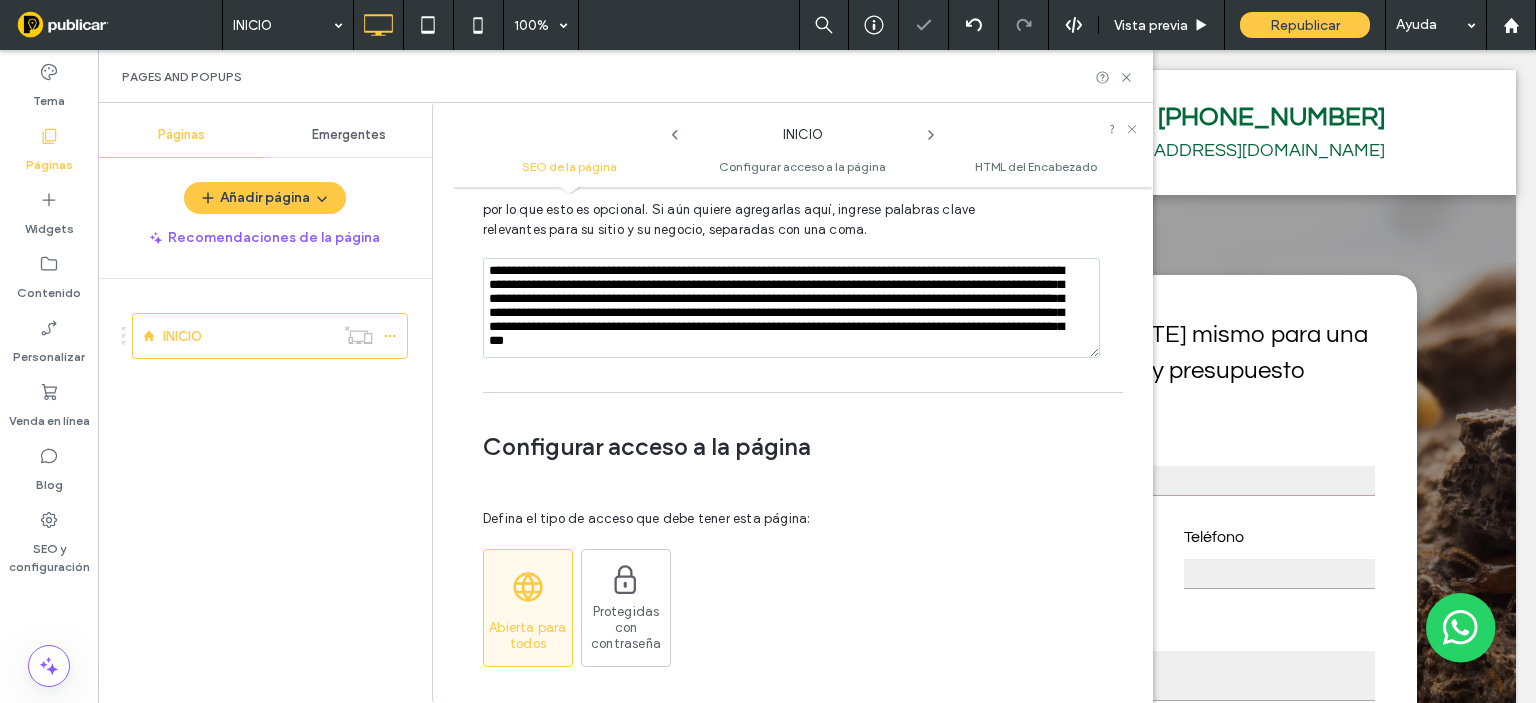click on "**********" at bounding box center (803, -366) 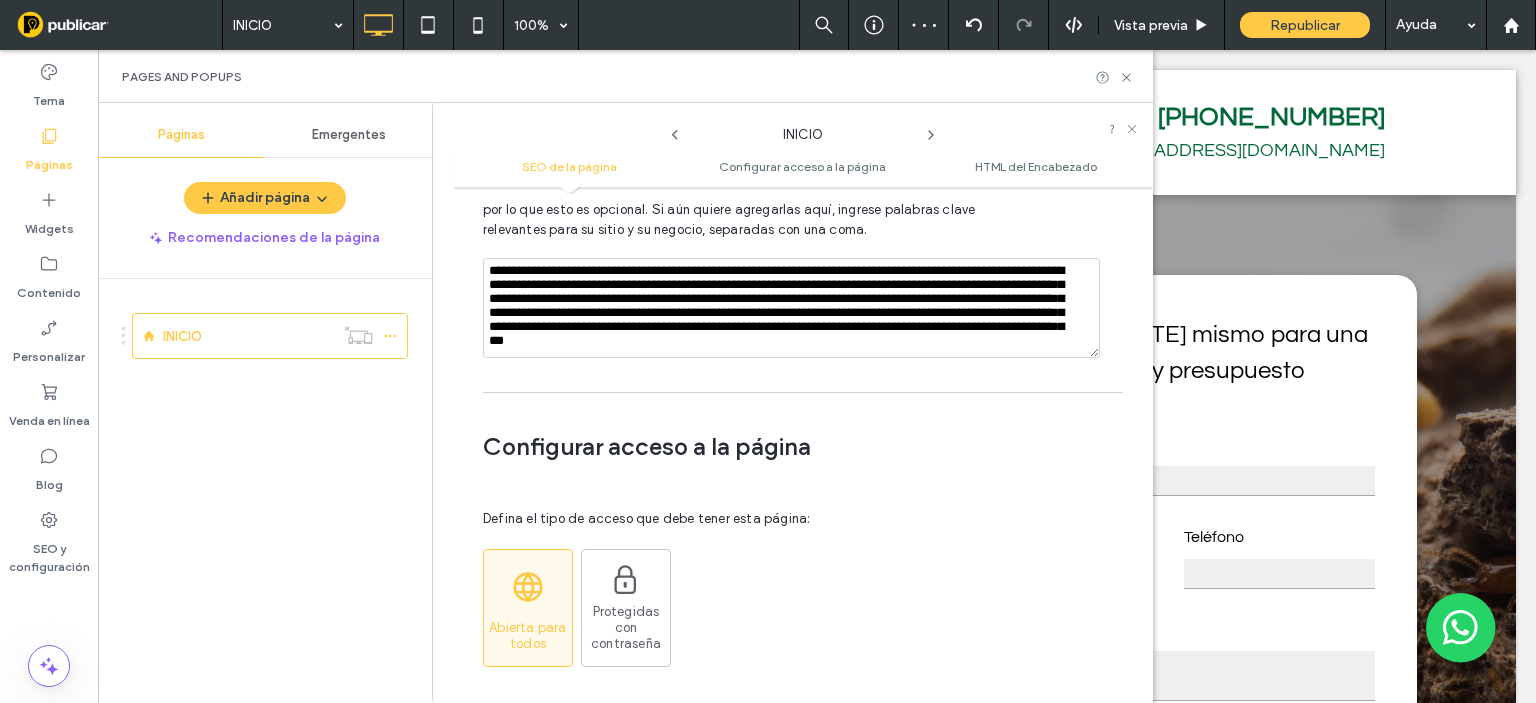 click on "**********" at bounding box center [791, 308] 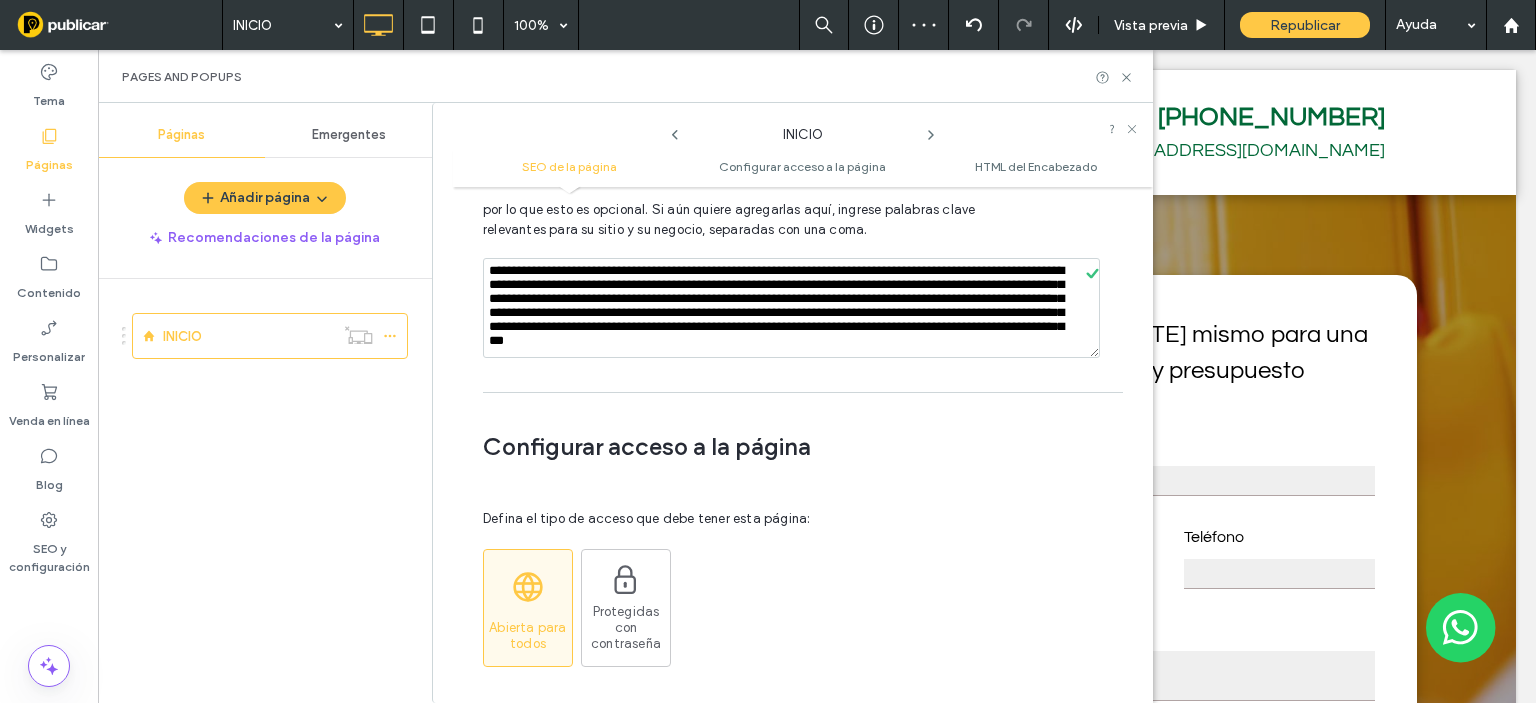 click on "**********" at bounding box center (803, 445) 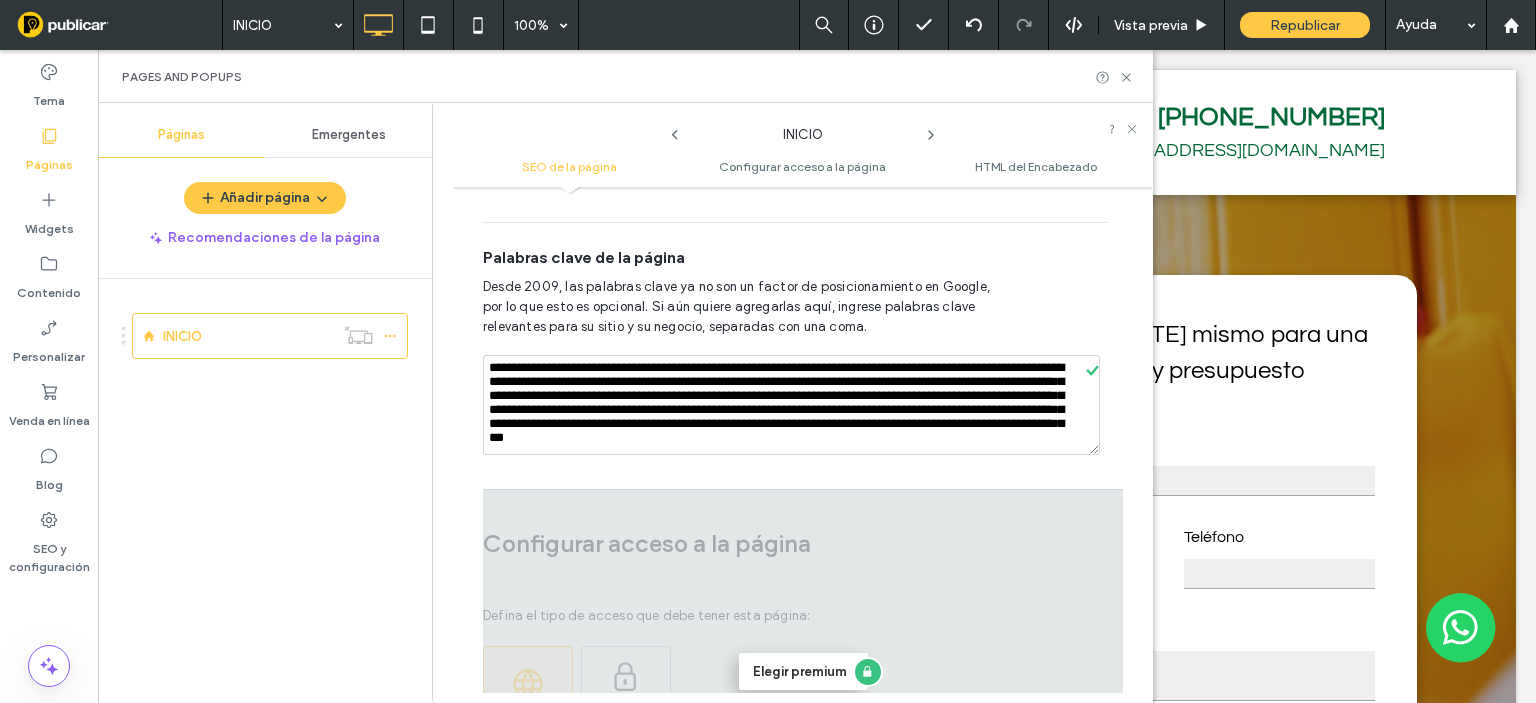 scroll, scrollTop: 1210, scrollLeft: 0, axis: vertical 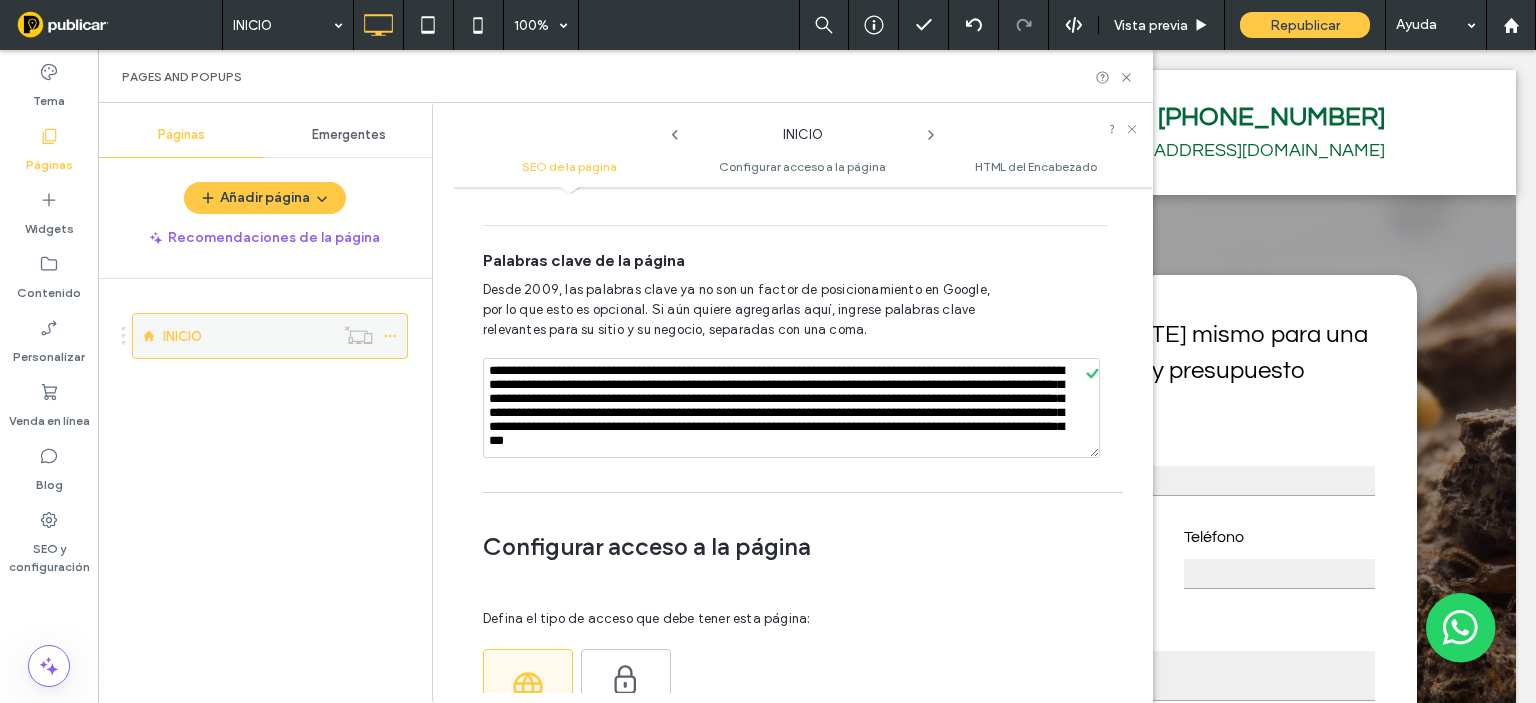 drag, startPoint x: 940, startPoint y: 437, endPoint x: 404, endPoint y: 315, distance: 549.709 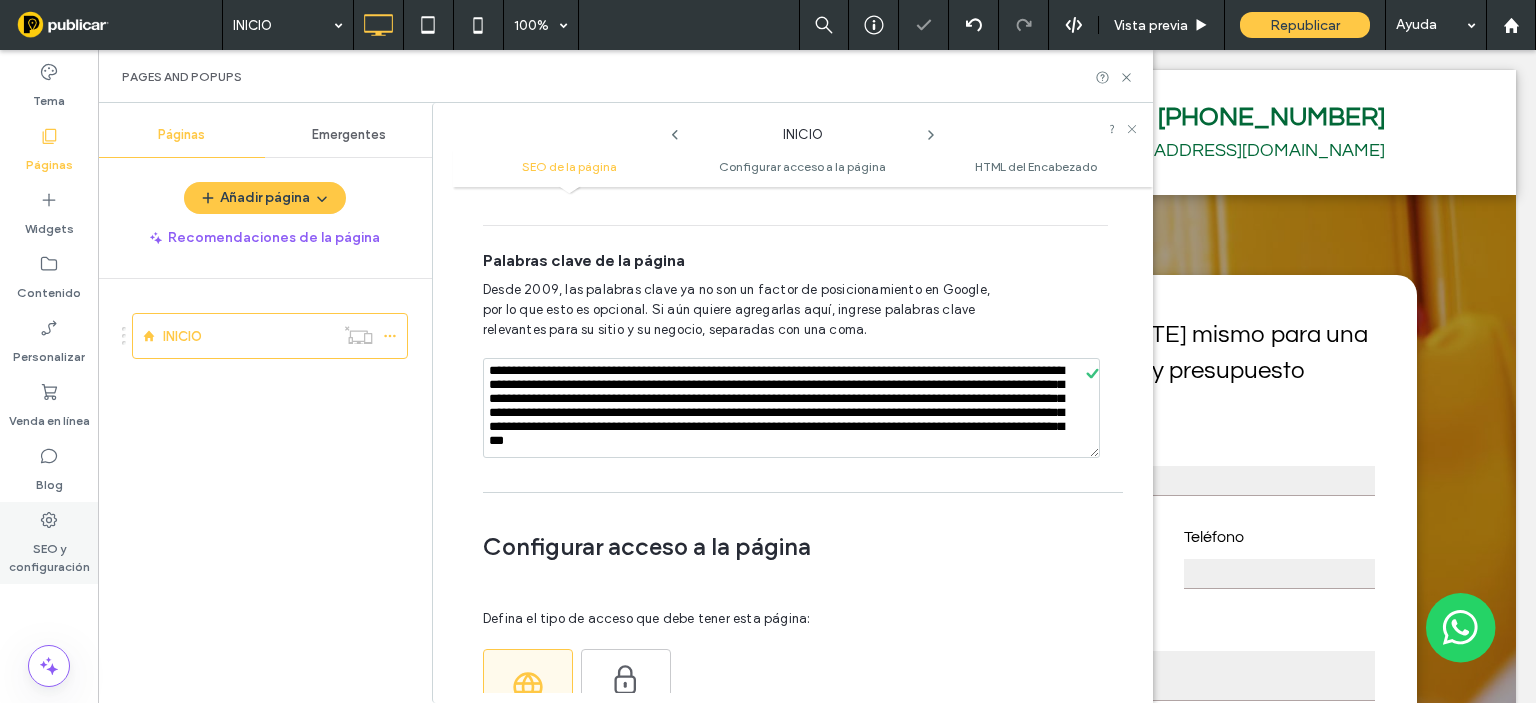 click 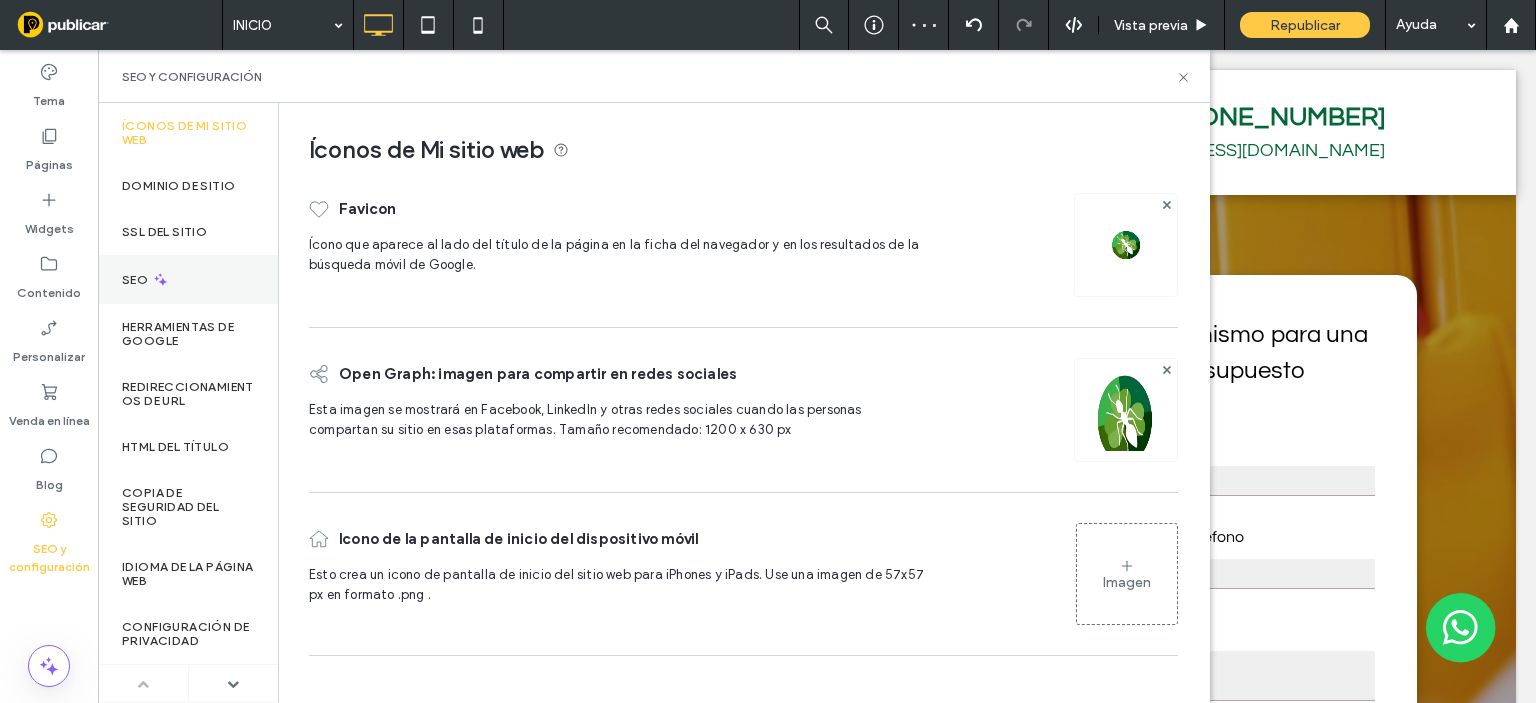 click on "SEO" at bounding box center (188, 279) 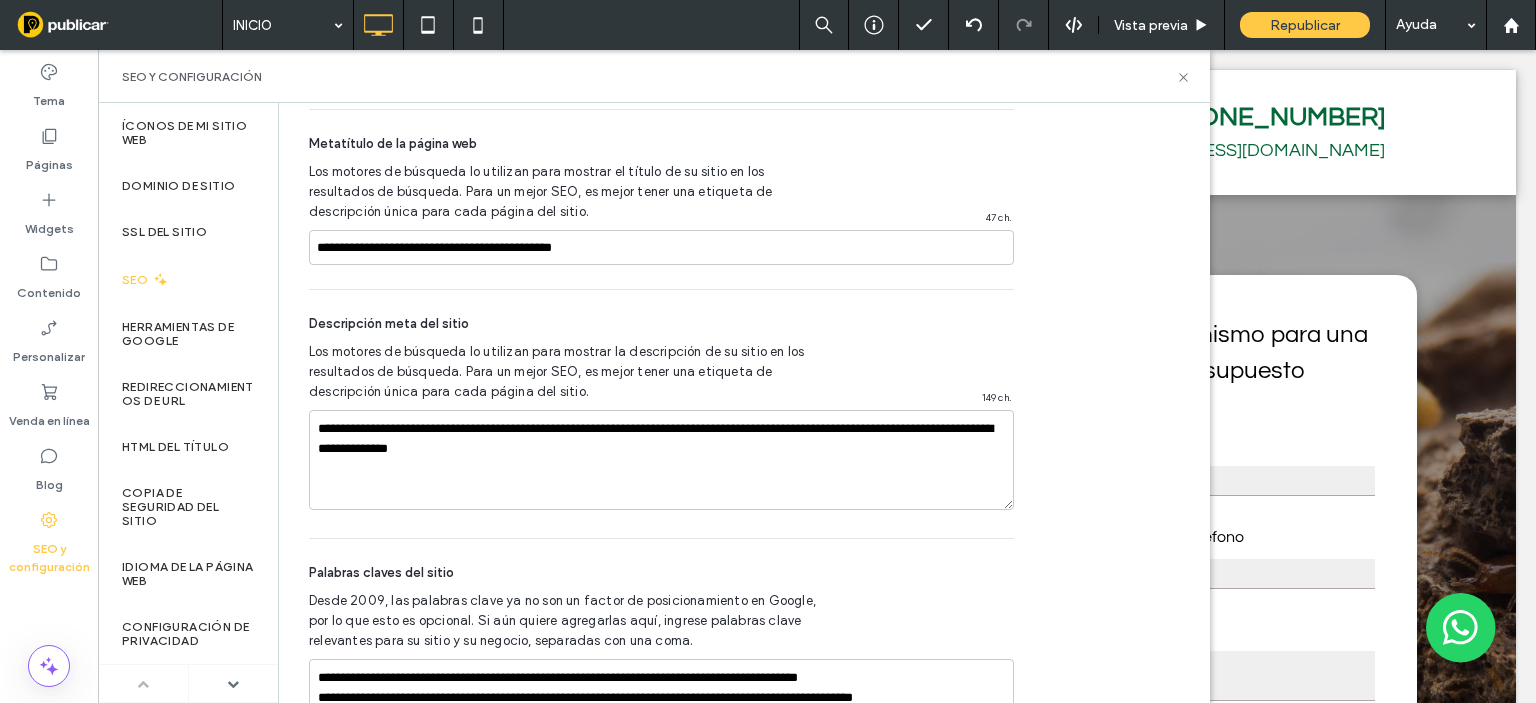 scroll, scrollTop: 1196, scrollLeft: 0, axis: vertical 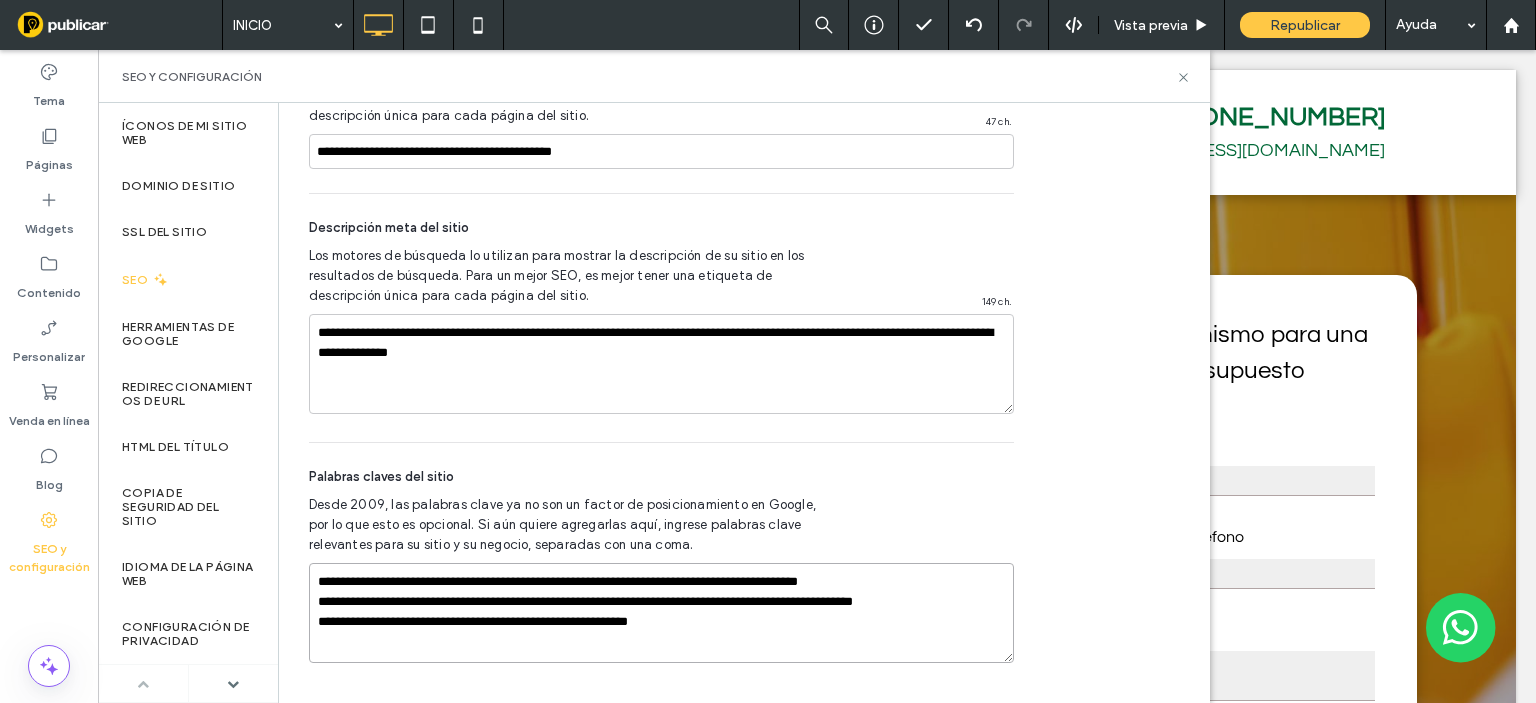 click on "**********" at bounding box center (661, 613) 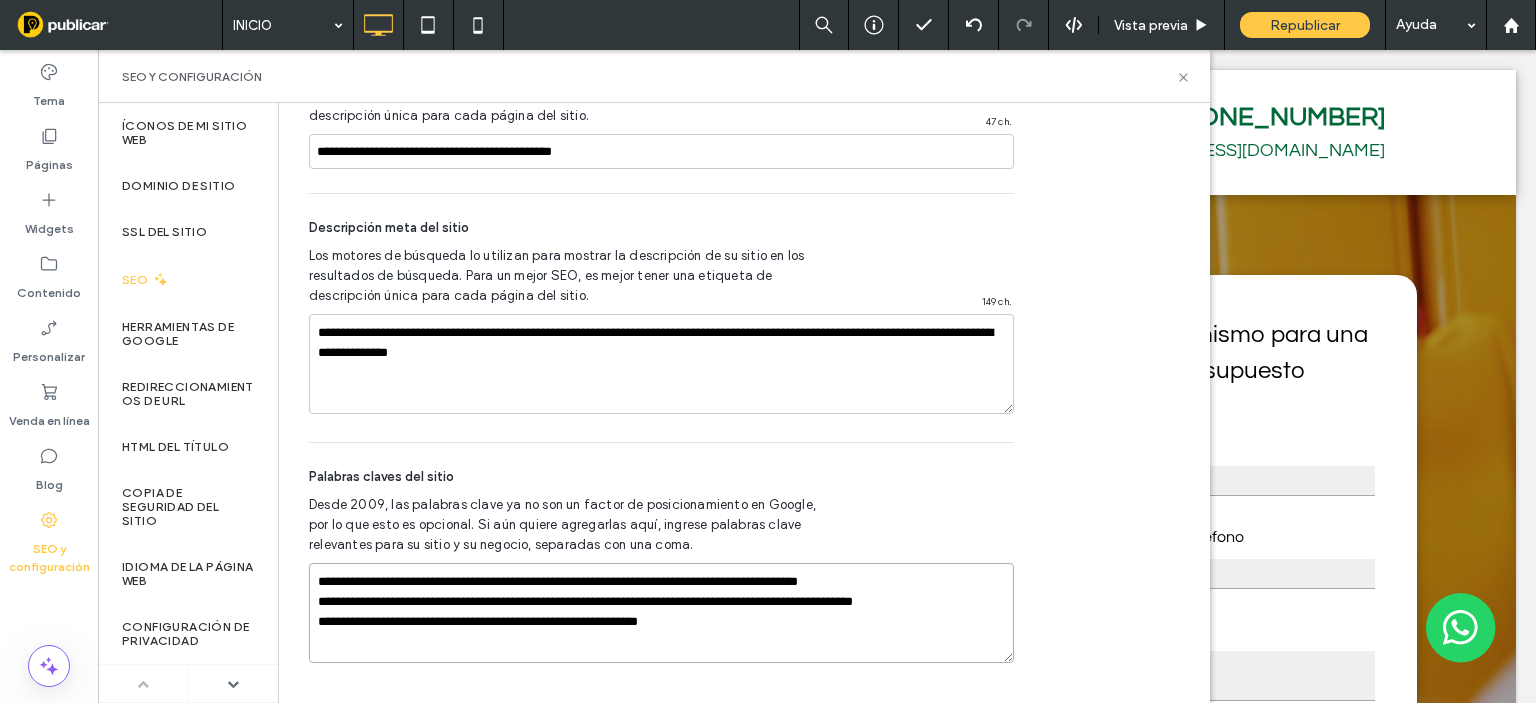 drag, startPoint x: 737, startPoint y: 607, endPoint x: 720, endPoint y: 618, distance: 20.248457 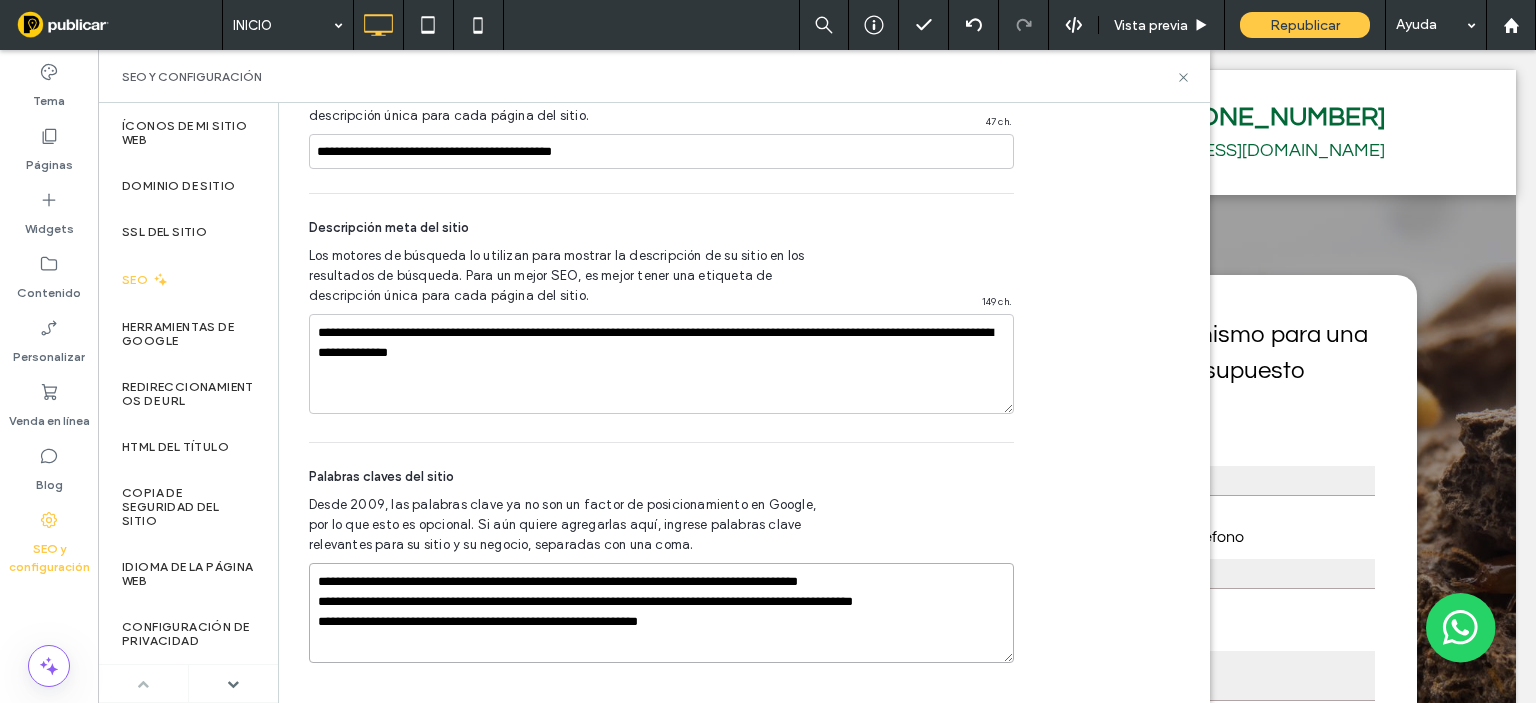 paste on "**********" 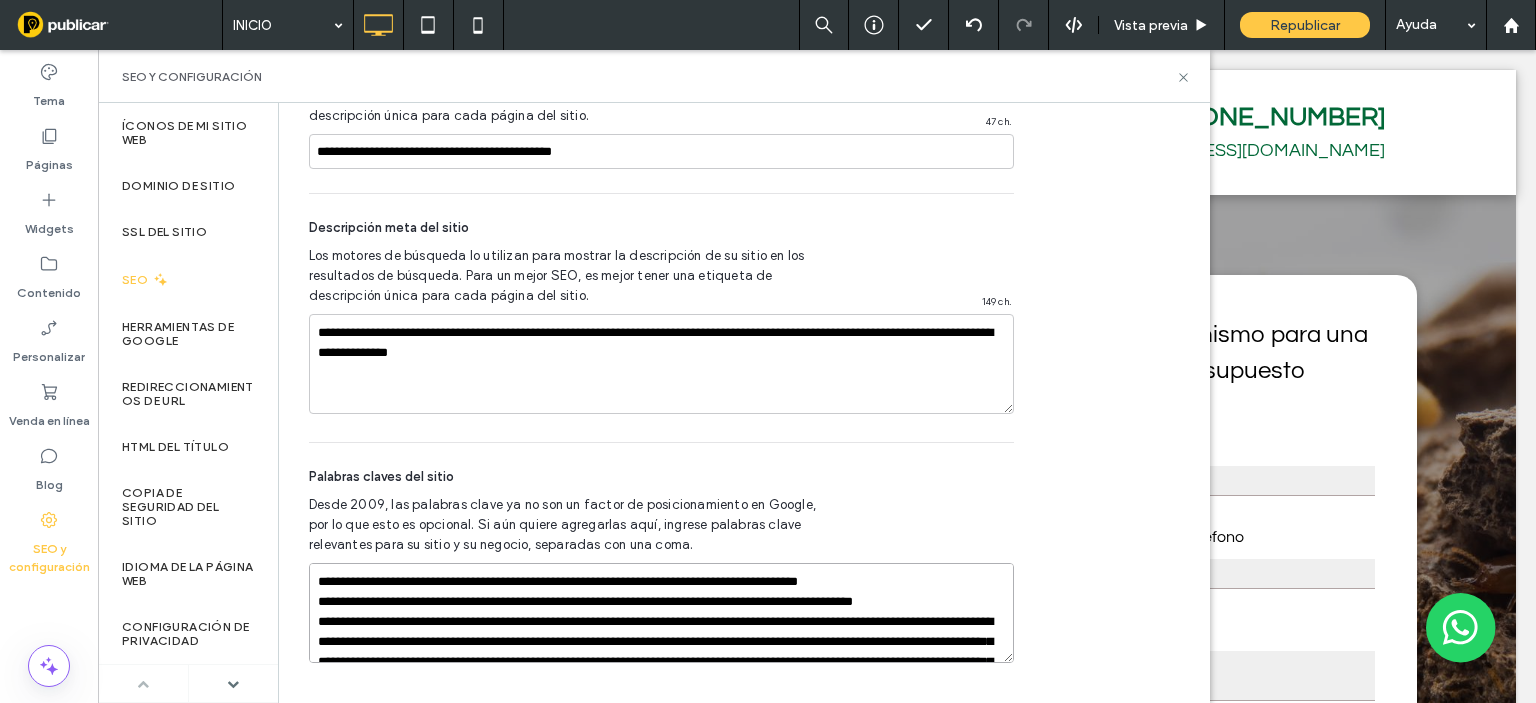 scroll, scrollTop: 87, scrollLeft: 0, axis: vertical 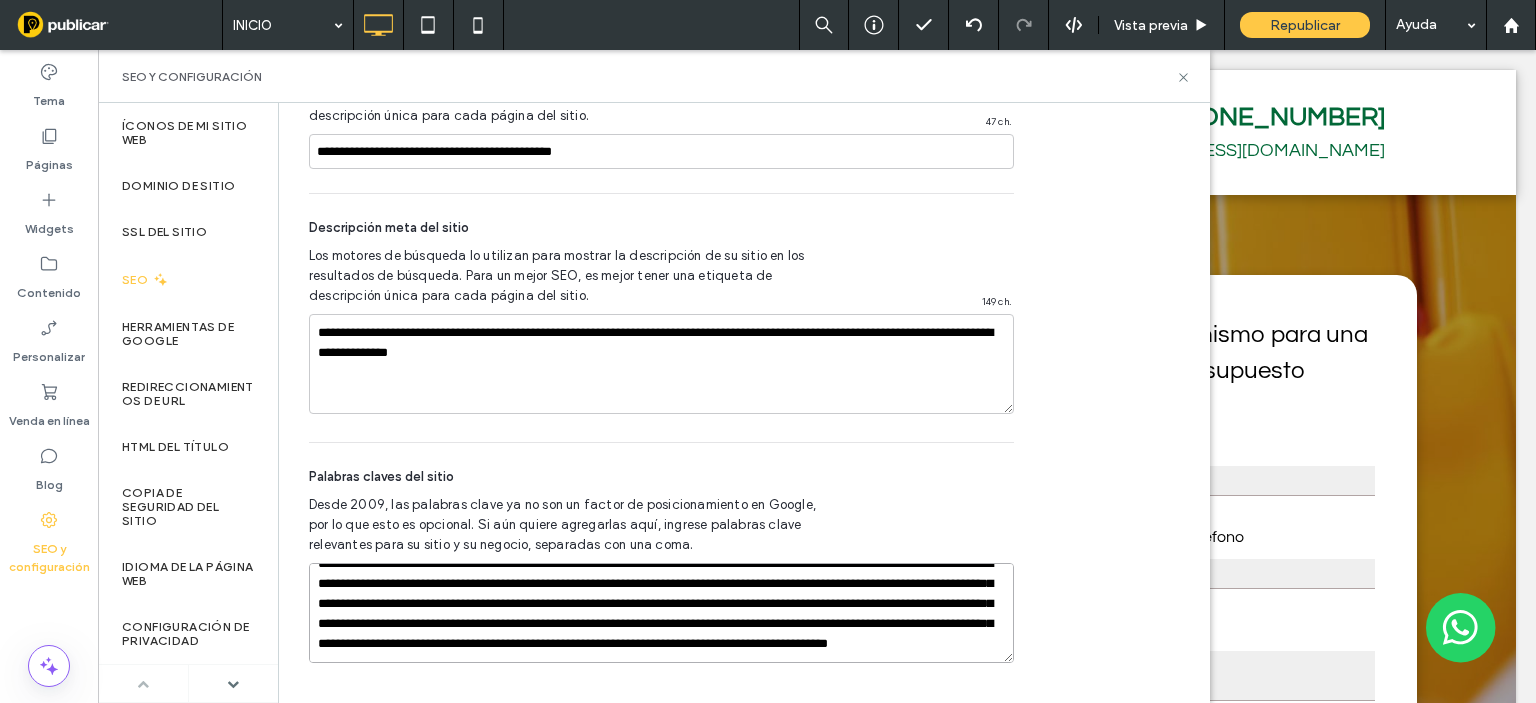 type on "**********" 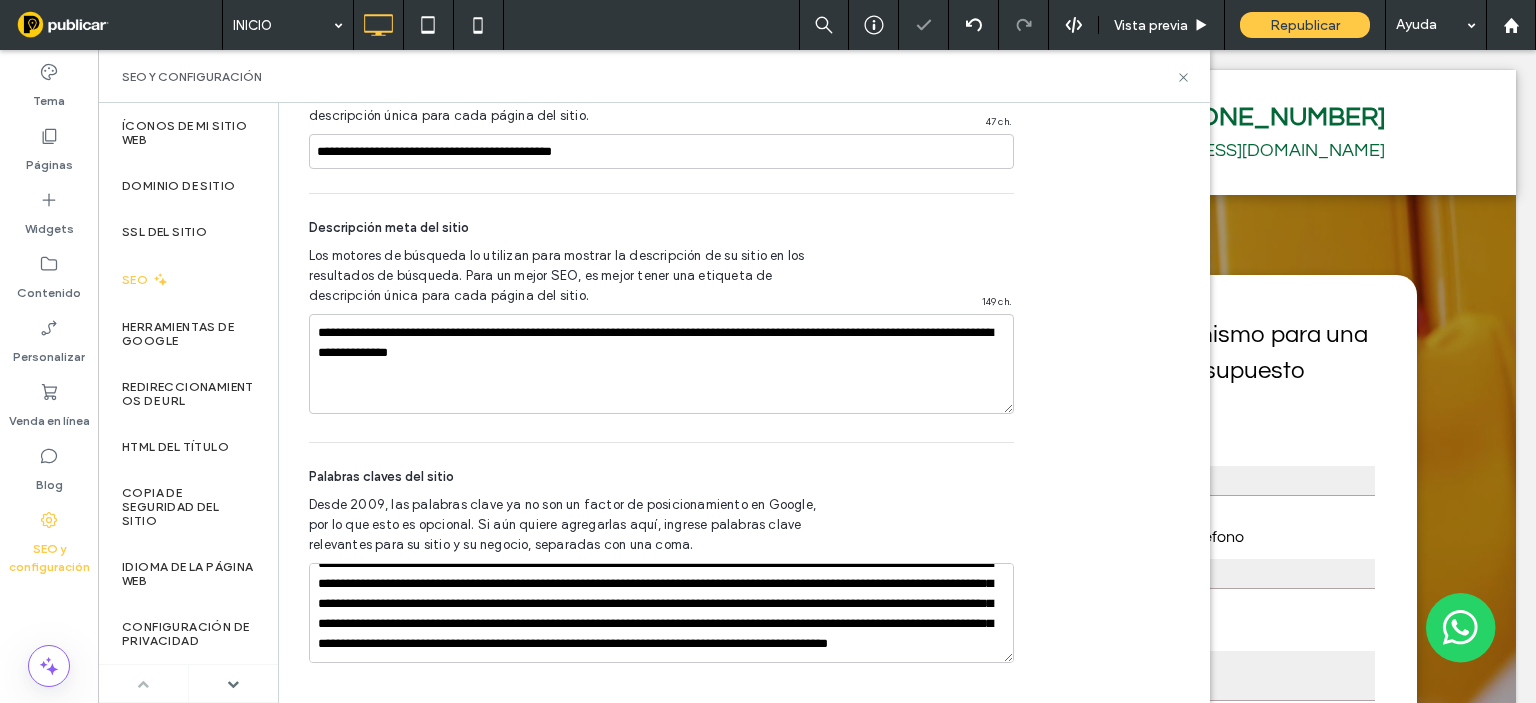 click on "SEO Optimice su sitio para aumentar su visibilidad en los resultados de búsqueda relevantes. ¡Novedad! Perspectiva general de SEO Vea todos los problemas de SEO de su sitio que deben solucionarse en una sola página. Ver cómo hacerlo Instalar la aplicación WooRank Ayude a que sus páginas web funcionen mejor. Ejecute auditorías completas de sitios y páginas, haga un seguimiento de las palabras clave y mucho más.‎  Instale WooRank SEO a nivel de página Establece las etiquetas meta de cada página, la configuración del índice y más. Administrar páginas Generar etiquetas con IA SEO a nivel de página web Habilitar Schema de empresa local Optimice su negocio para SEO local habilitando el esquema de negocio local en la información de su empresa.  Ir a Información comercial Sin sitio de índice Dígales a los motores de búsqueda que no revisen su página web para que no aparezca en los resultados de búsqueda. Mapa del sitio personalizado, archivos robots.txt y de otro tipo 47   ch. 149   ch." at bounding box center [743, -195] 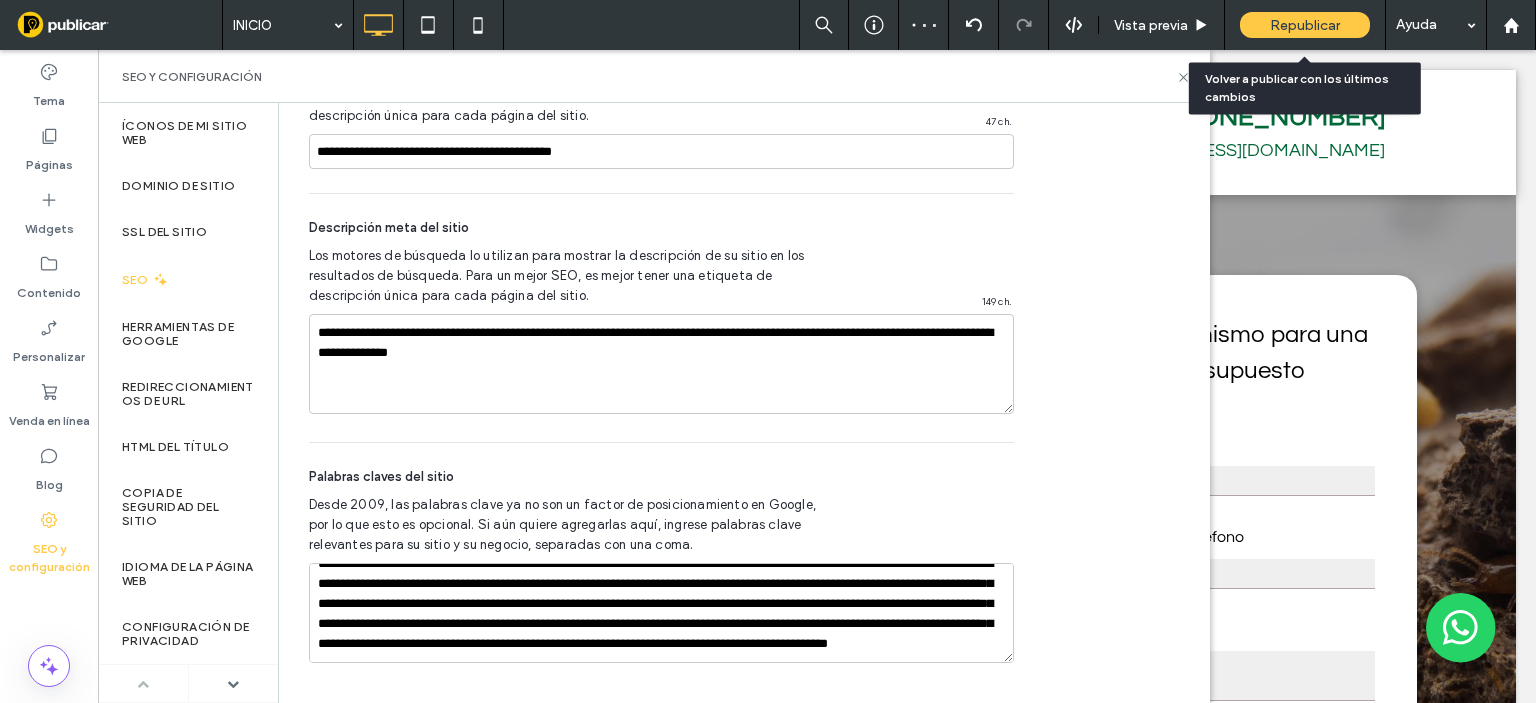 click on "Republicar" at bounding box center [1305, 25] 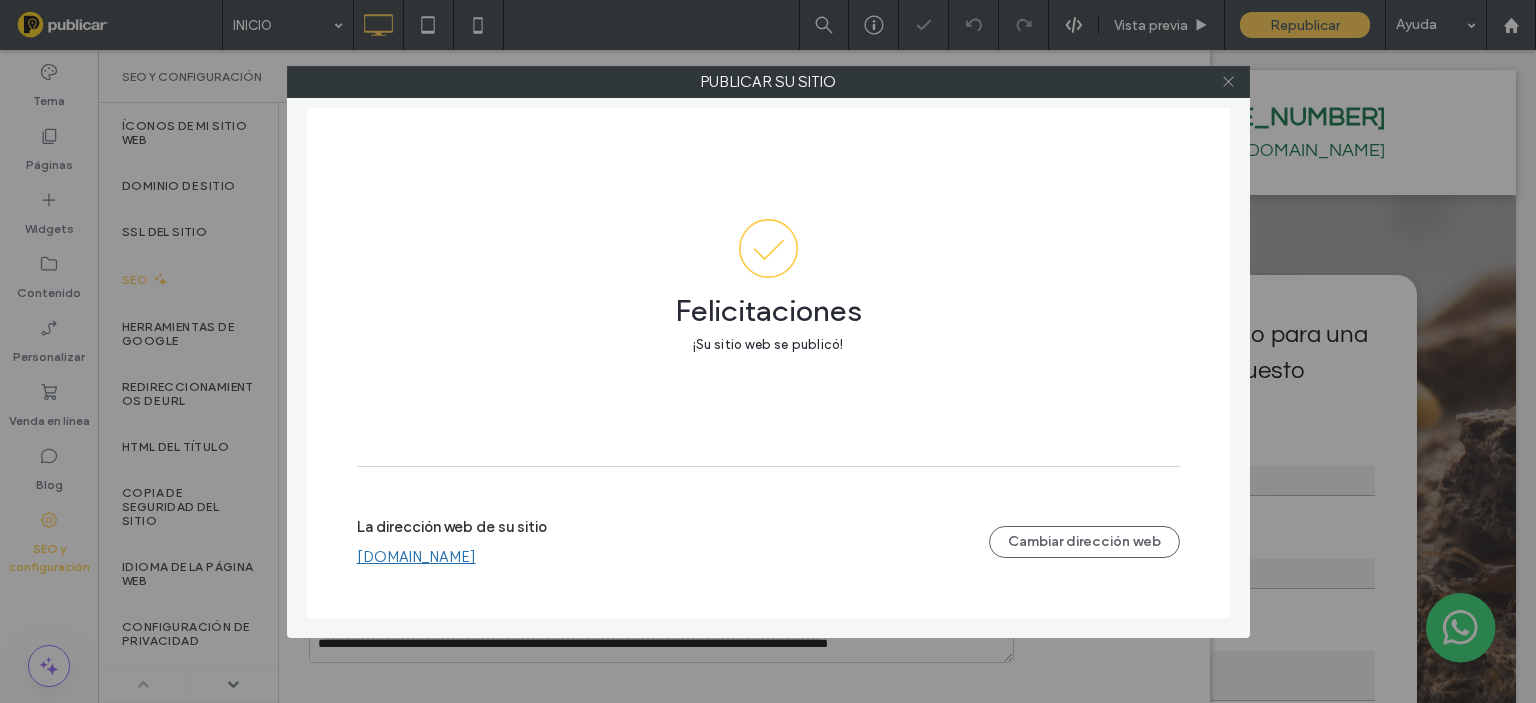 click 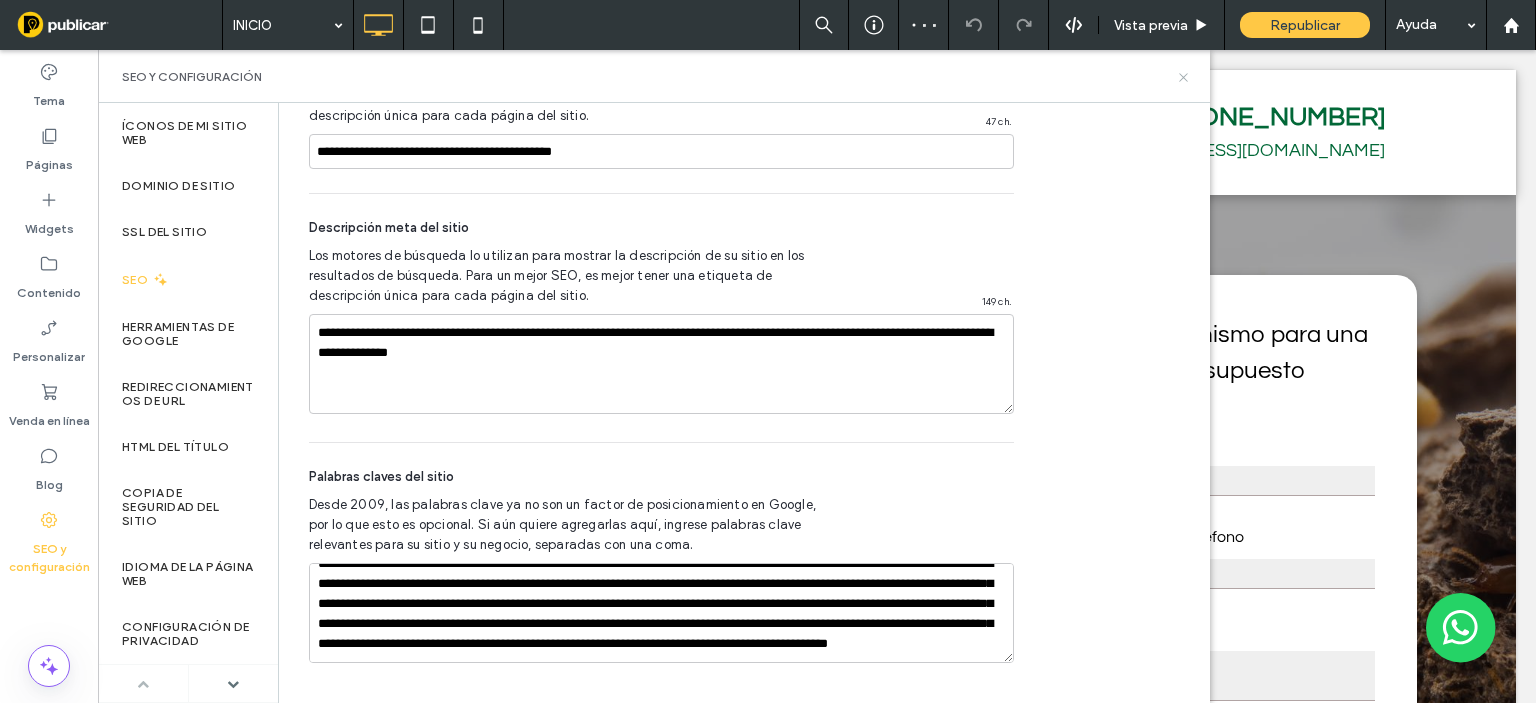 click 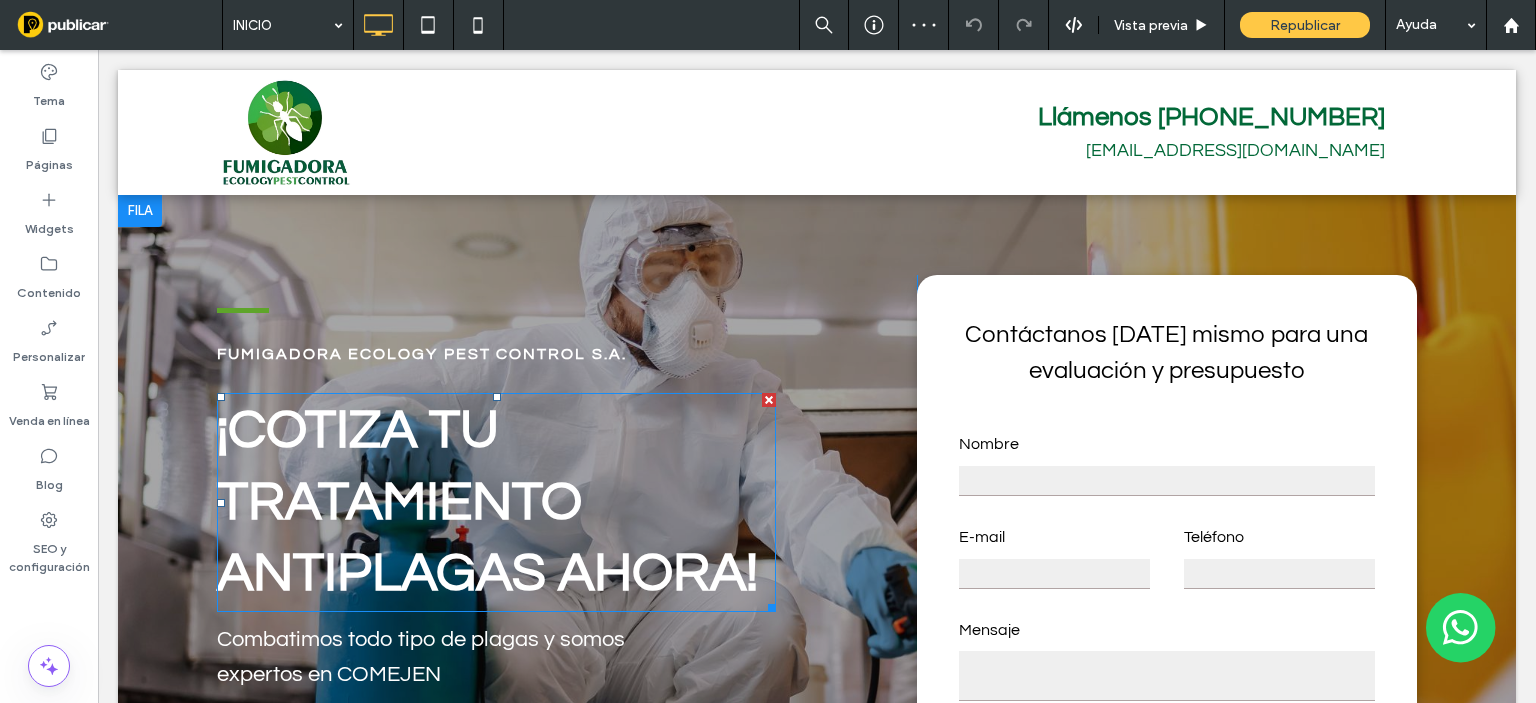 drag, startPoint x: 1026, startPoint y: 556, endPoint x: 772, endPoint y: 572, distance: 254.50343 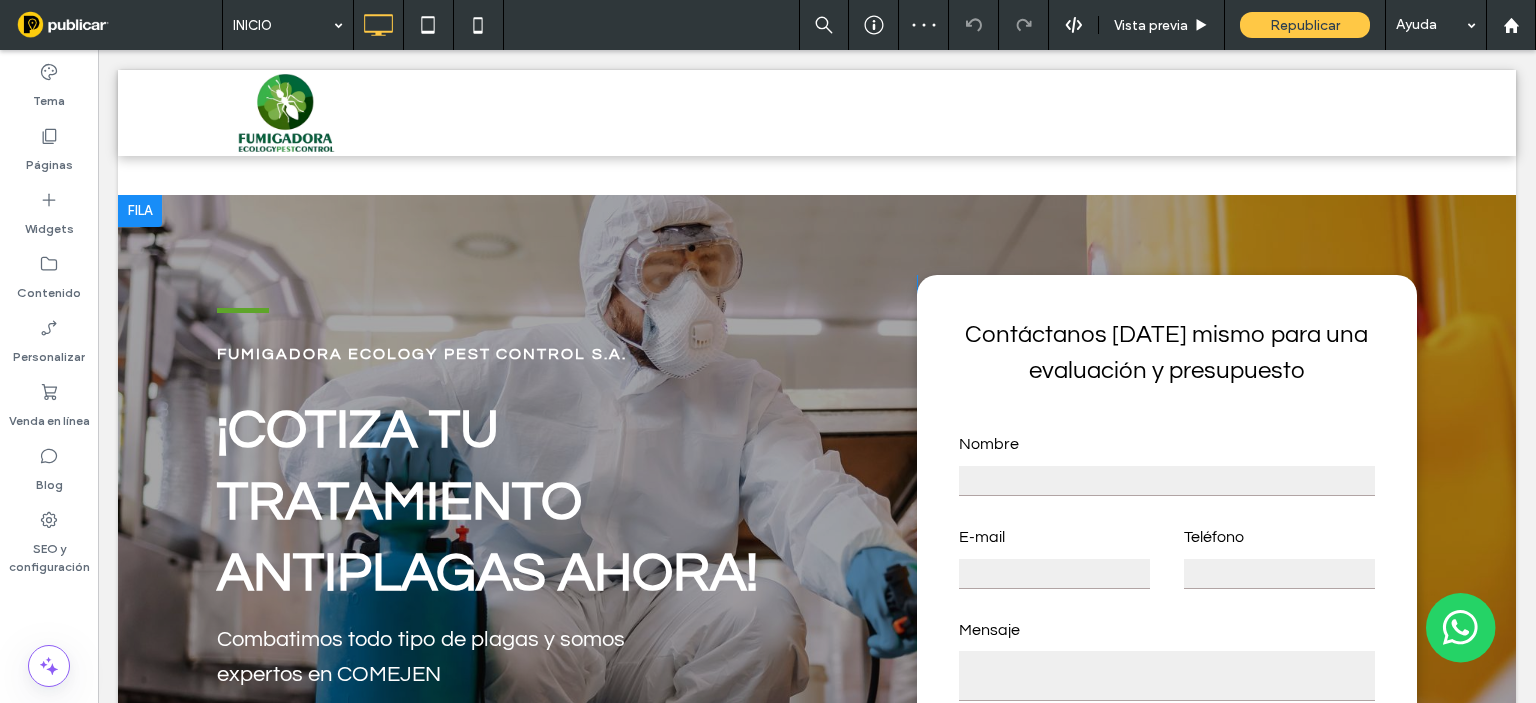 scroll, scrollTop: 400, scrollLeft: 0, axis: vertical 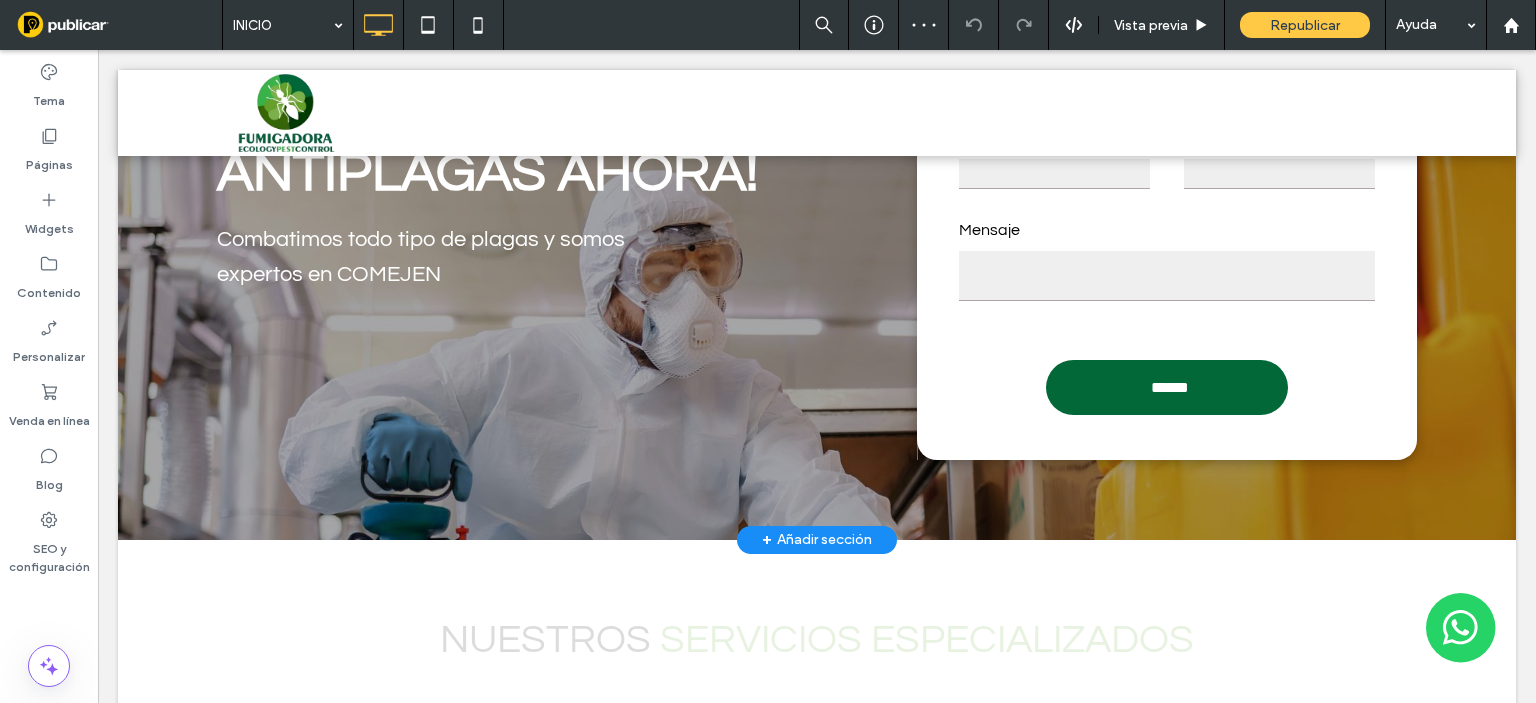 drag, startPoint x: 1403, startPoint y: 484, endPoint x: 1413, endPoint y: 555, distance: 71.70077 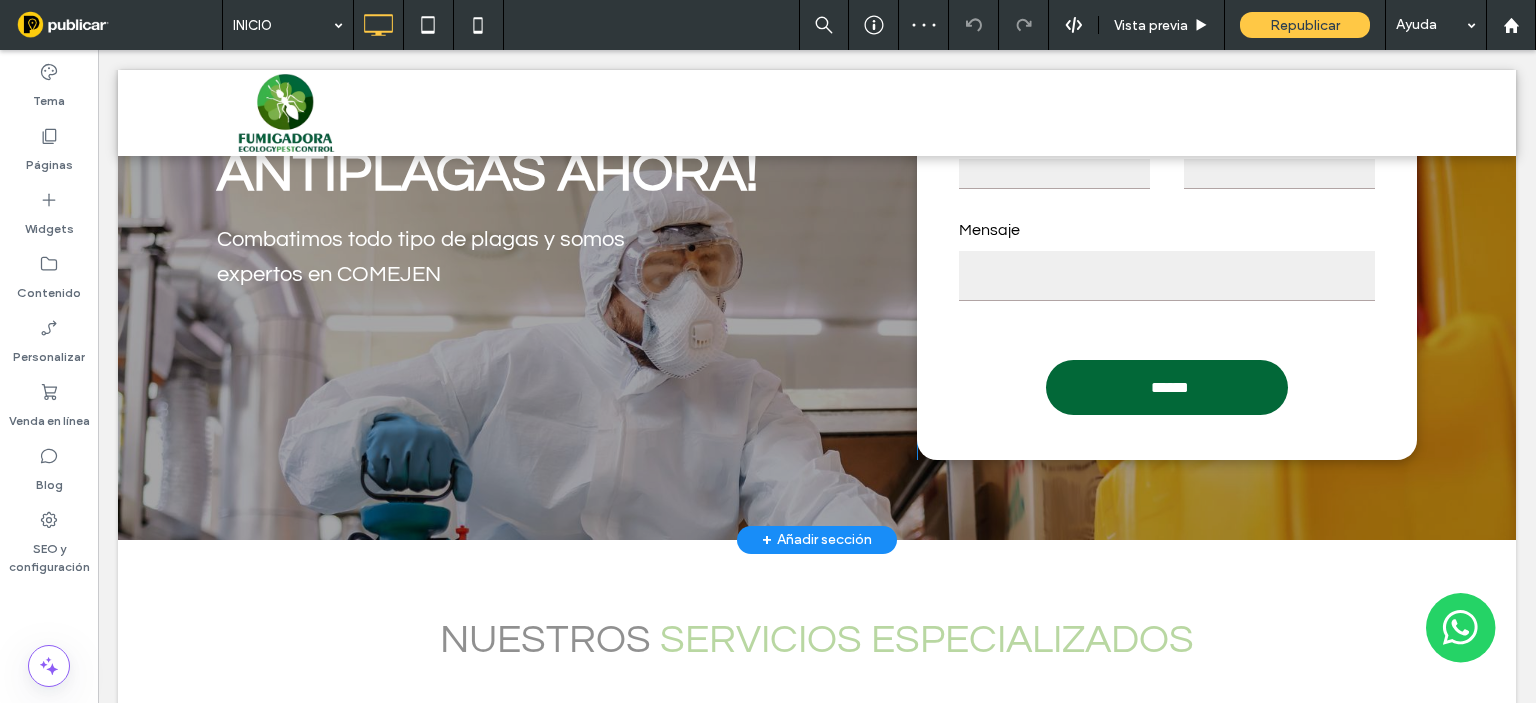 click at bounding box center (768, 351) 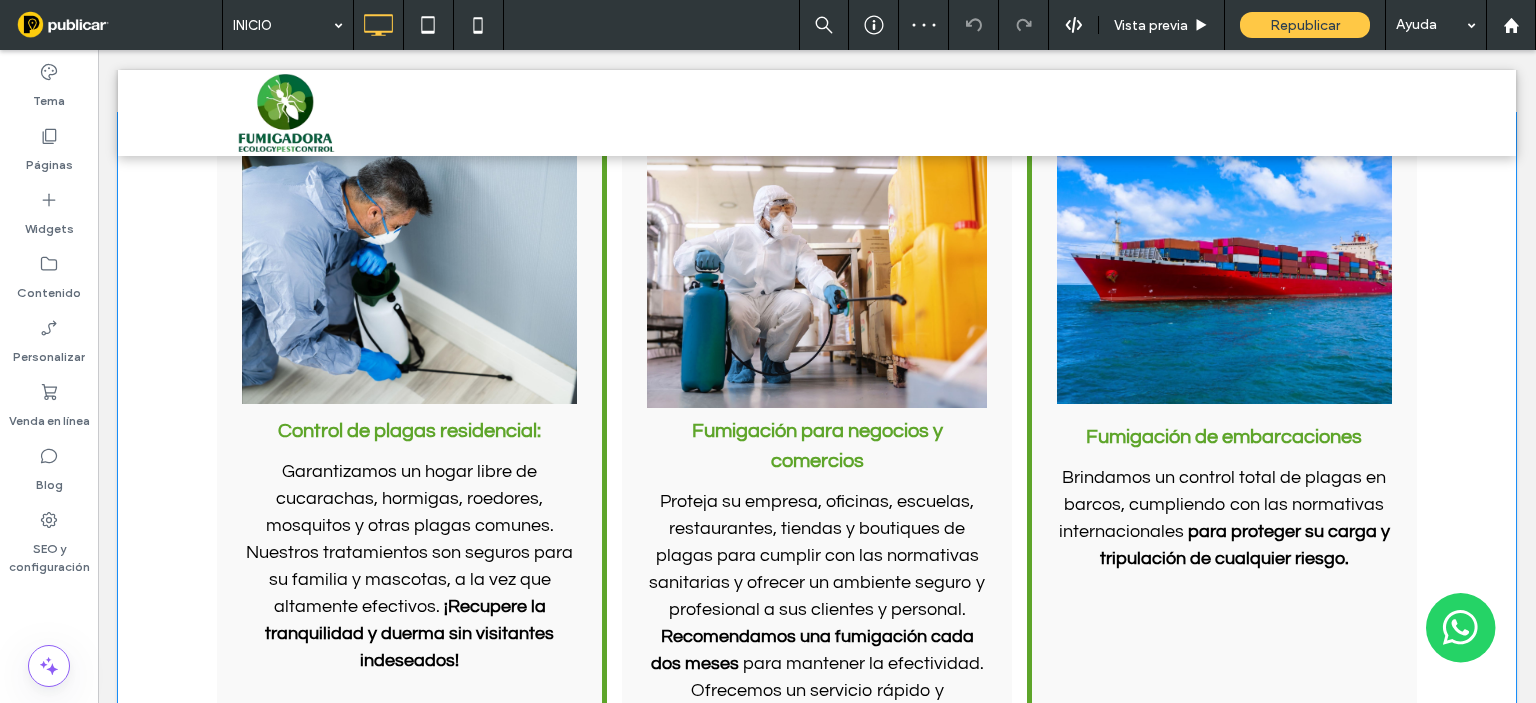 scroll, scrollTop: 1000, scrollLeft: 0, axis: vertical 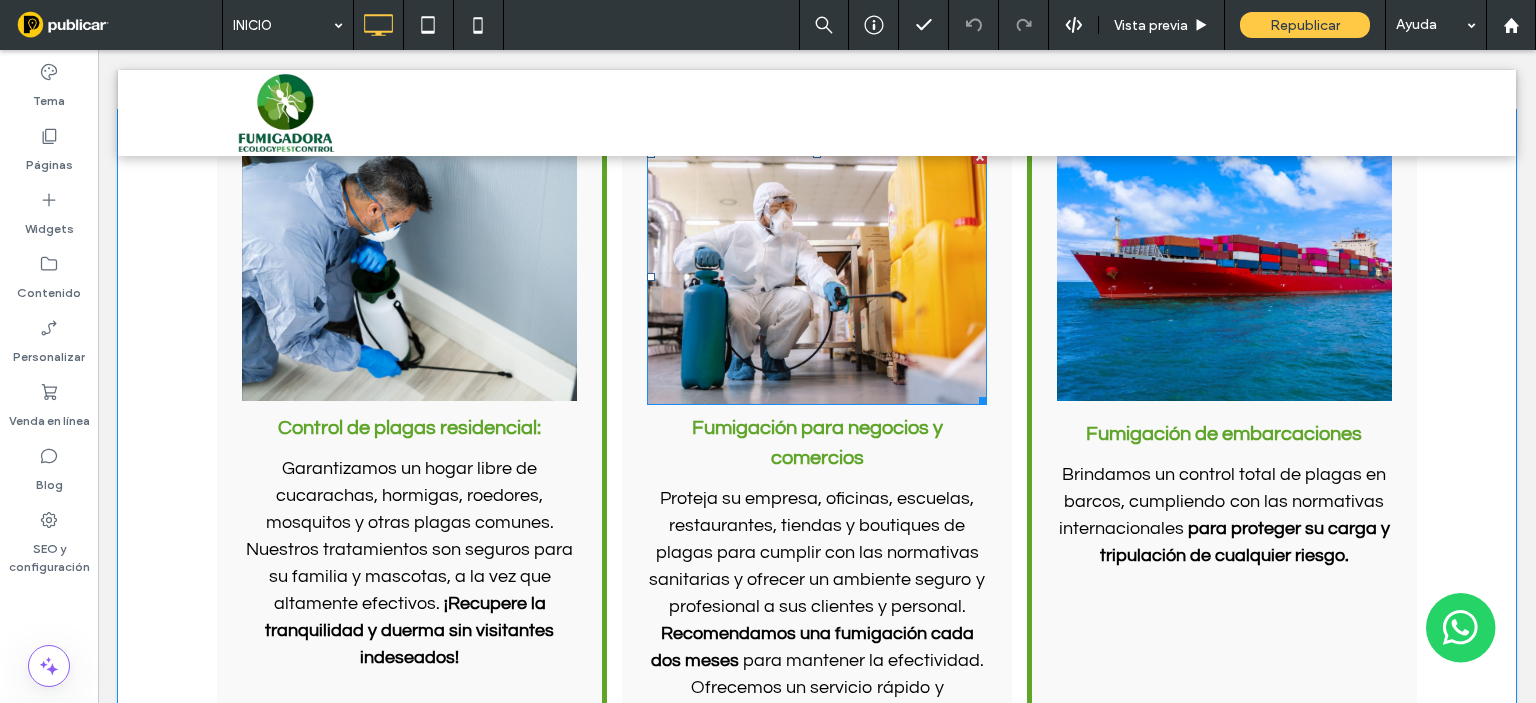 click at bounding box center (817, 277) 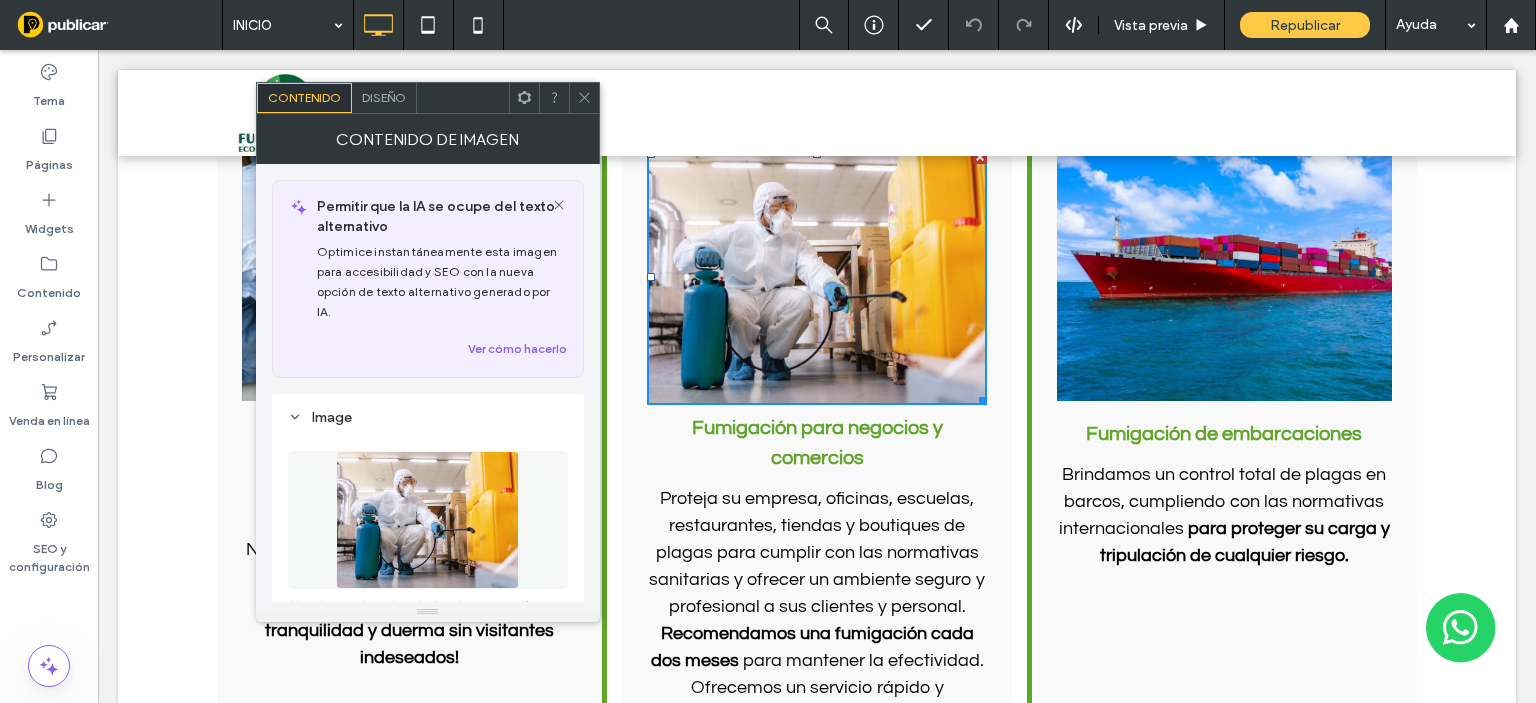 click at bounding box center [427, 520] 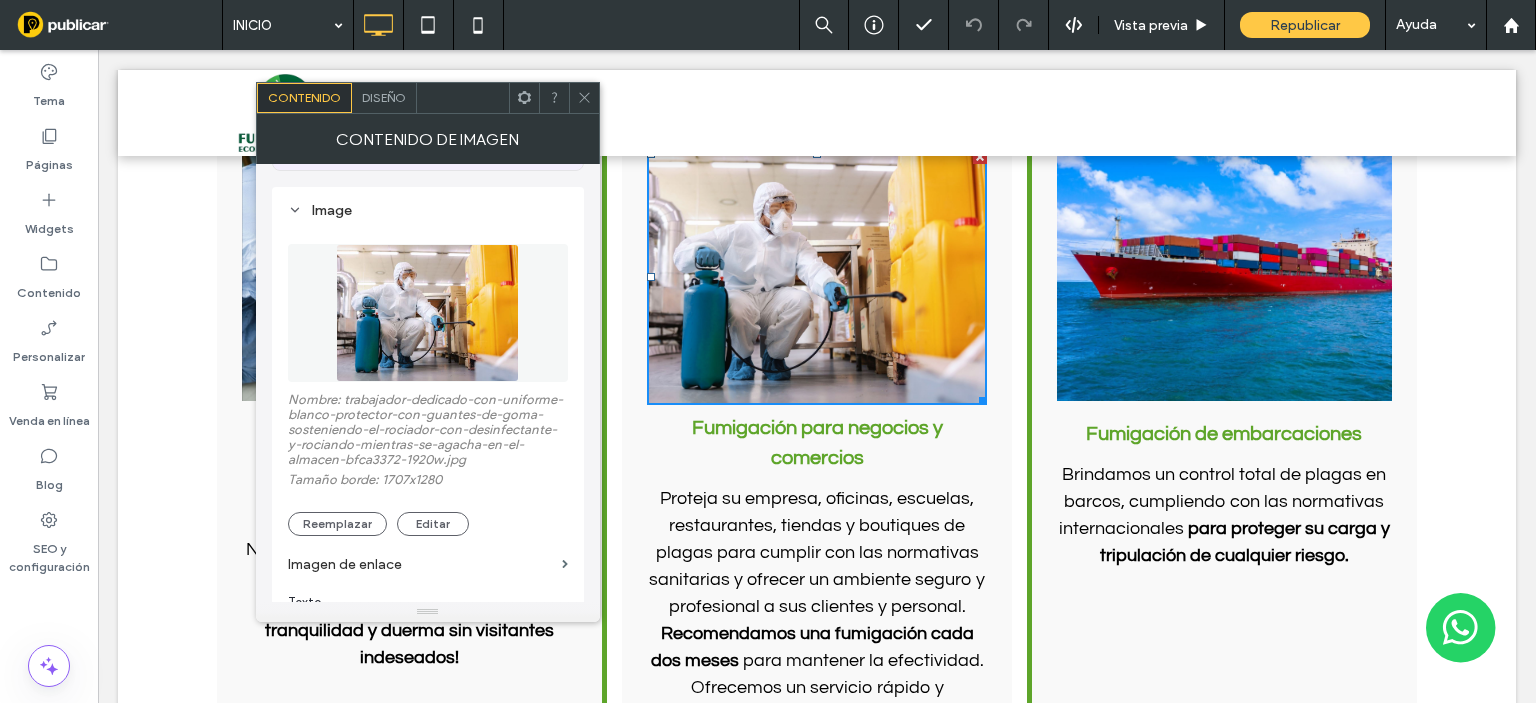 scroll, scrollTop: 300, scrollLeft: 0, axis: vertical 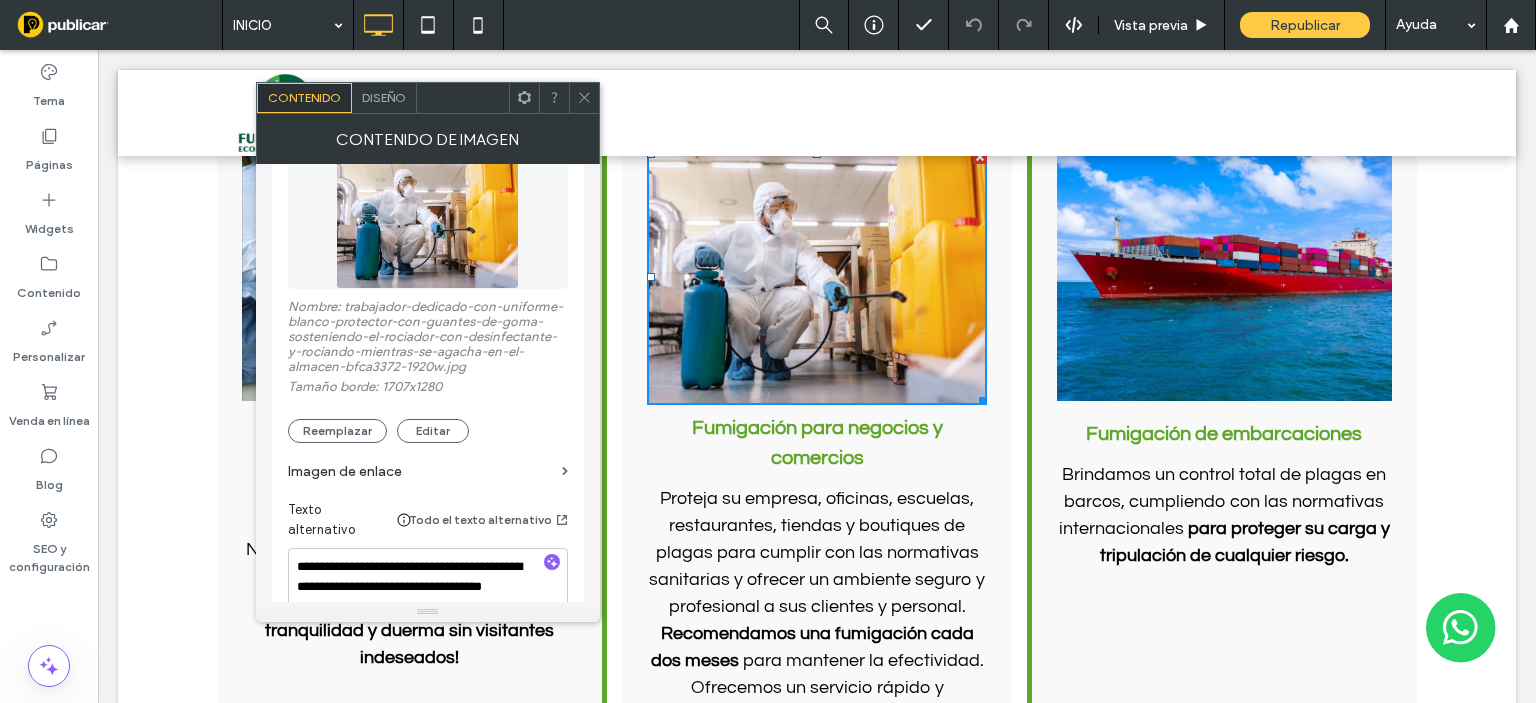 click on "Todo el texto alternativo" at bounding box center [490, 520] 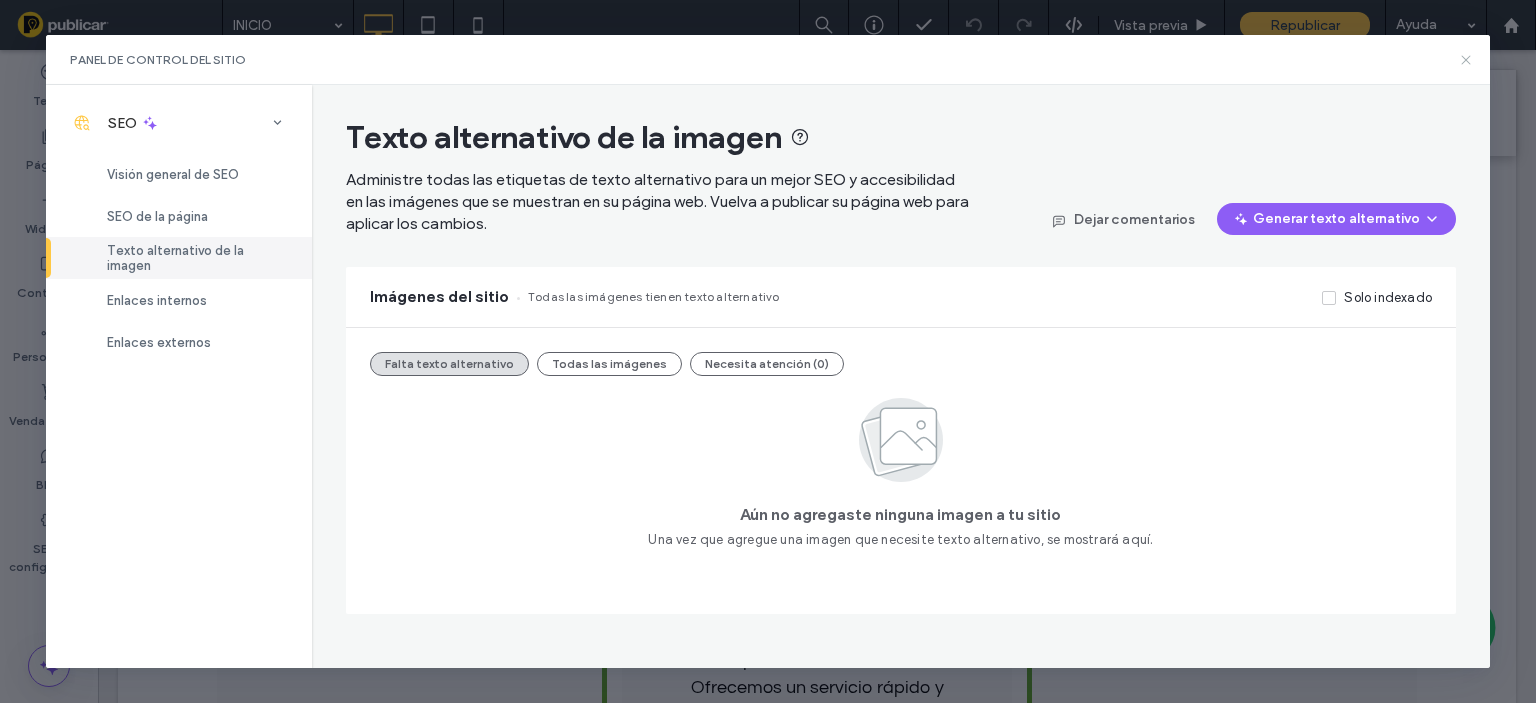 click on "Panel de control del sitio" at bounding box center (768, 60) 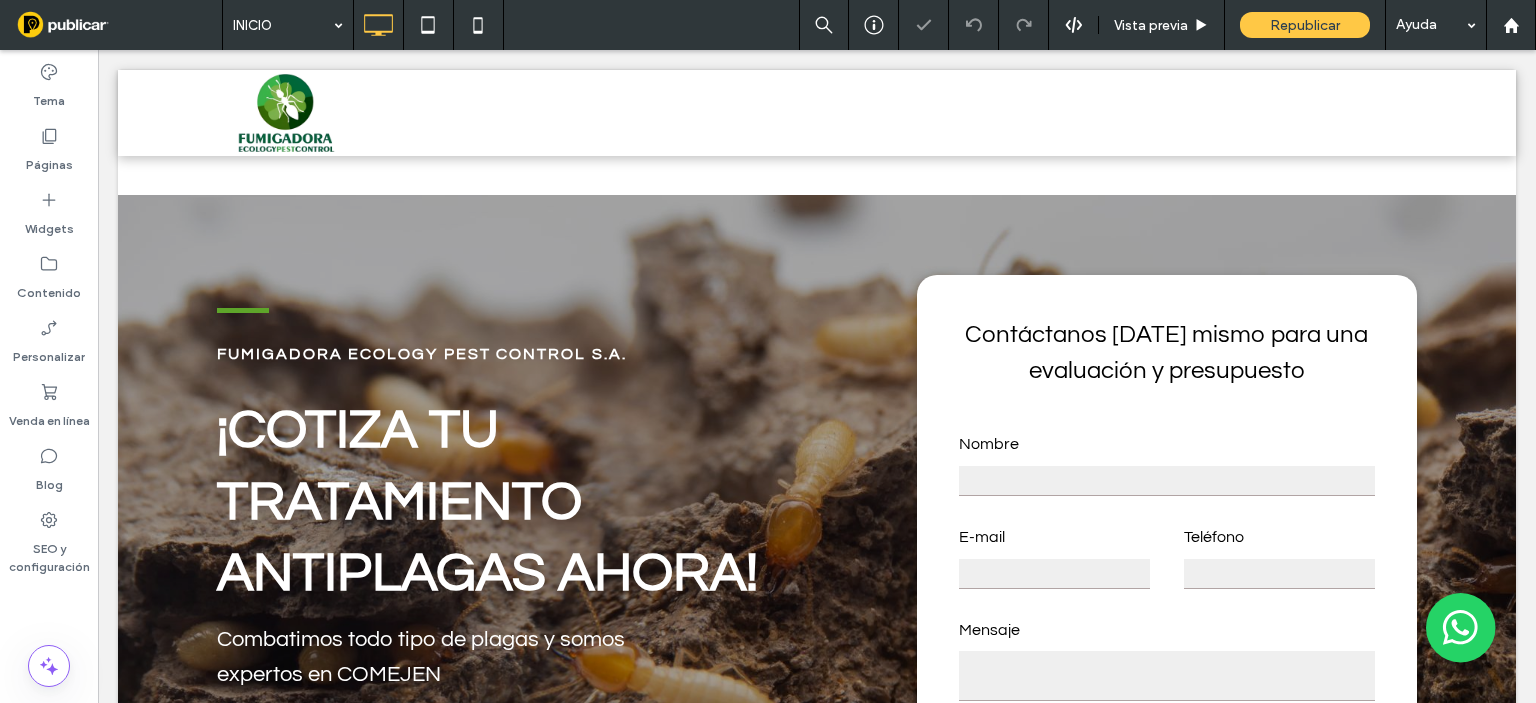 scroll, scrollTop: 860, scrollLeft: 0, axis: vertical 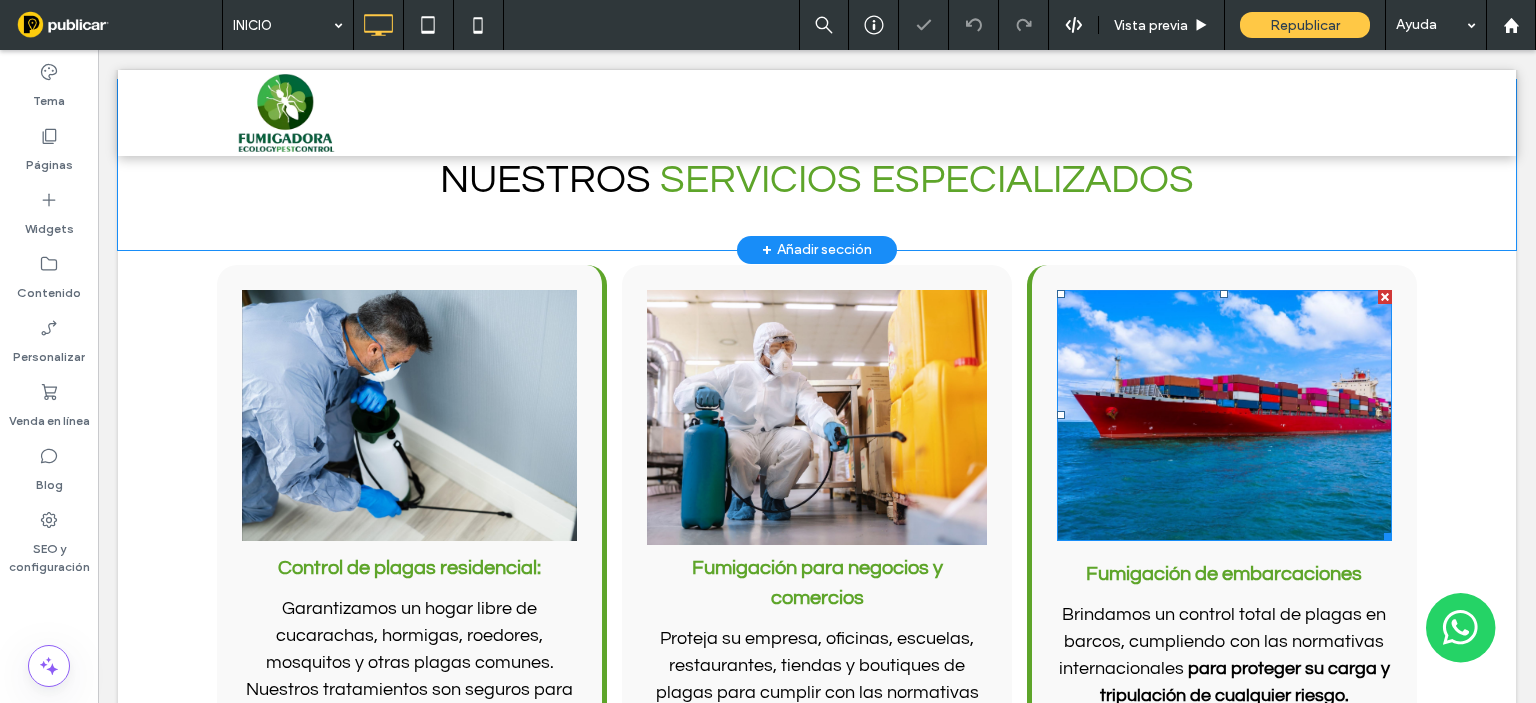 click at bounding box center (1224, 415) 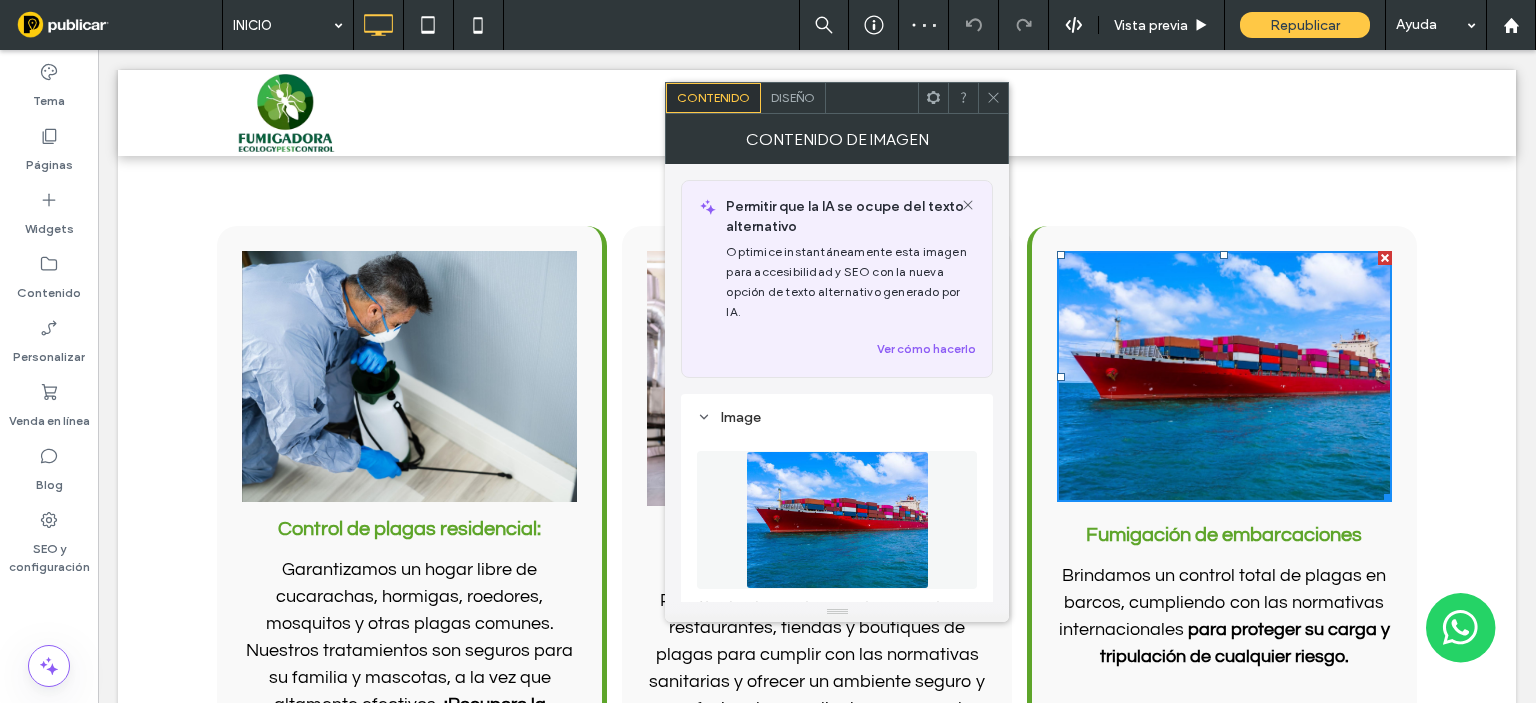 scroll, scrollTop: 860, scrollLeft: 0, axis: vertical 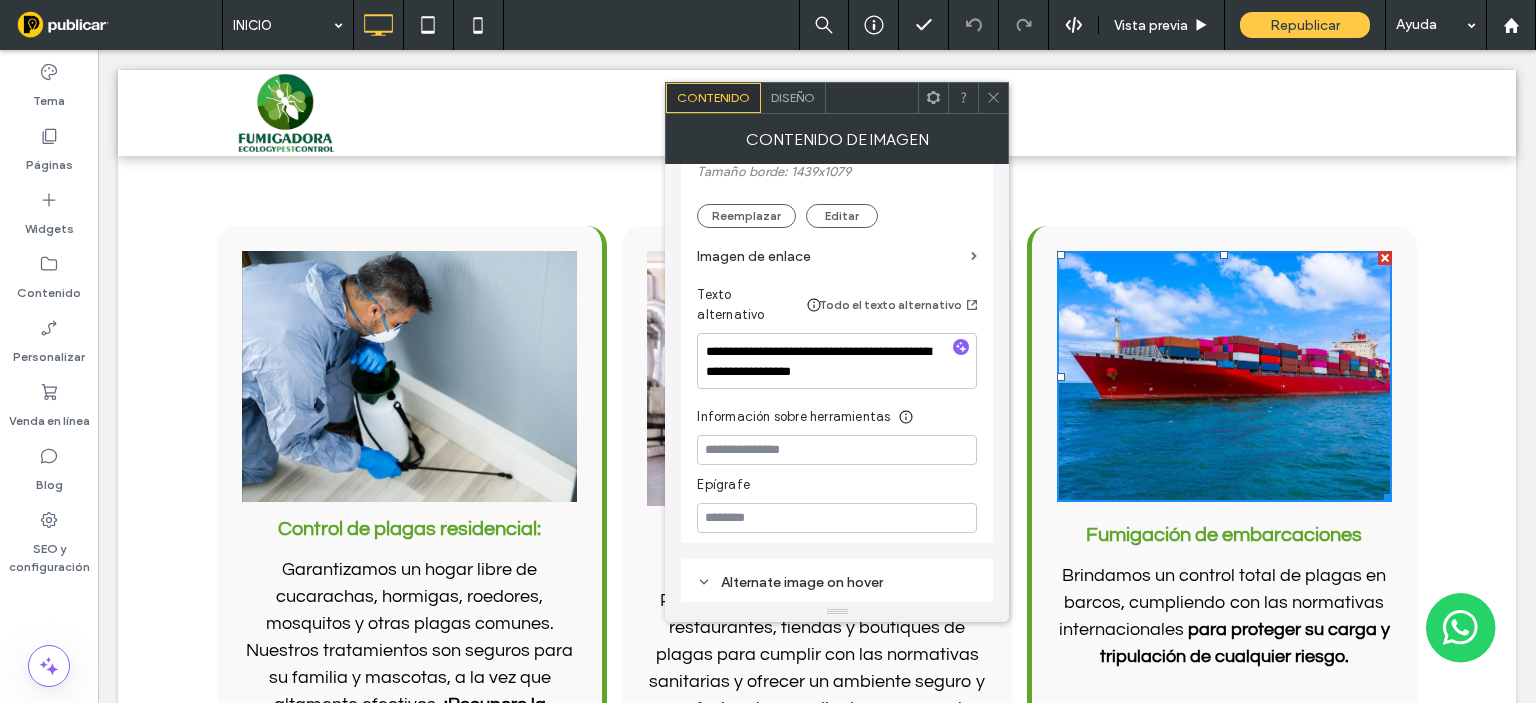 click 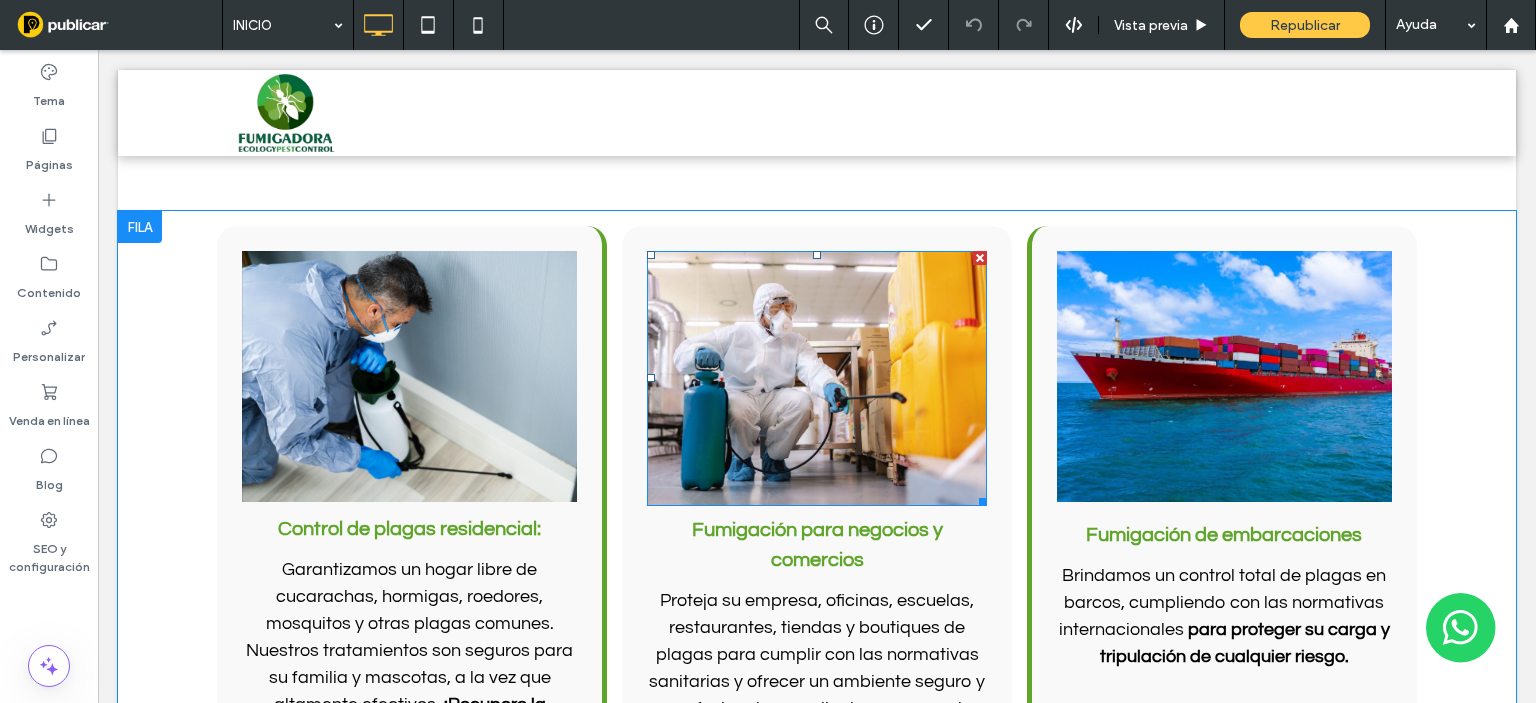 click at bounding box center (817, 378) 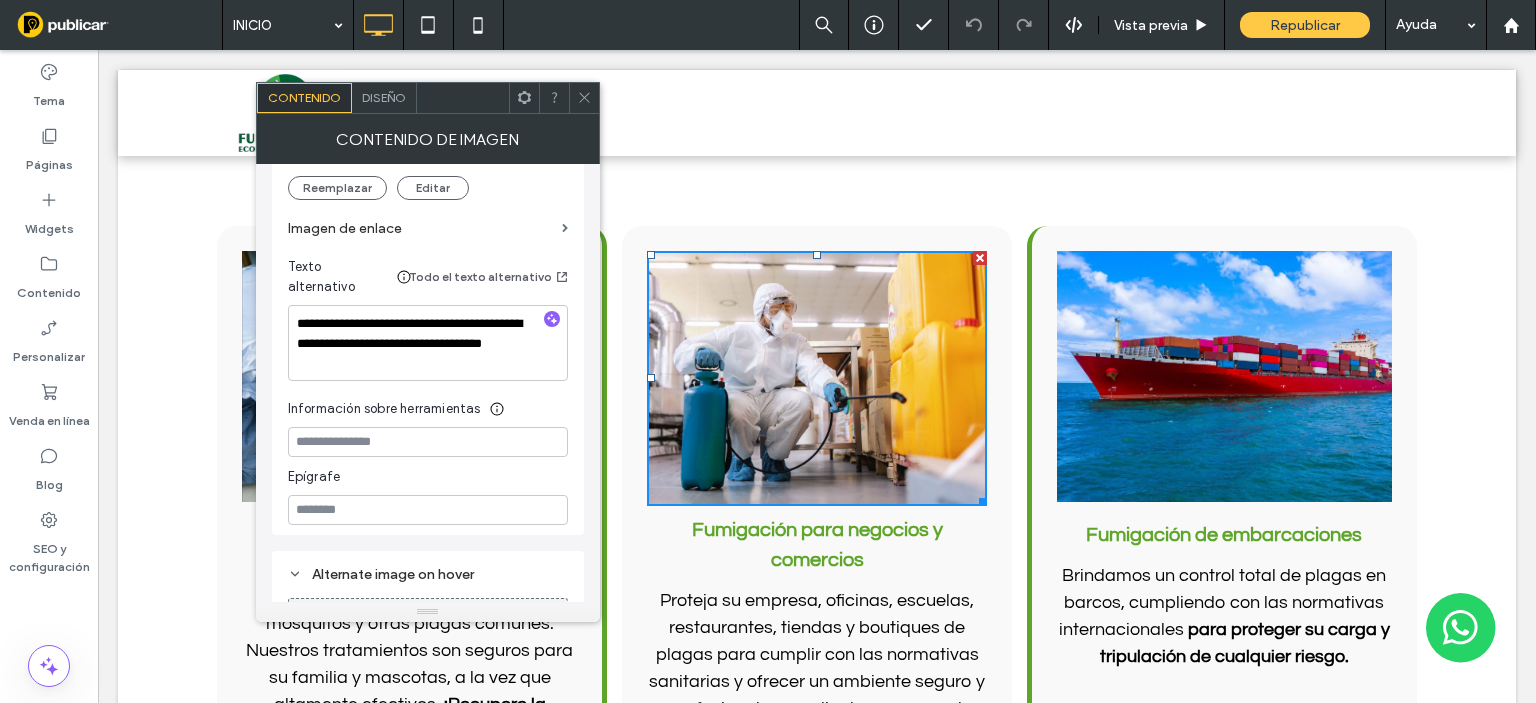 scroll, scrollTop: 600, scrollLeft: 0, axis: vertical 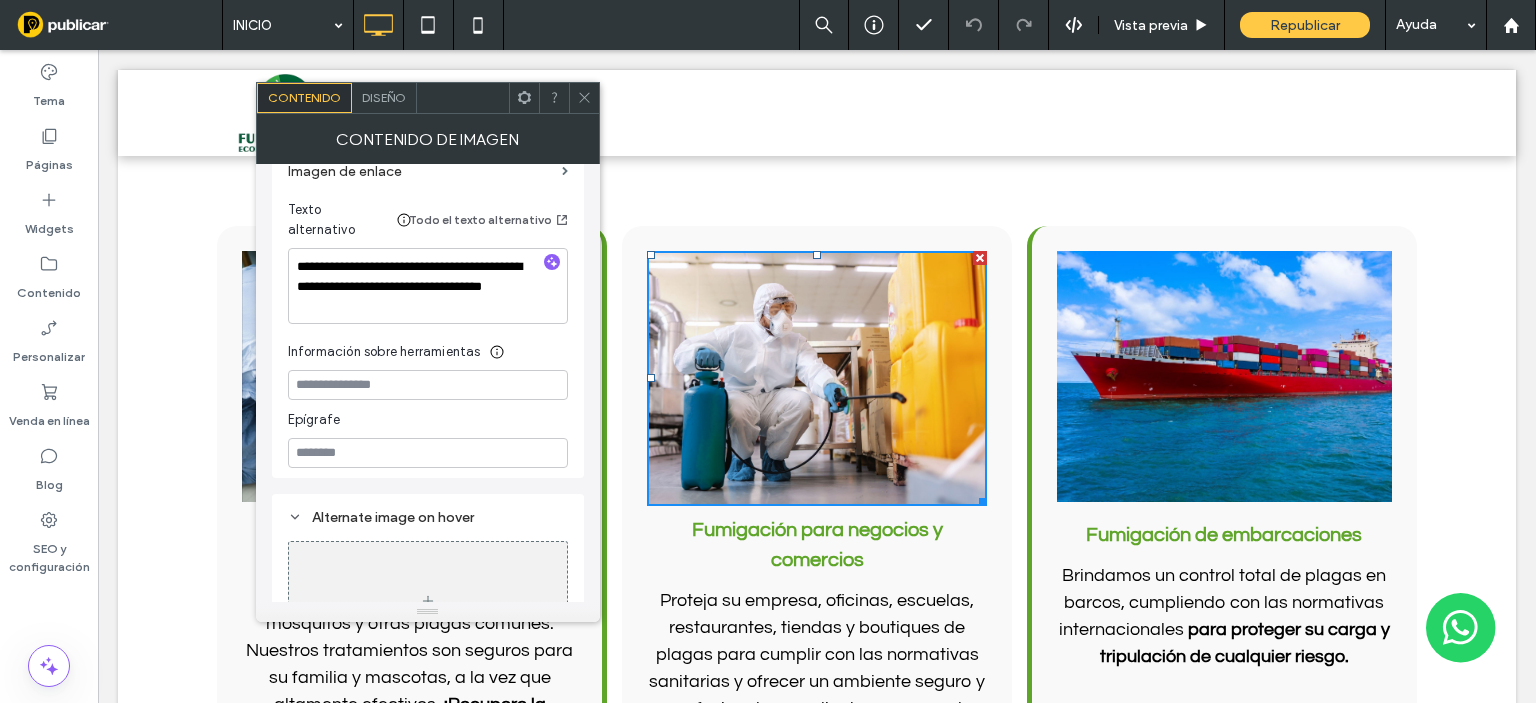 click 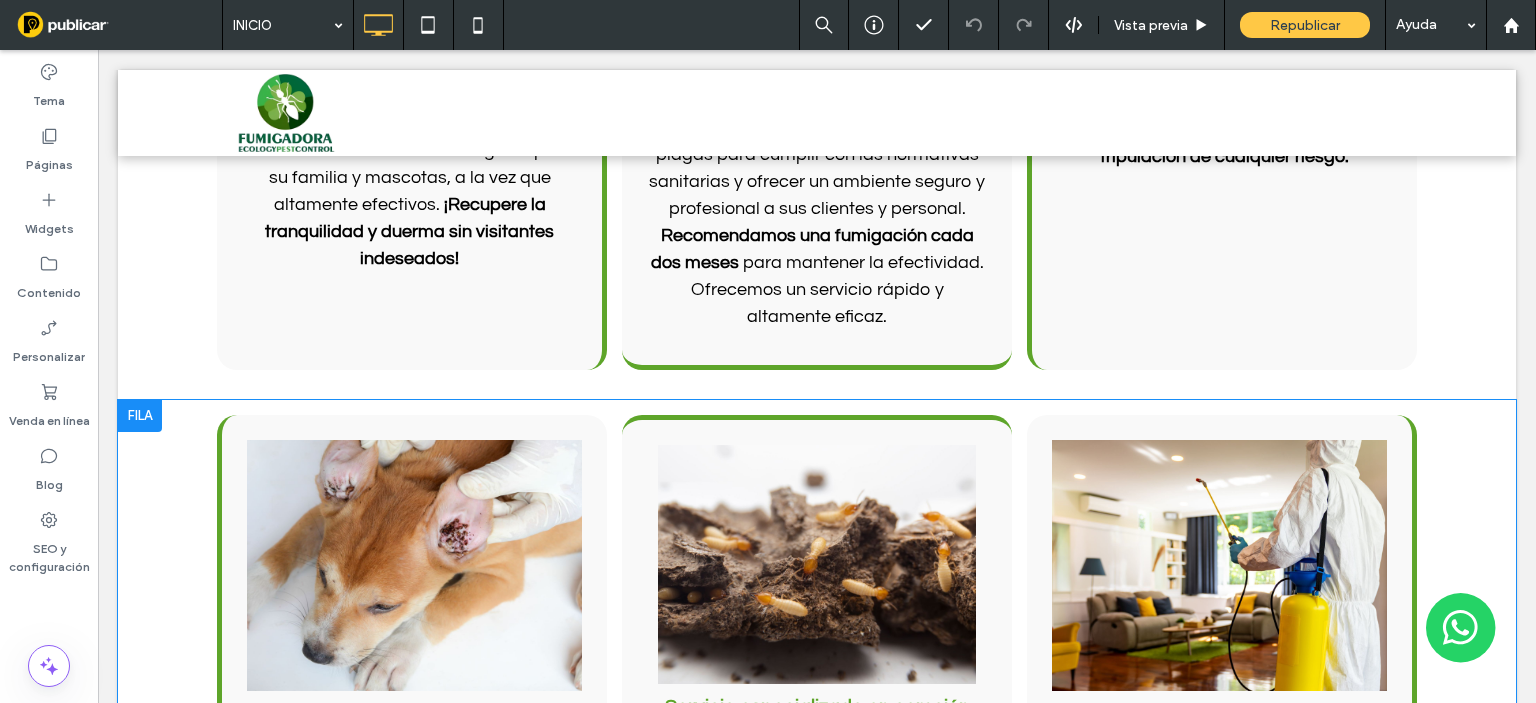 scroll, scrollTop: 1460, scrollLeft: 0, axis: vertical 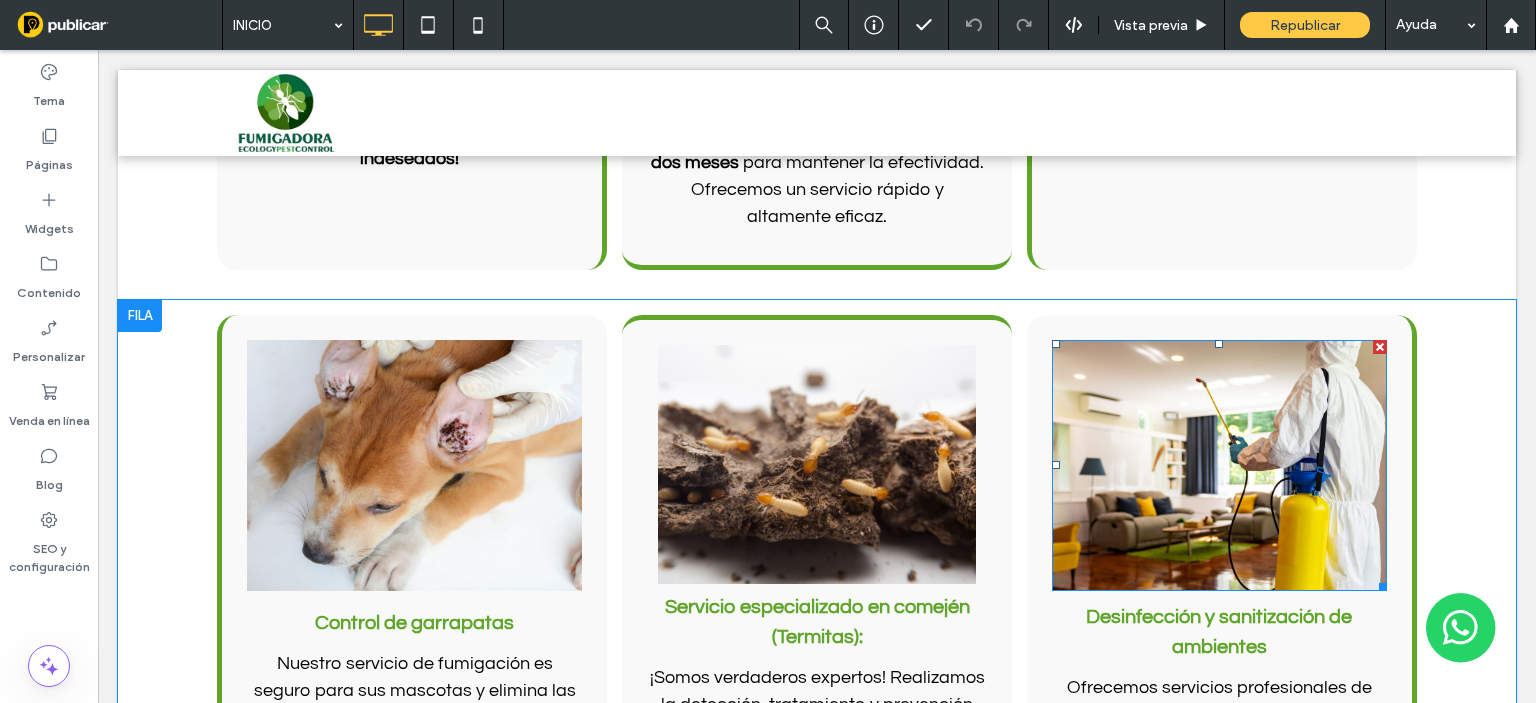 click at bounding box center (1219, 465) 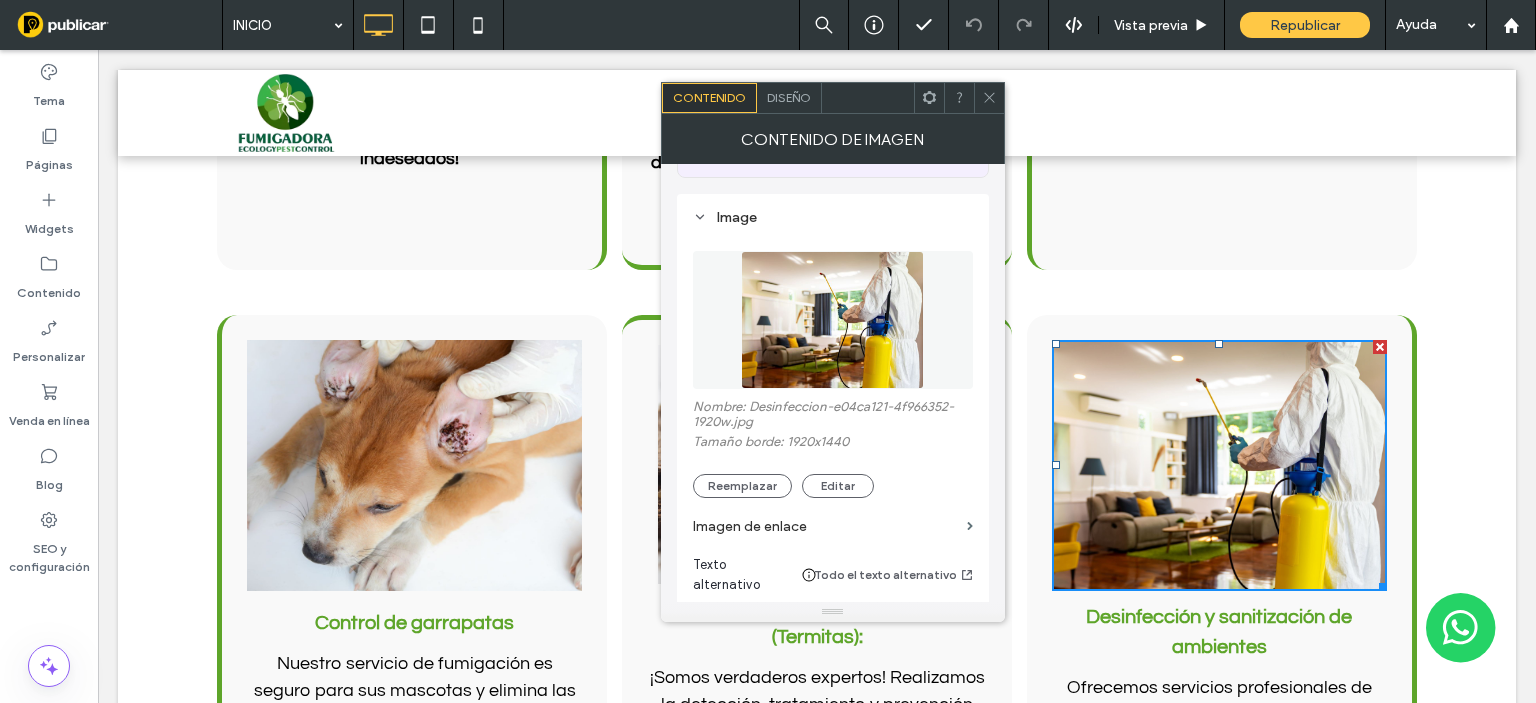 scroll, scrollTop: 400, scrollLeft: 0, axis: vertical 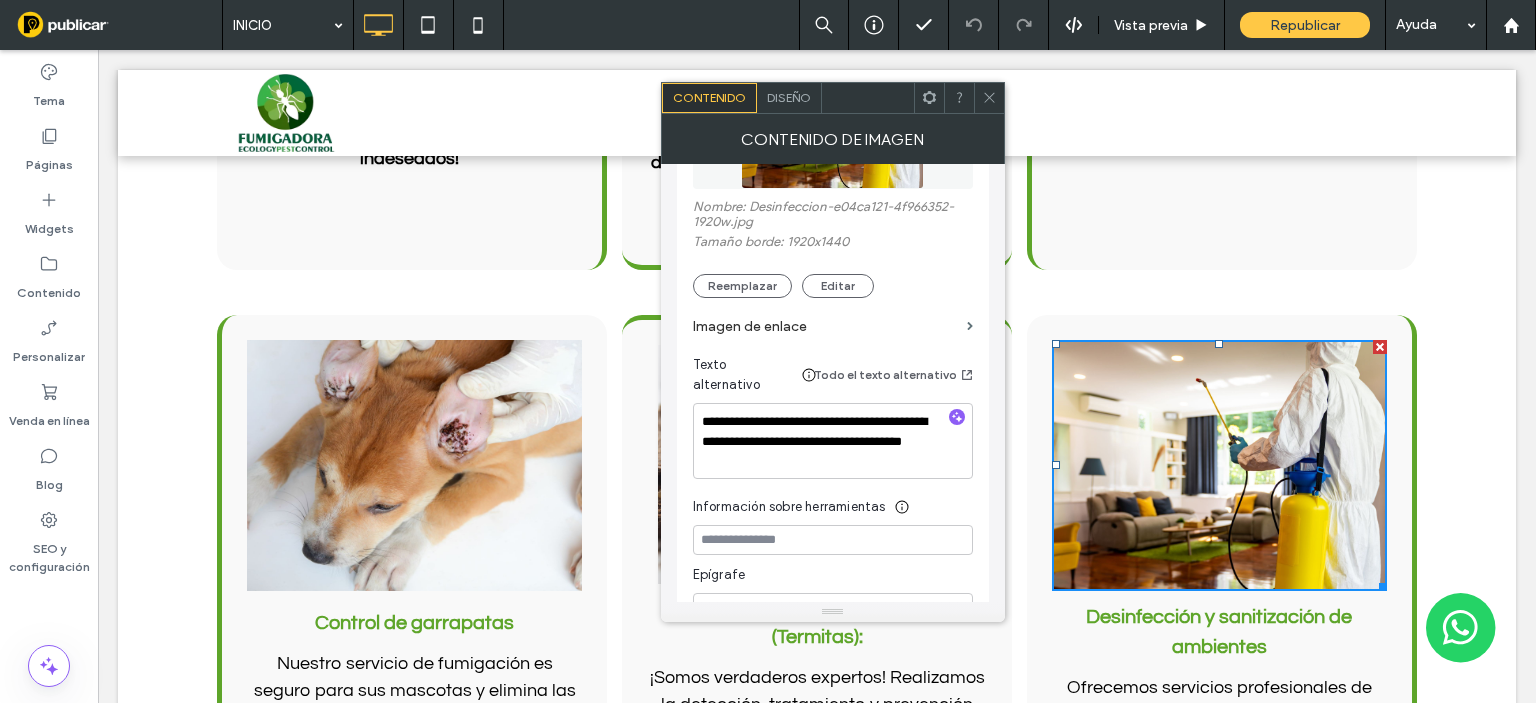 click 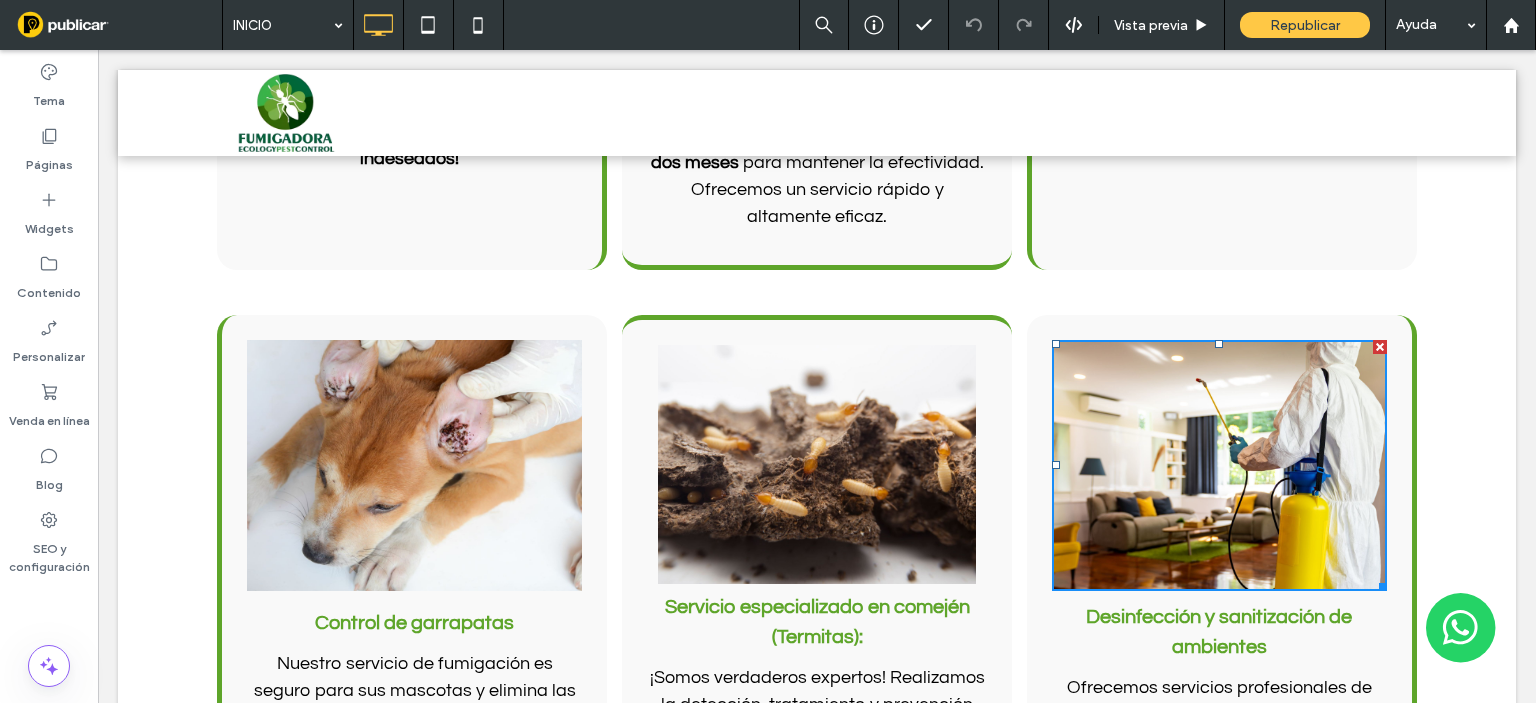 click on "Desinfección y sanitización de ambientes   Ofrecemos servicios profesionales de desinfección y sanitización para hogares, oficinas, comercios y espacios públicos.
Seguimos protocolos certificados para eliminar bacterias, virus y otros microorganismos dañinos,
garantizando ambientes limpios y seguros.
Click To Paste" at bounding box center [1222, 620] 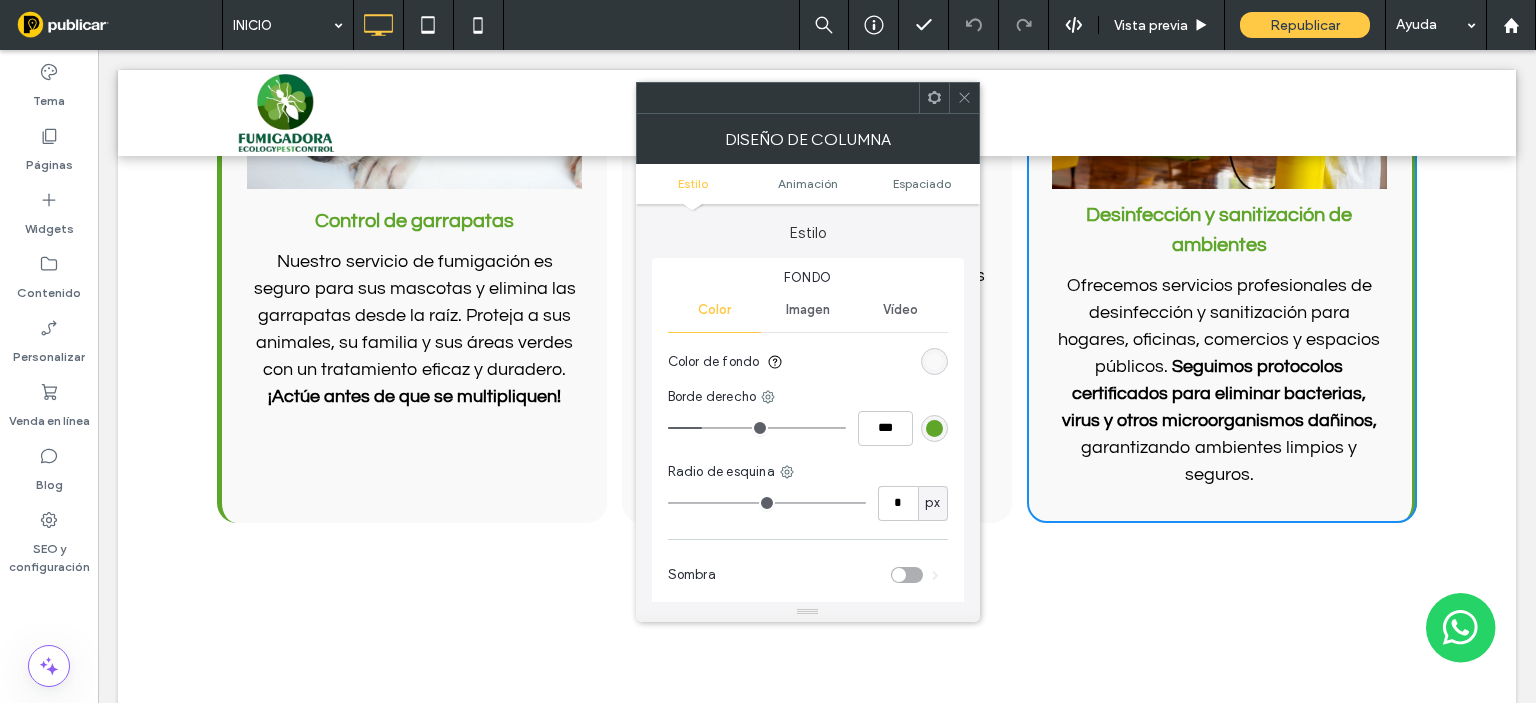 type on "**" 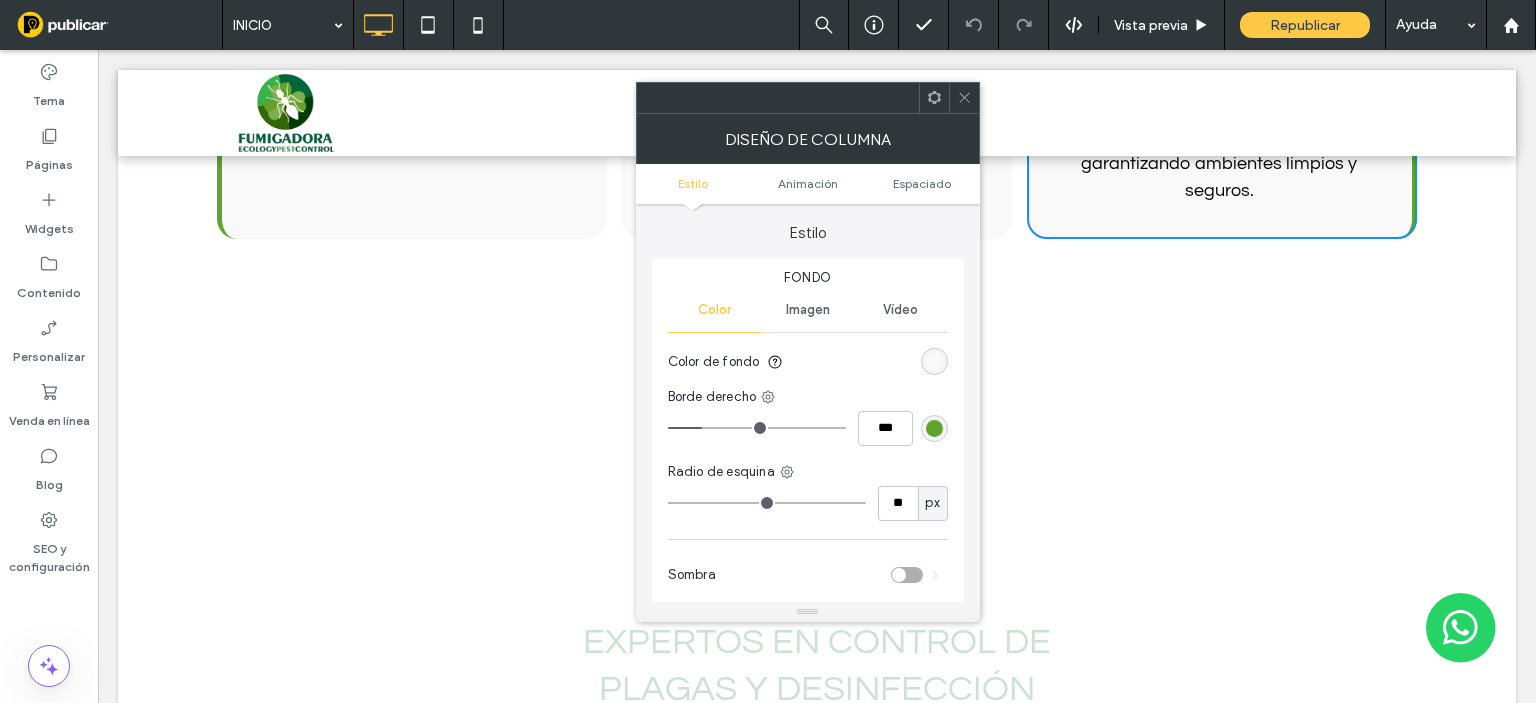 scroll, scrollTop: 2160, scrollLeft: 0, axis: vertical 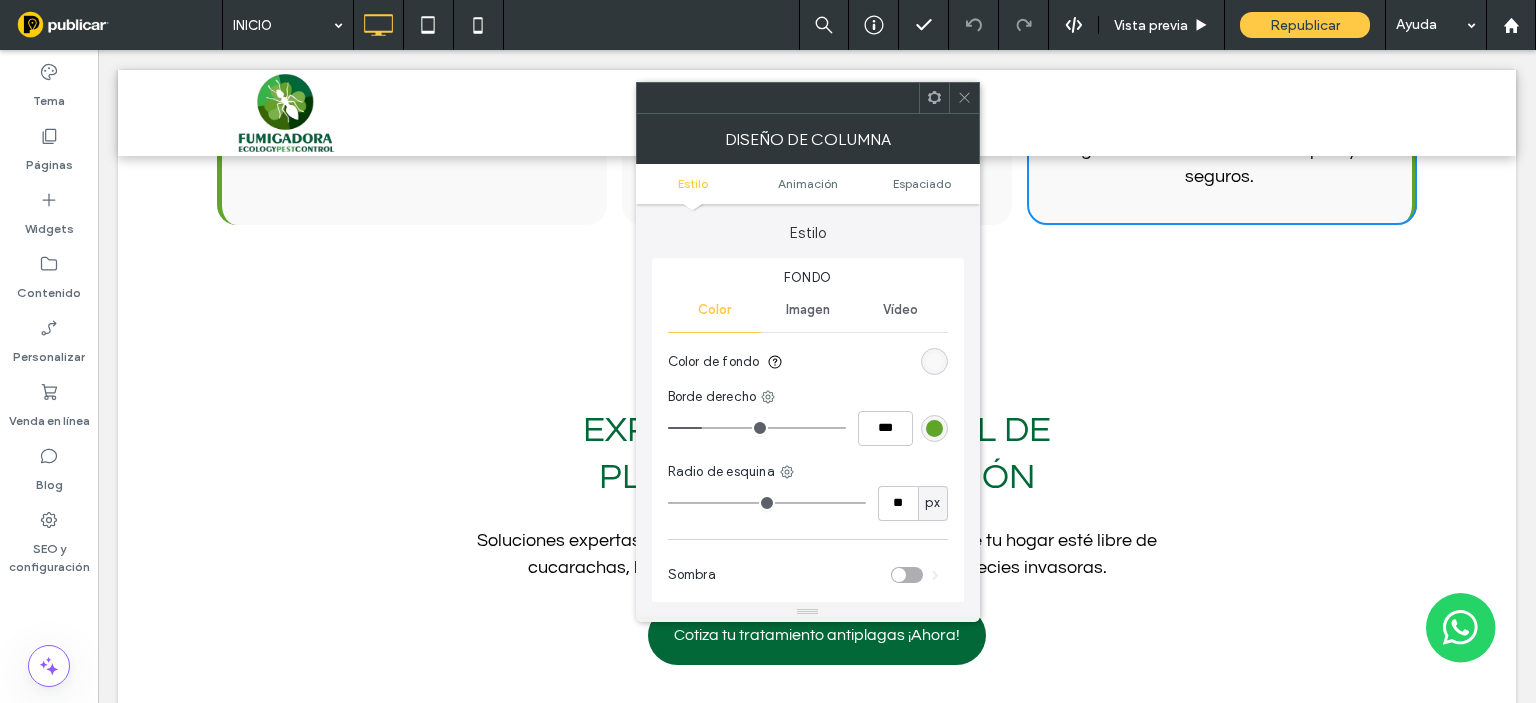 drag, startPoint x: 962, startPoint y: 90, endPoint x: 977, endPoint y: 129, distance: 41.785164 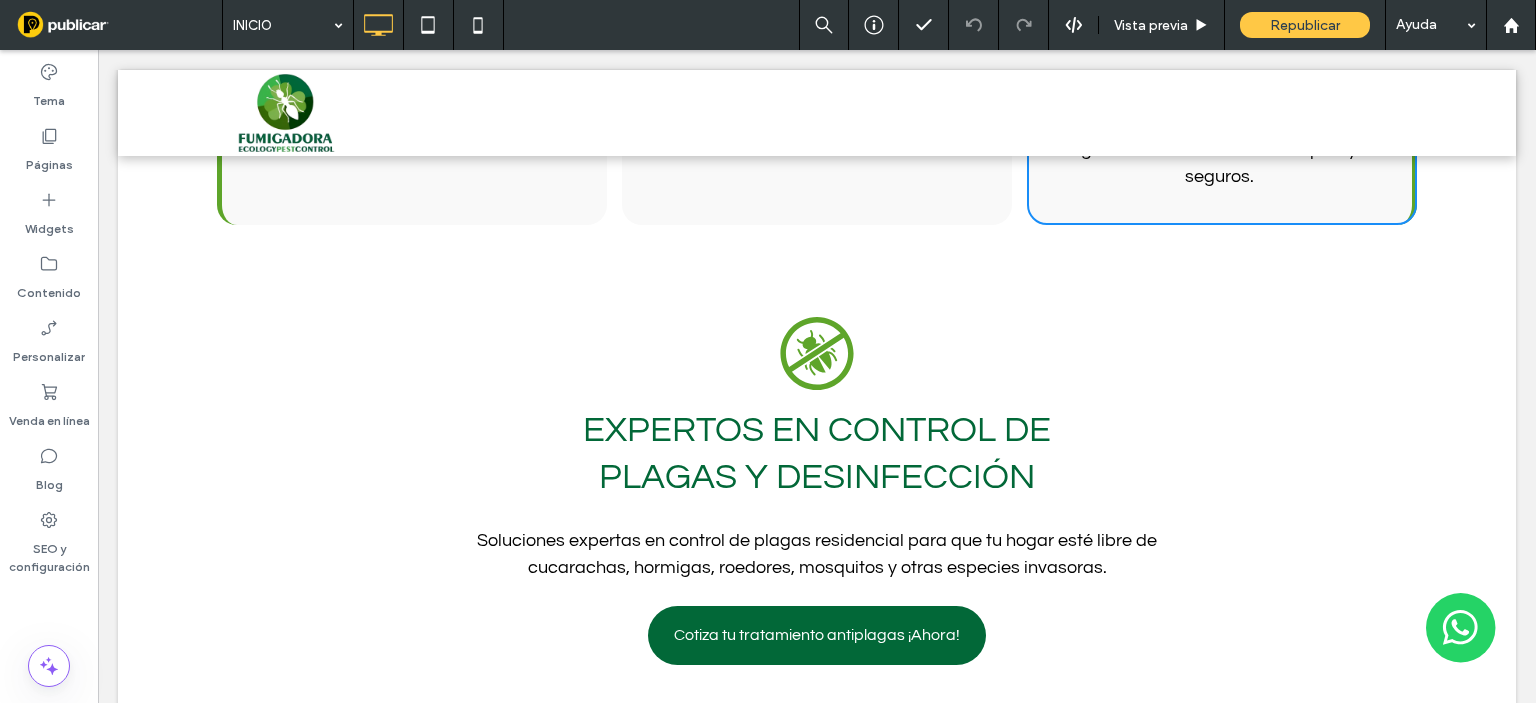 click on "Un icono en blanco y negro de un insecto en un círculo.
Expertos en Control de Plagas y Desinfección
Soluciones expertas en control de plagas residencial para que tu hogar esté libre de cucarachas, hormigas, roedores, mosquitos y otras especies invasoras.
Cotiza tu tratamiento antiplagas ¡Ahora!
Click To Paste" at bounding box center [817, 485] 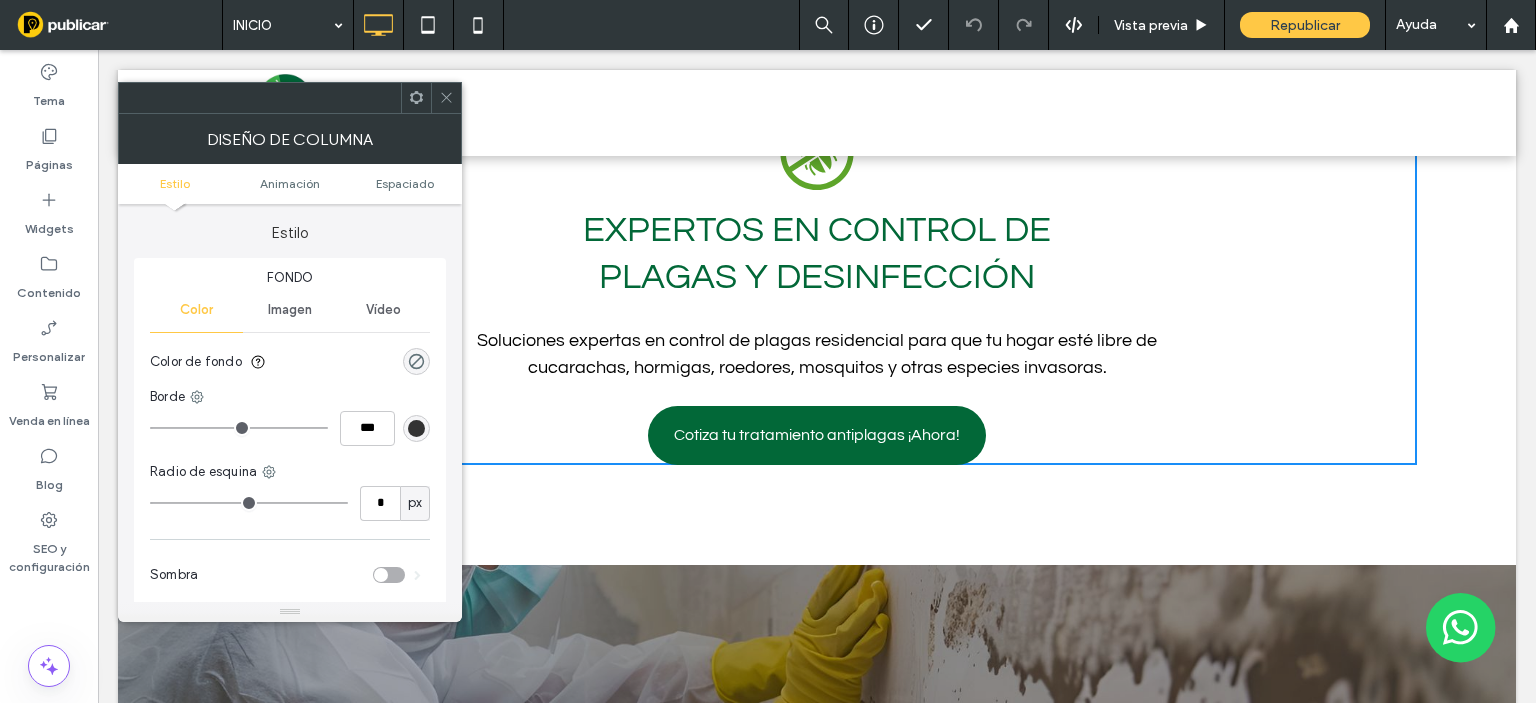 scroll, scrollTop: 2260, scrollLeft: 0, axis: vertical 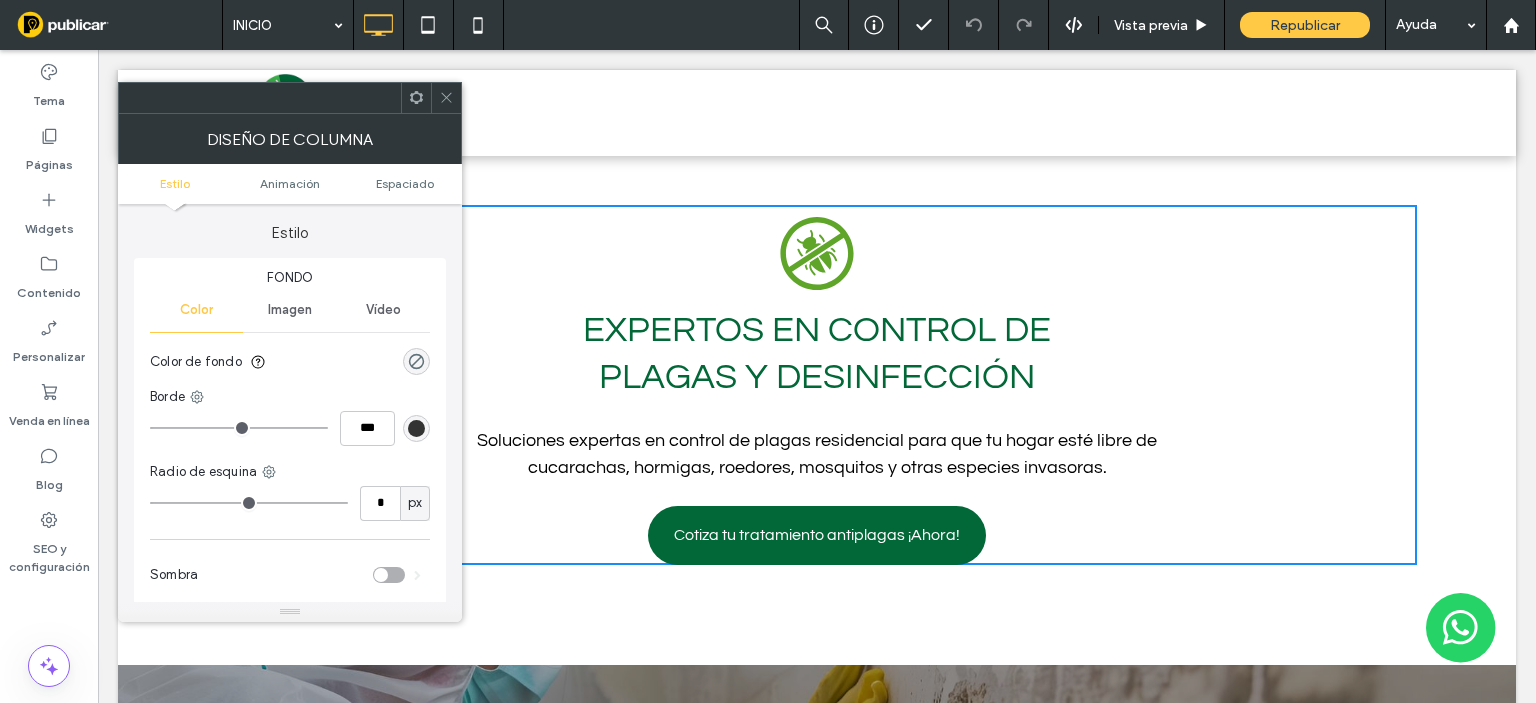 click 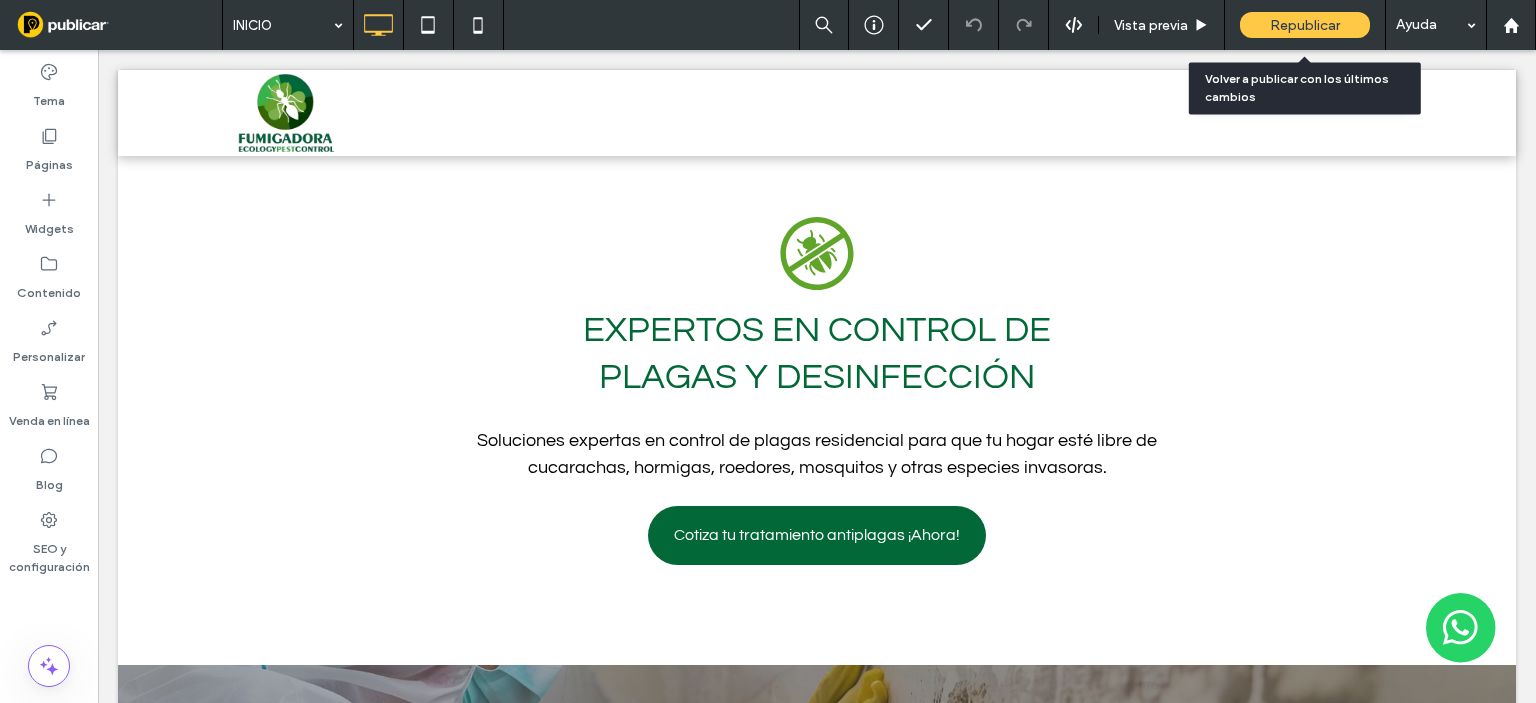 click on "Republicar" at bounding box center [1305, 25] 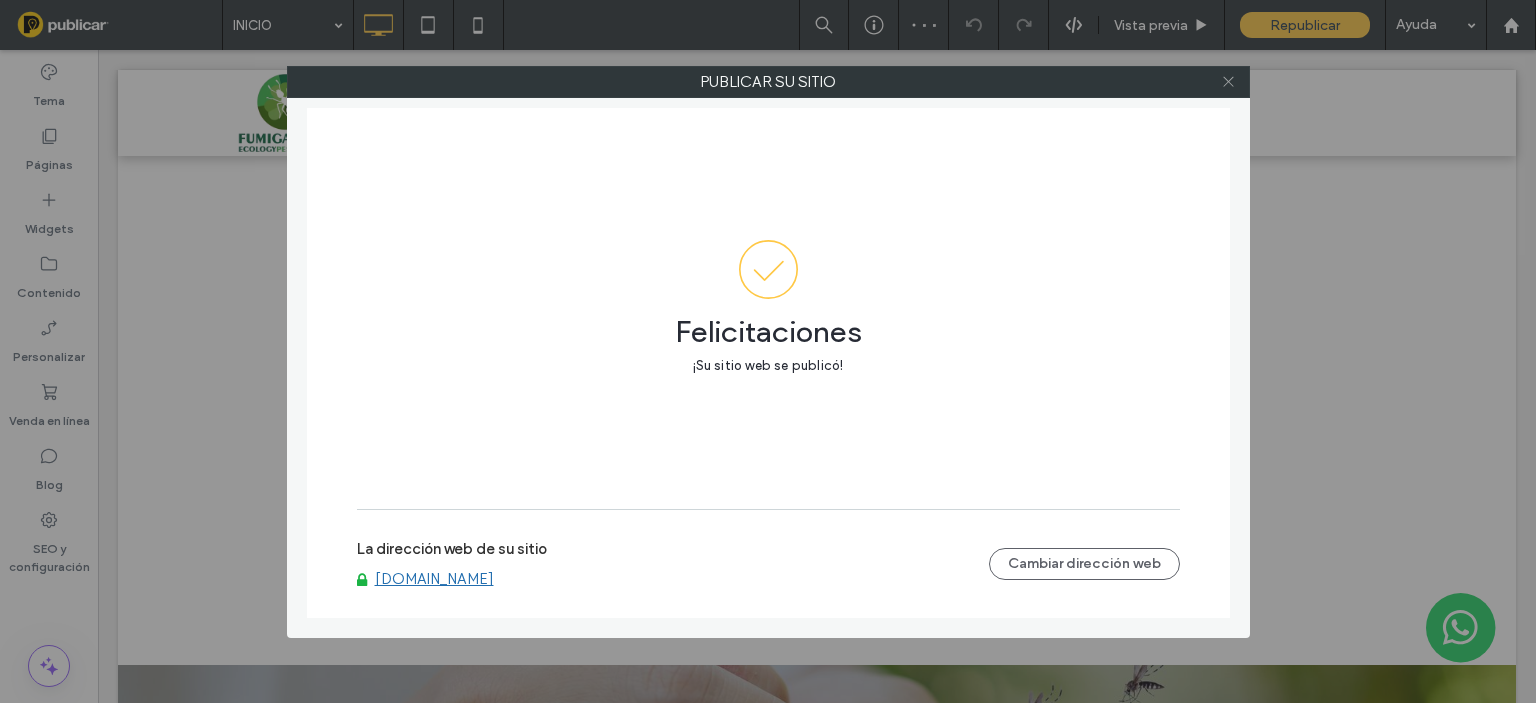 click 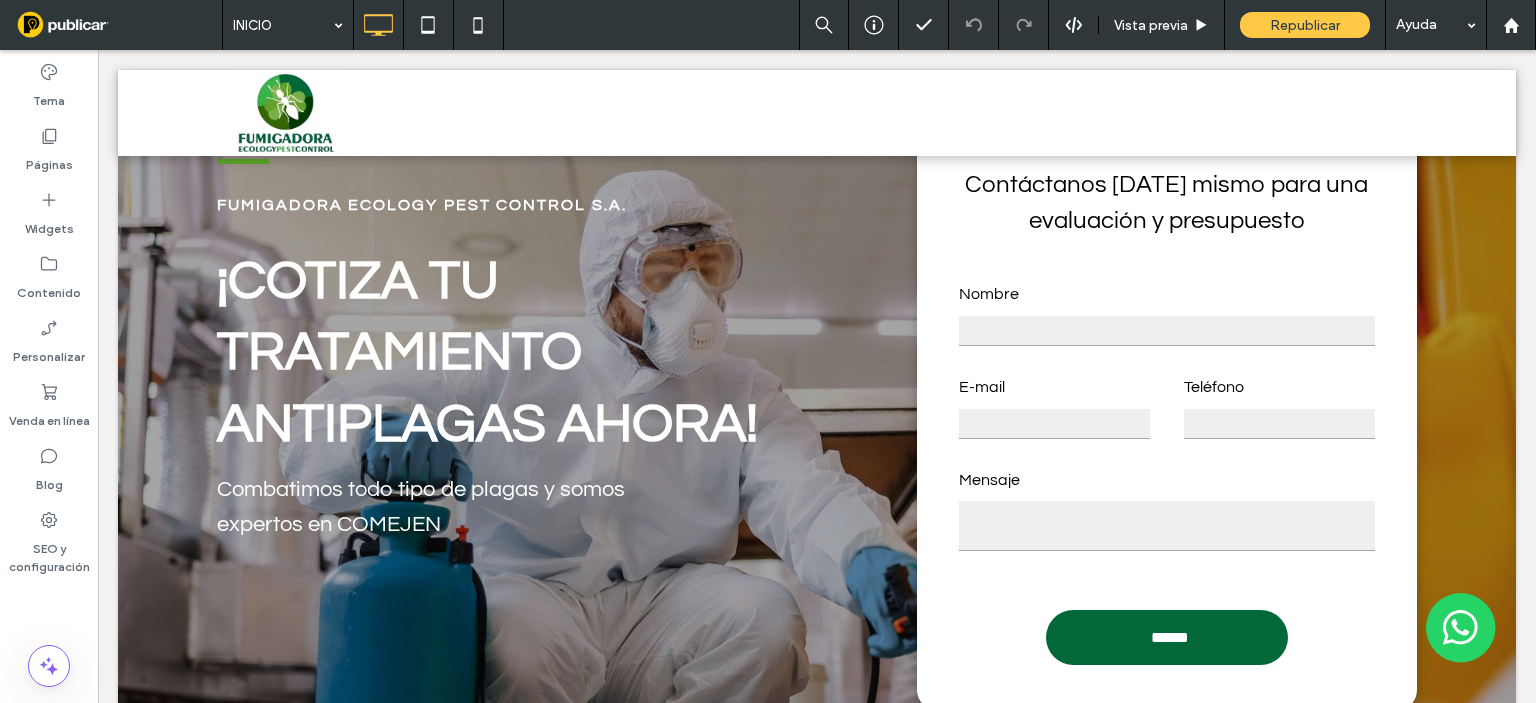 scroll, scrollTop: 0, scrollLeft: 0, axis: both 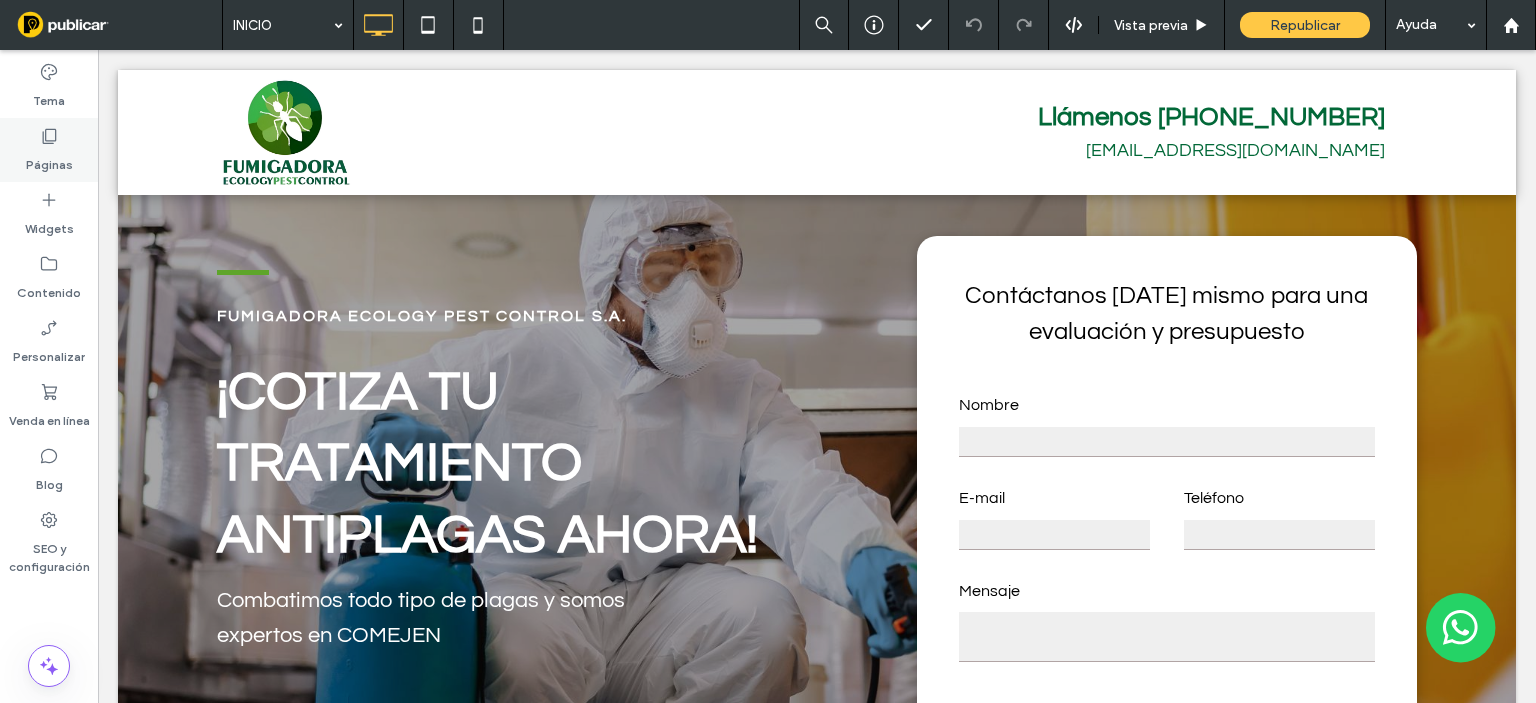 click 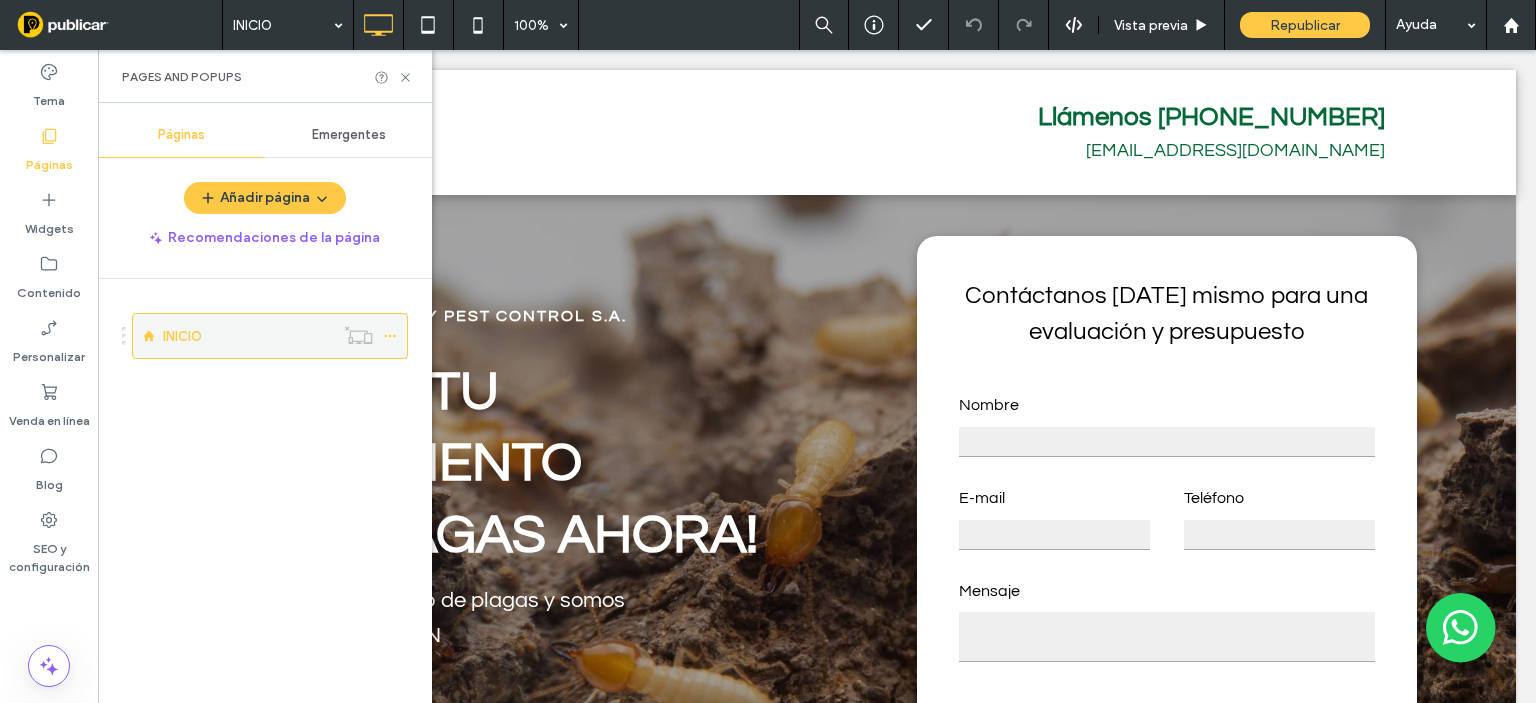 click 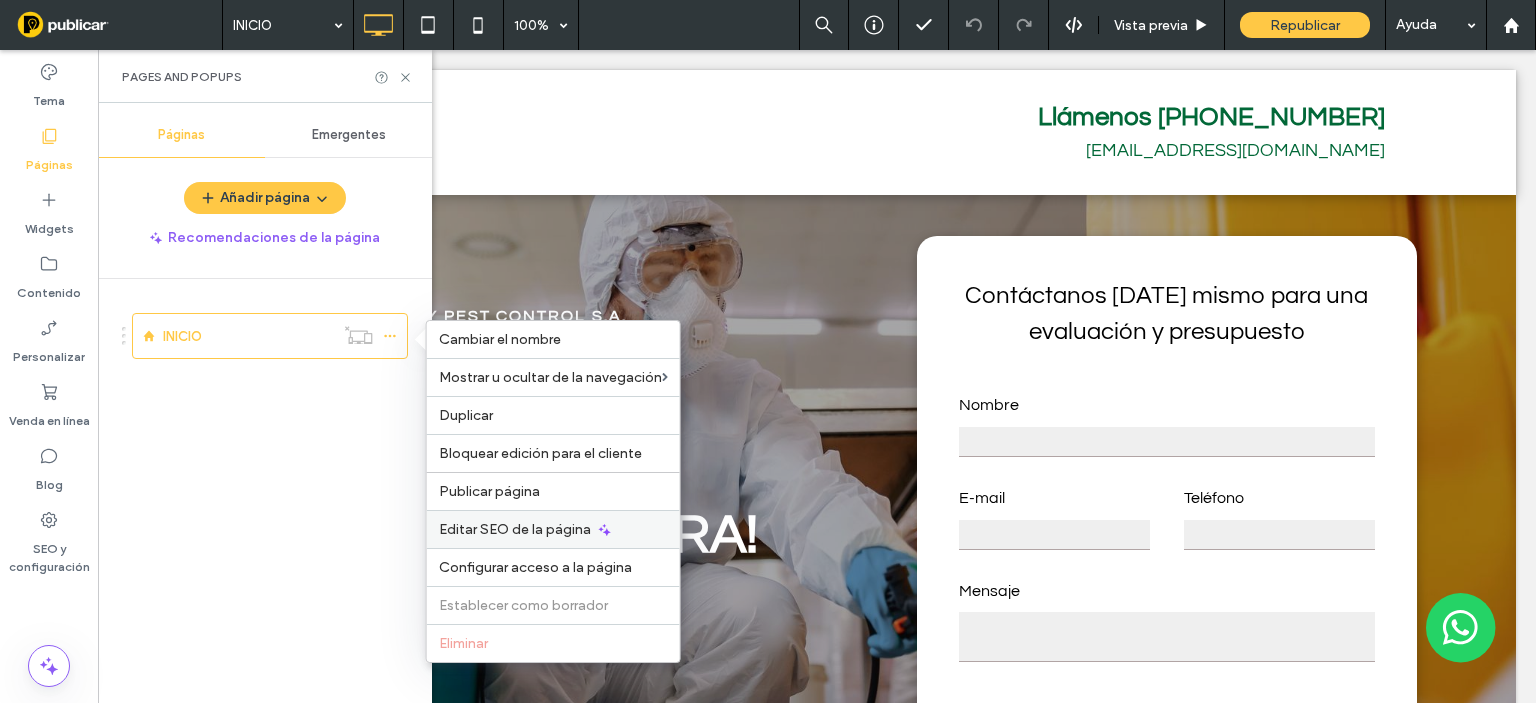 click on "Editar SEO de la página" at bounding box center (515, 529) 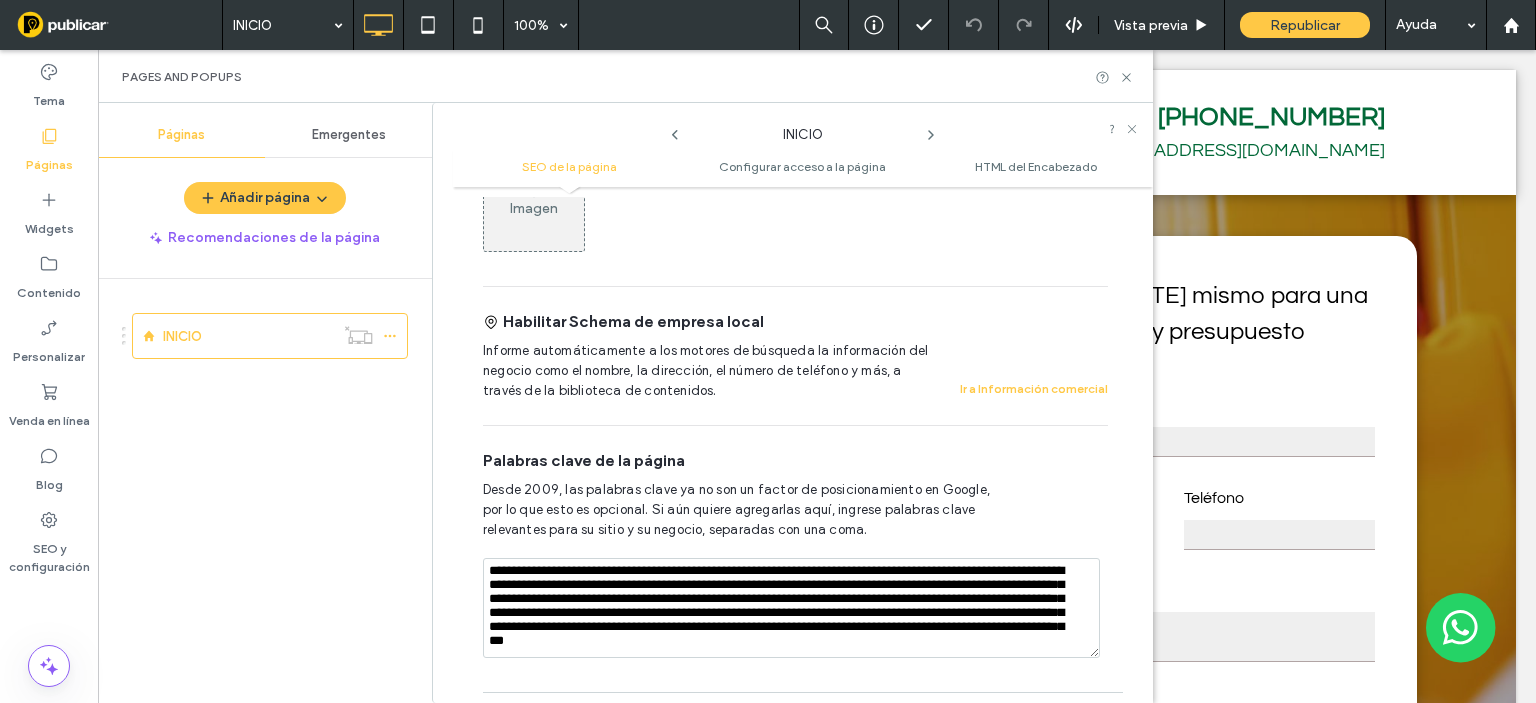 scroll, scrollTop: 1110, scrollLeft: 0, axis: vertical 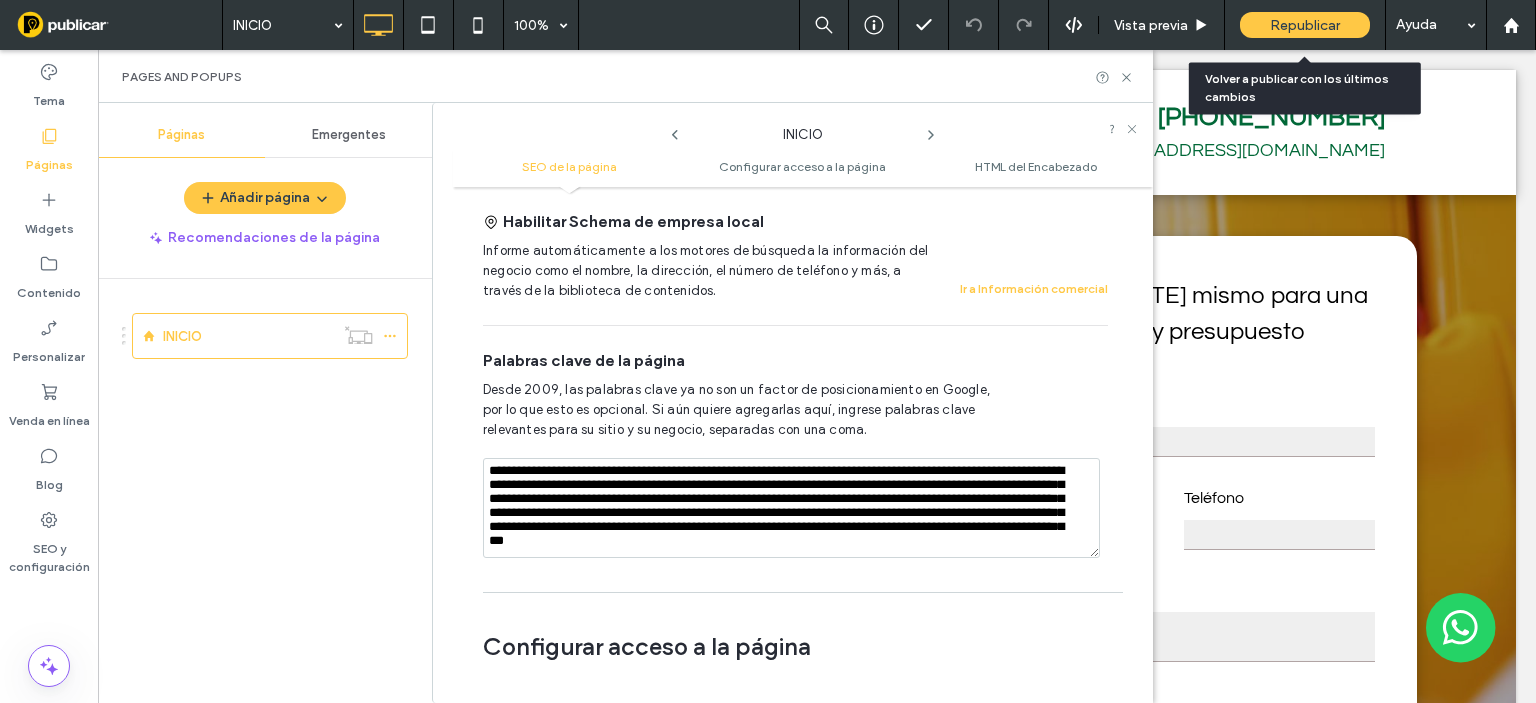 click on "Republicar" at bounding box center [1305, 25] 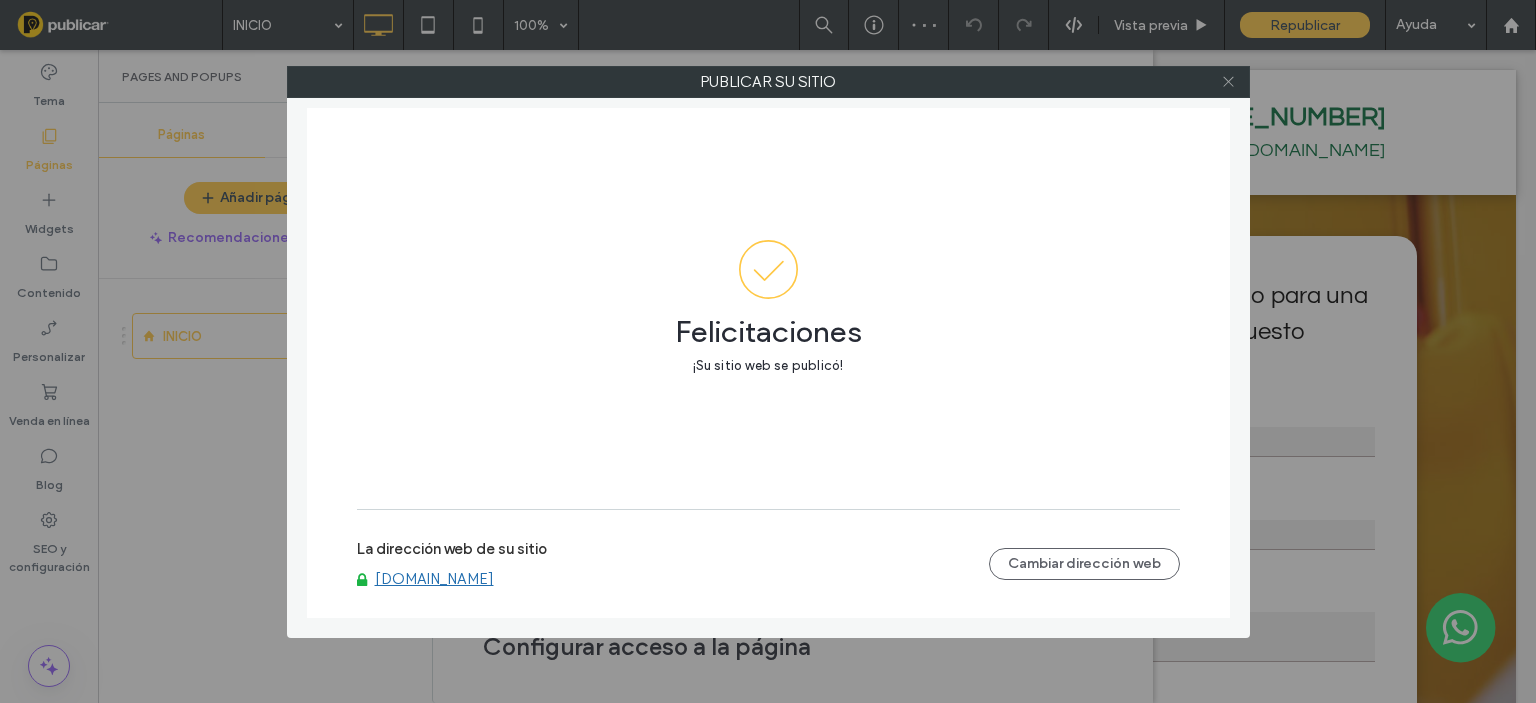 click 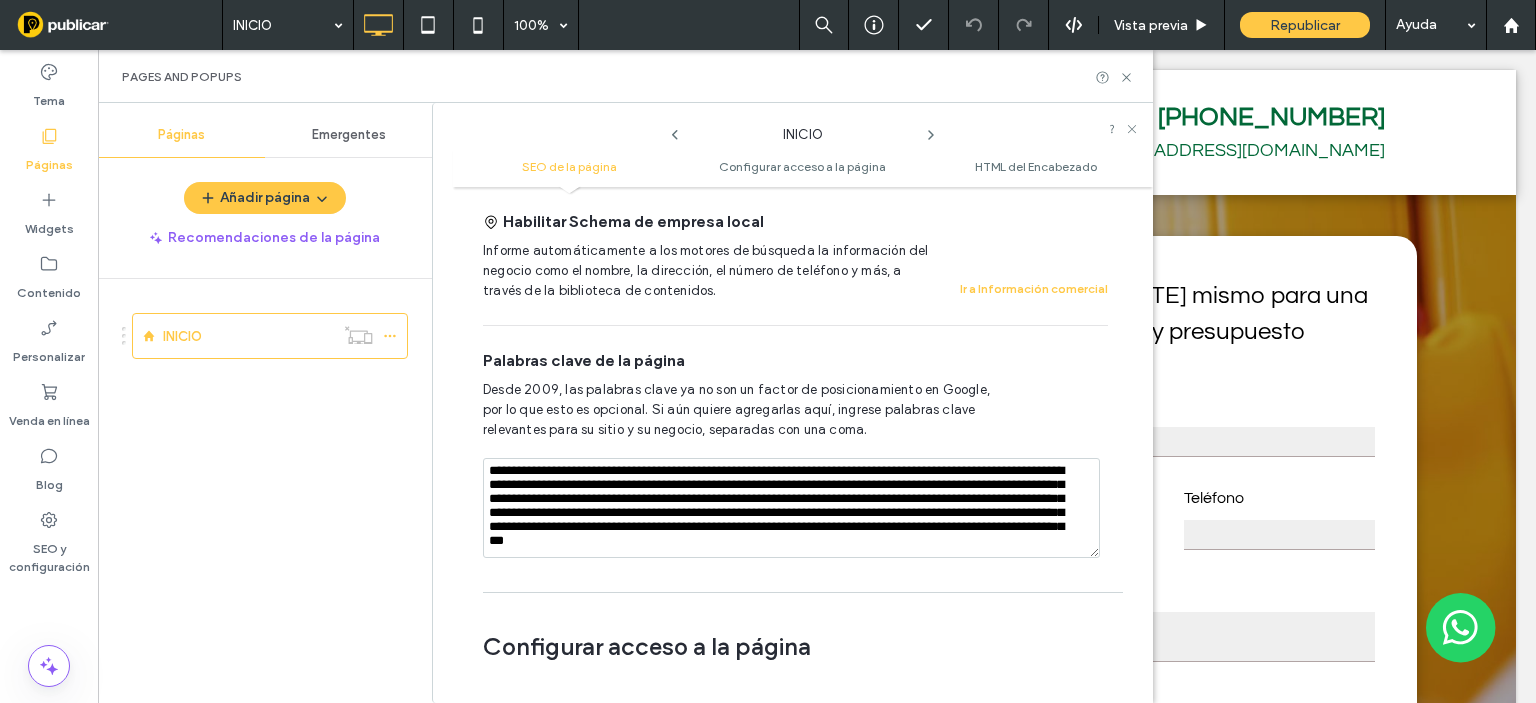 drag, startPoint x: 1128, startPoint y: 71, endPoint x: 344, endPoint y: 7, distance: 786.6079 